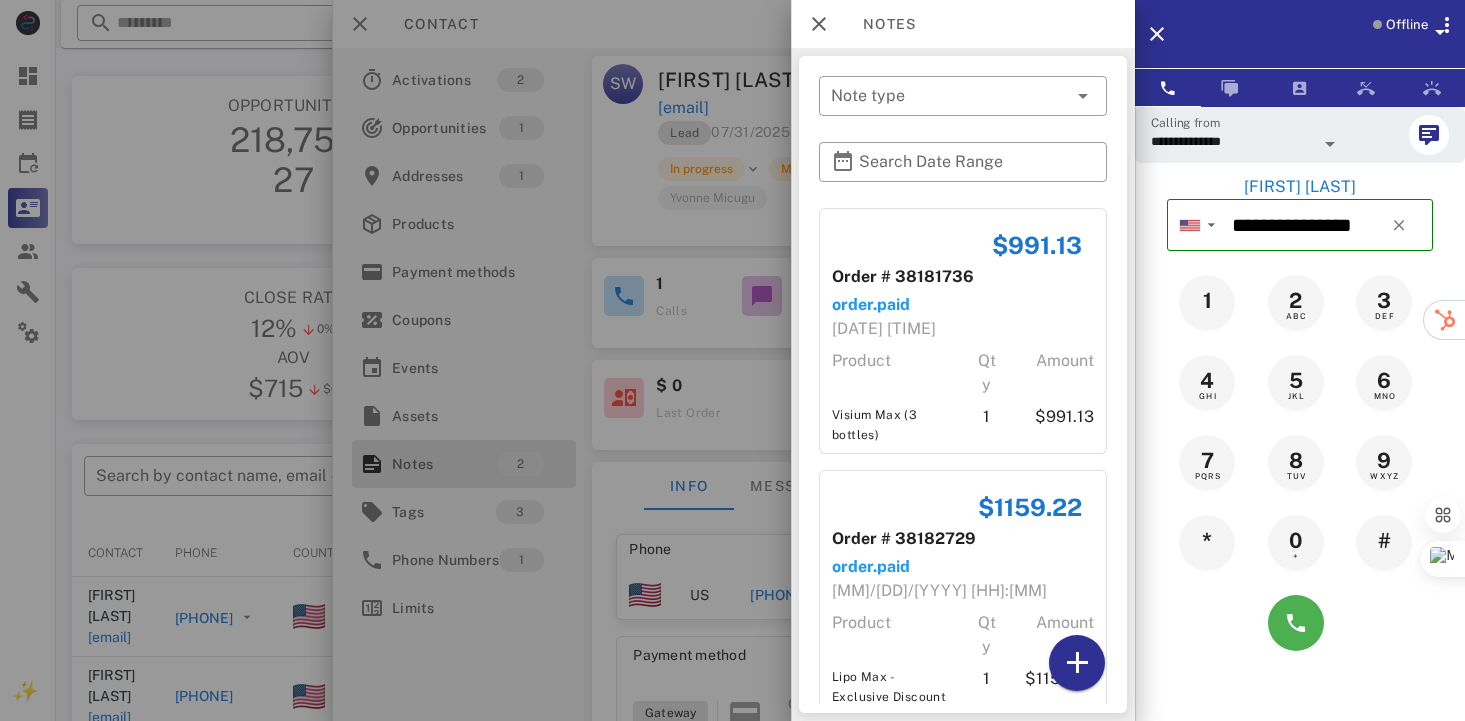 scroll, scrollTop: 378, scrollLeft: 0, axis: vertical 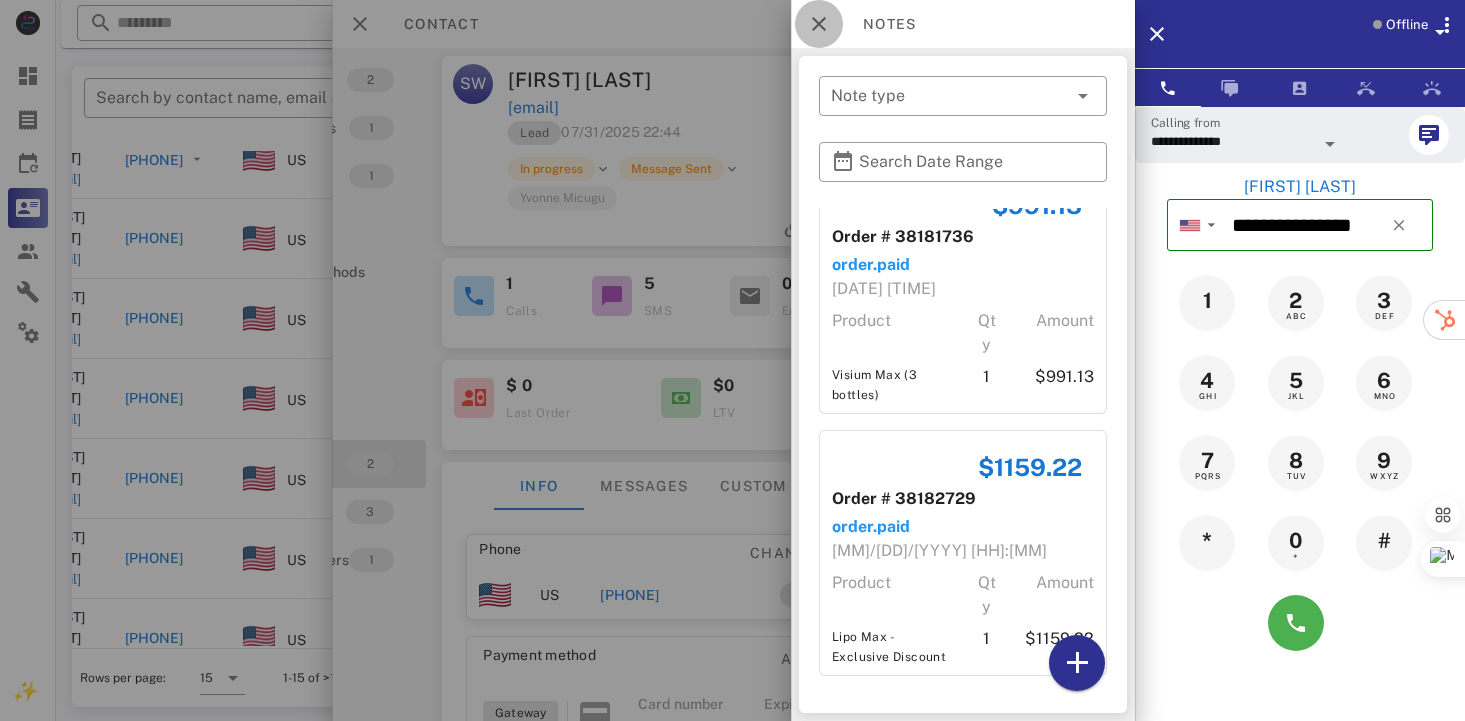 click at bounding box center [819, 24] 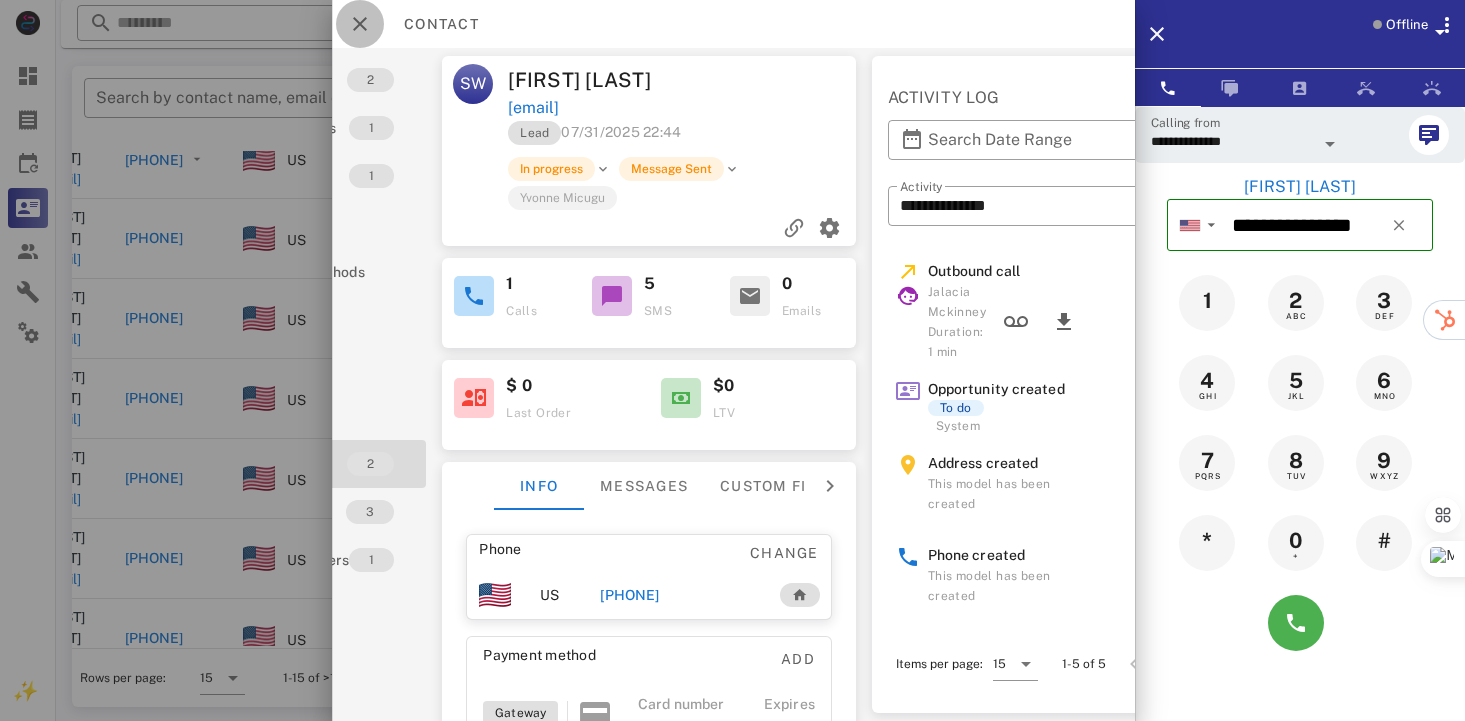click at bounding box center [360, 24] 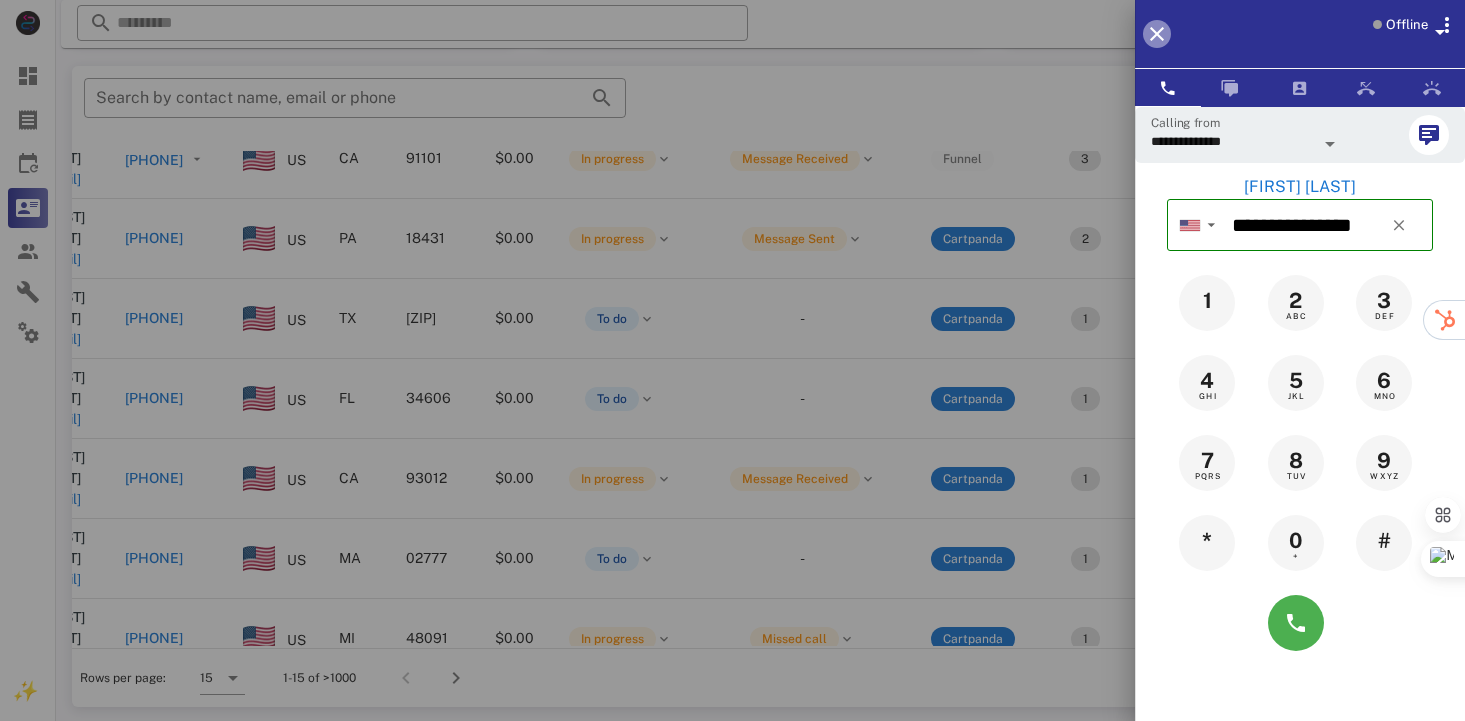 click at bounding box center [1157, 34] 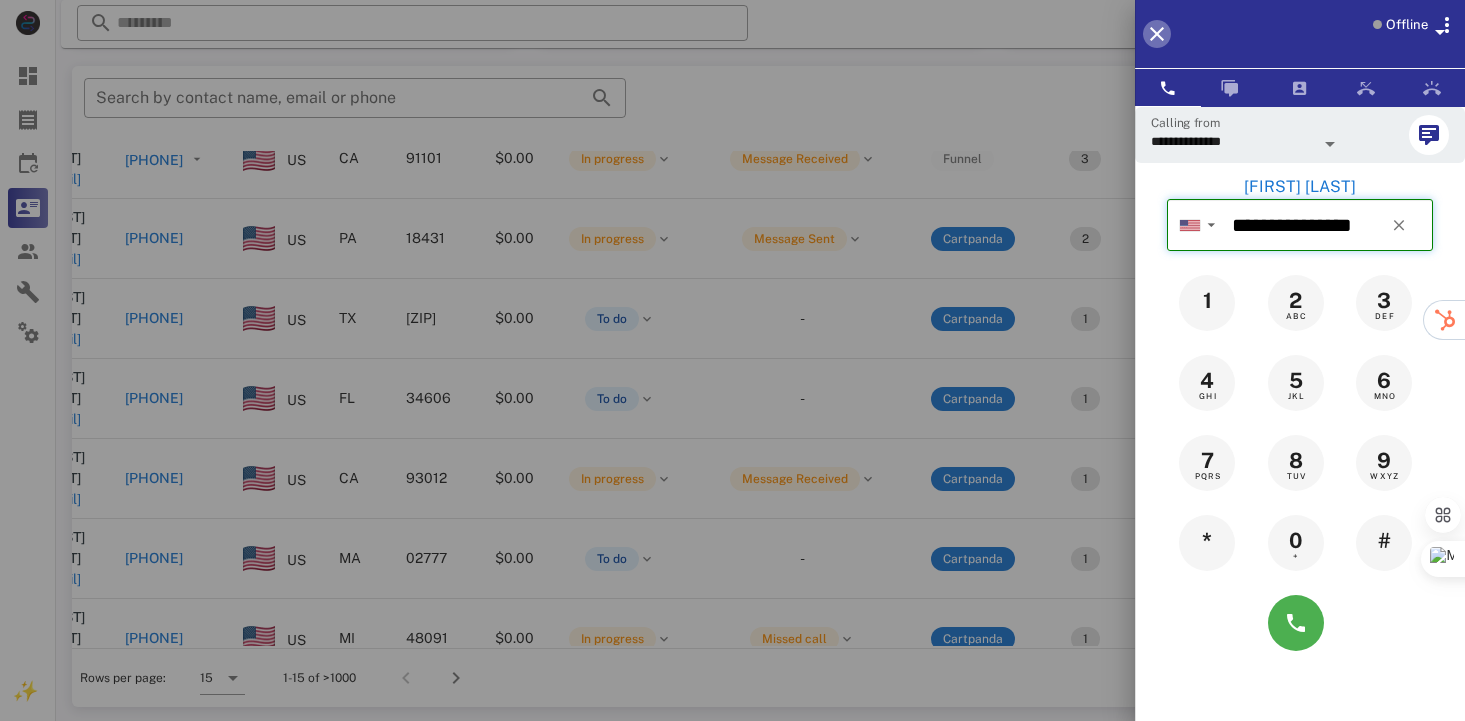 type 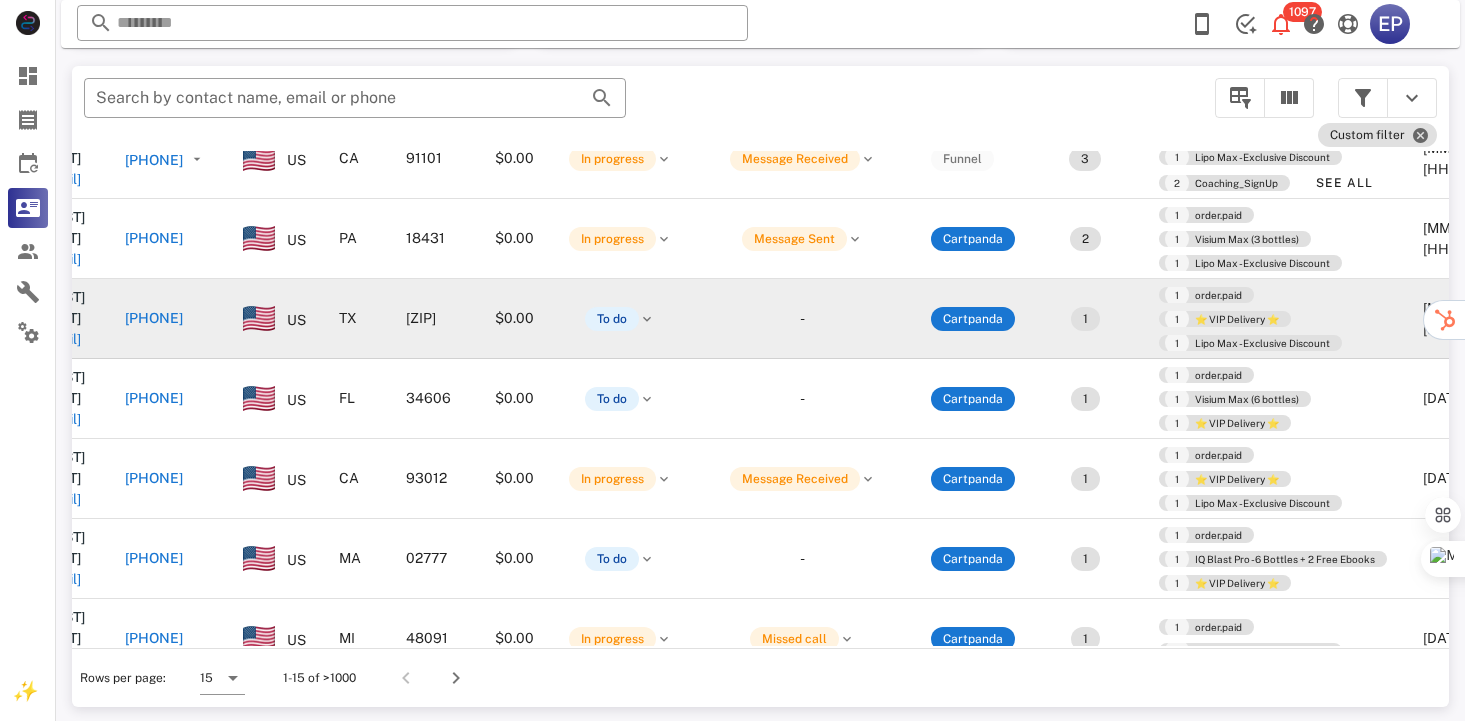 click on "[PHONE]" at bounding box center (154, 318) 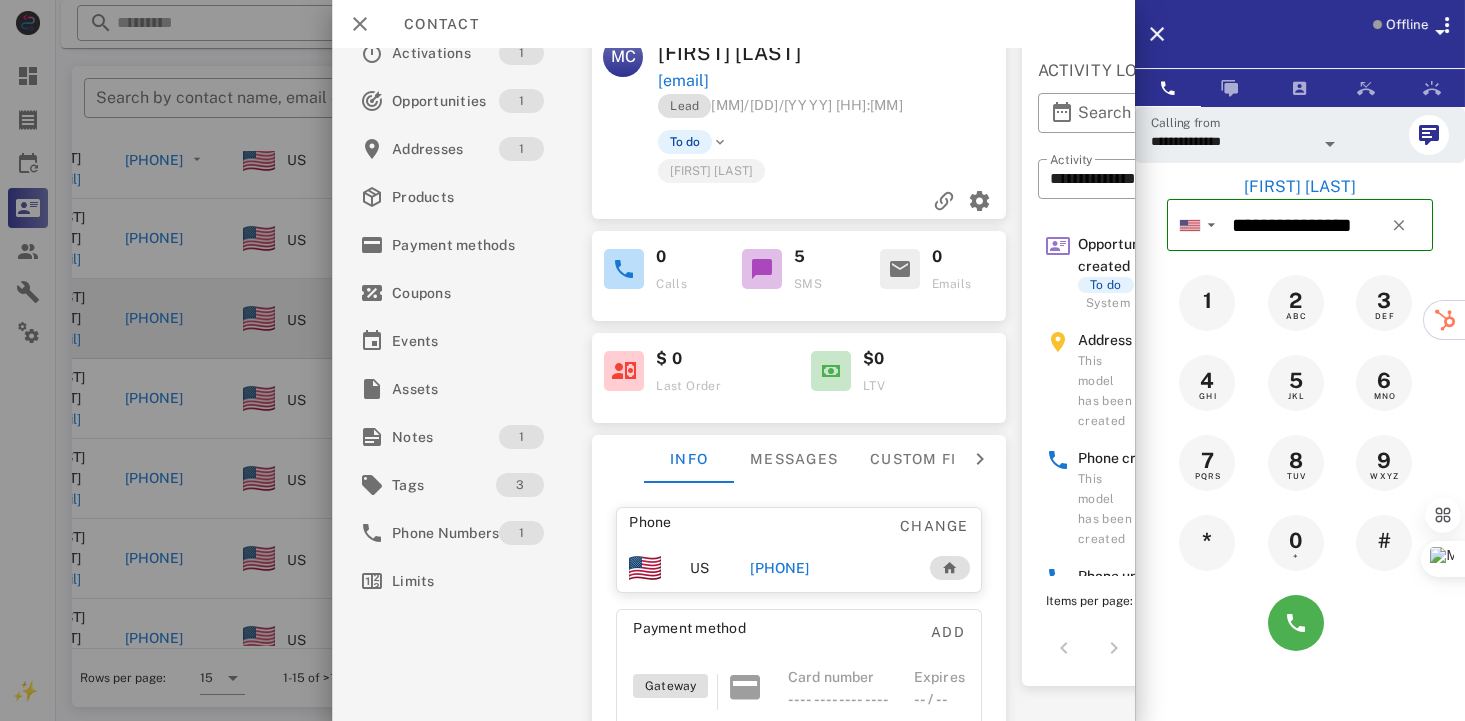scroll, scrollTop: 50, scrollLeft: 0, axis: vertical 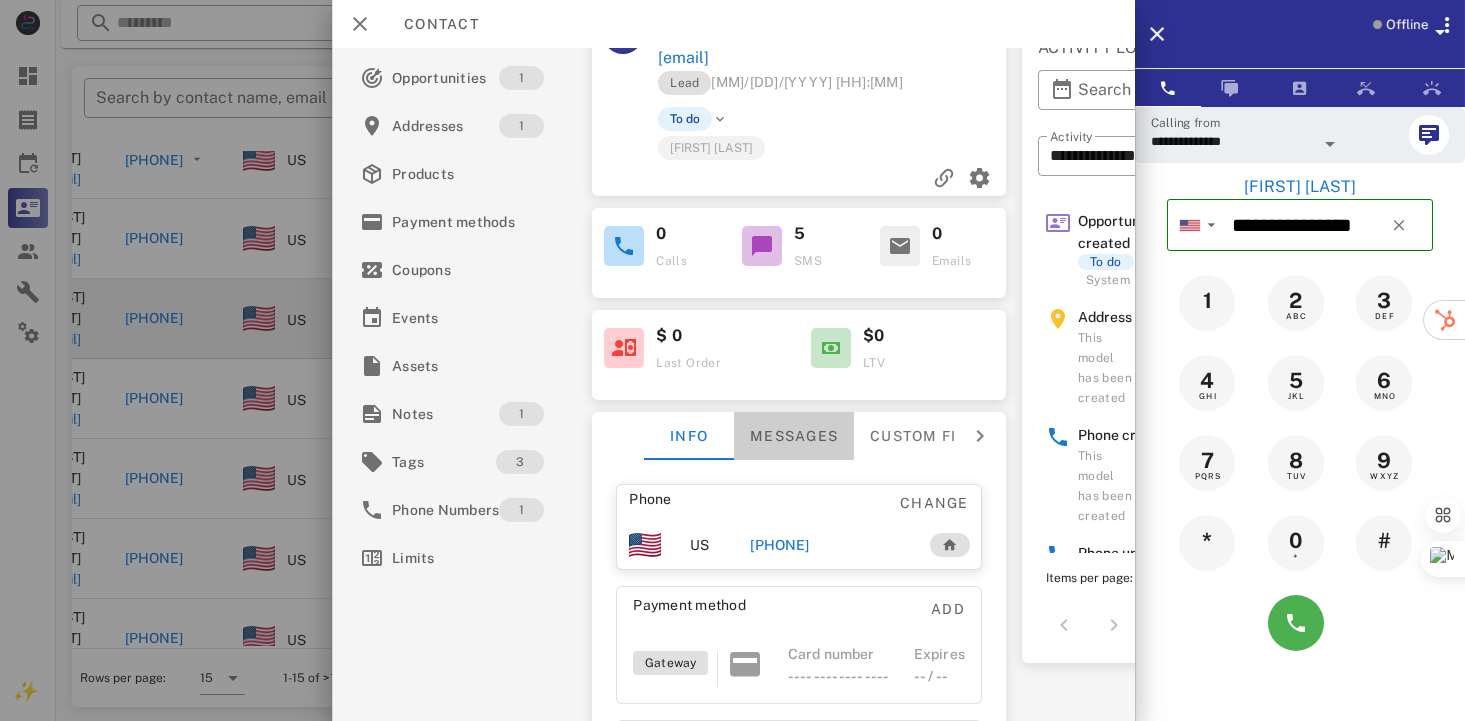 click on "Messages" at bounding box center [794, 436] 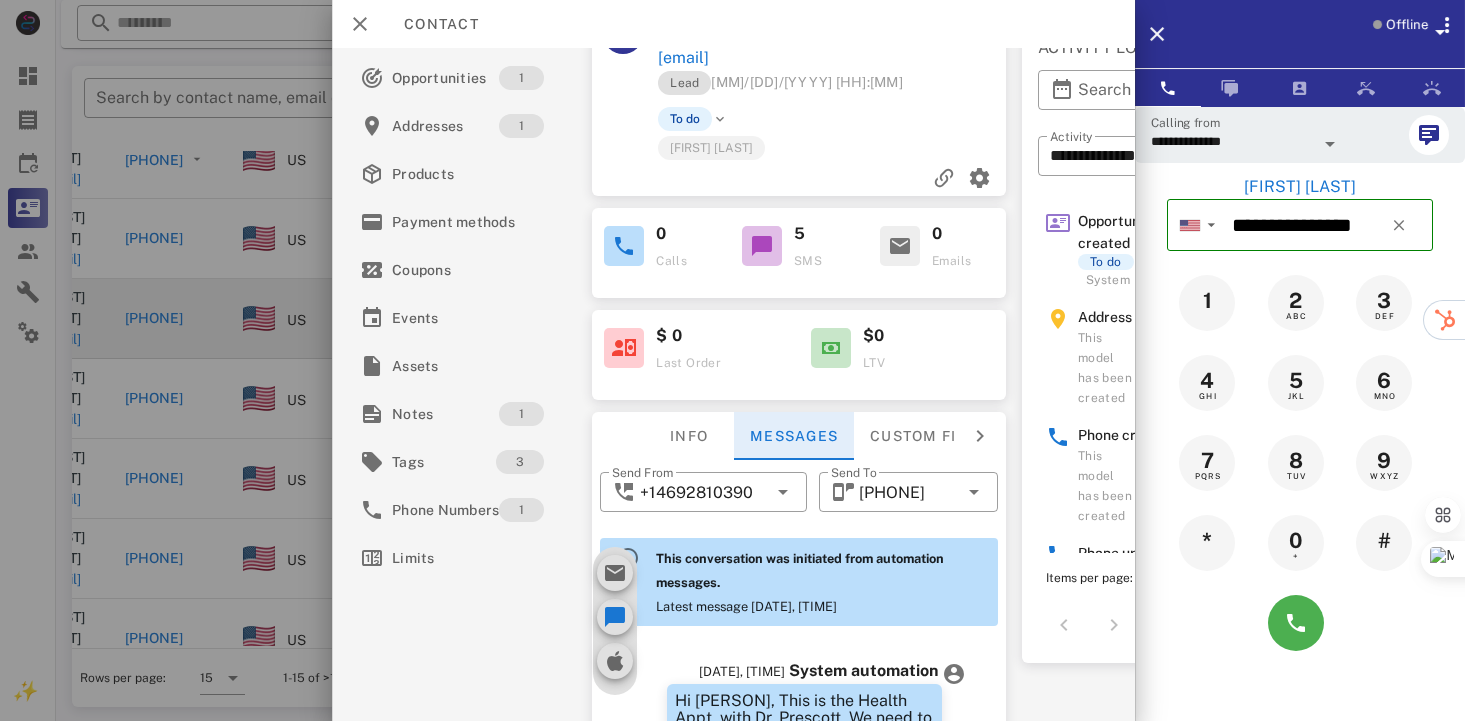 scroll, scrollTop: 671, scrollLeft: 0, axis: vertical 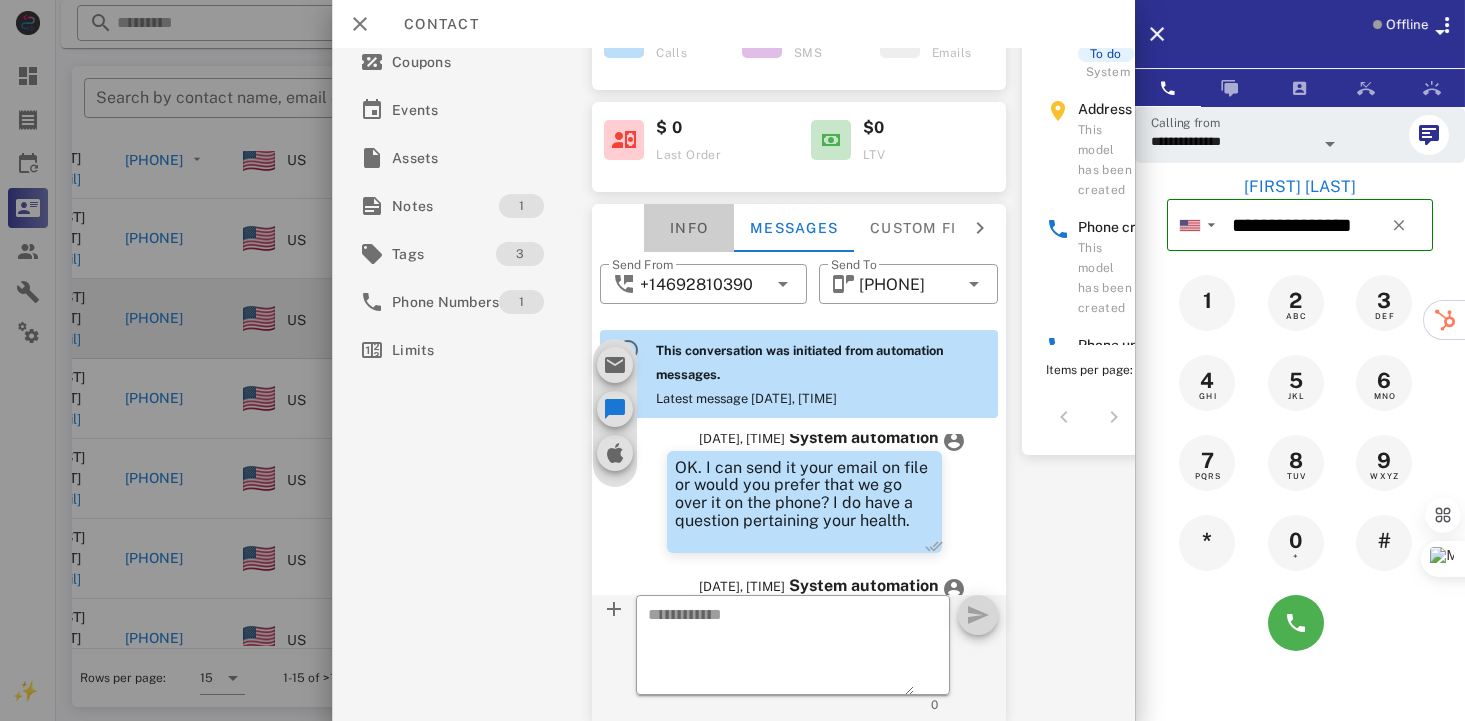 click on "Info" at bounding box center [689, 228] 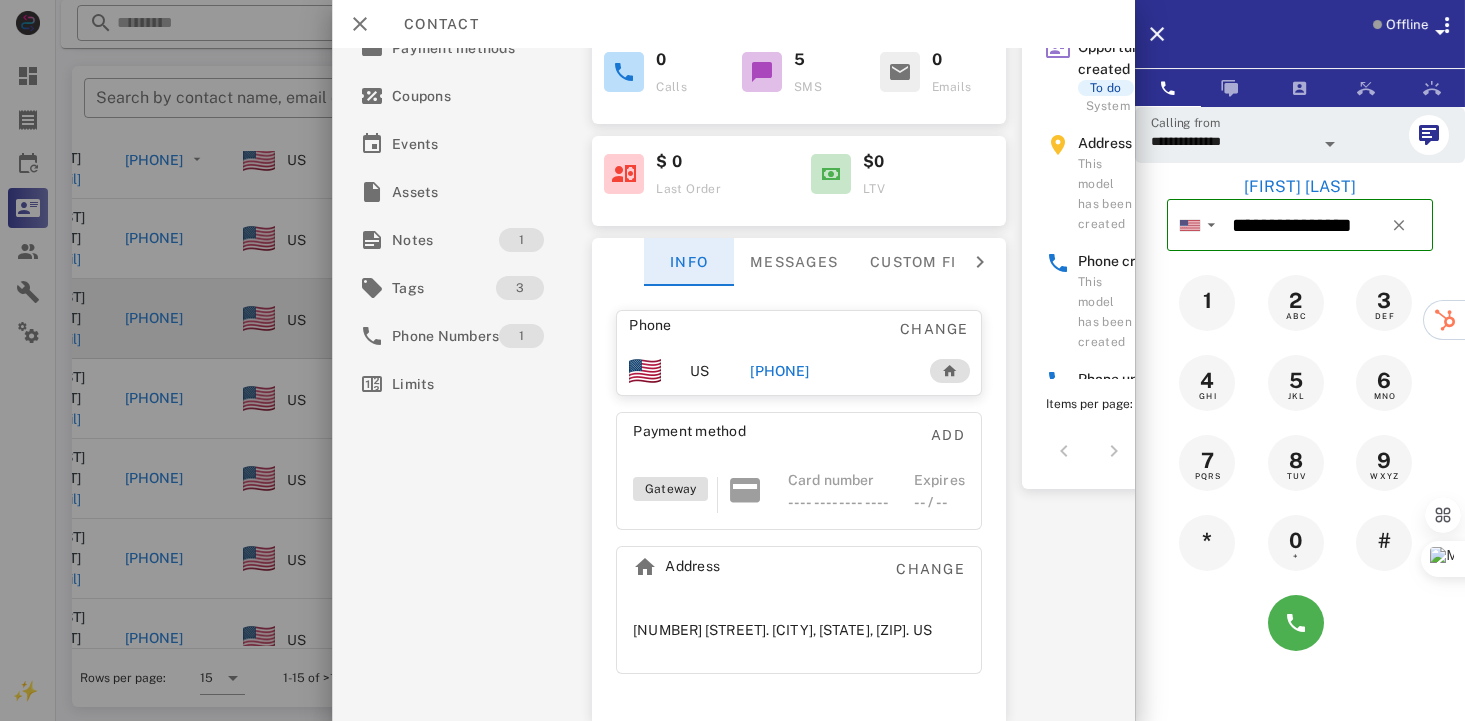 scroll, scrollTop: 237, scrollLeft: 0, axis: vertical 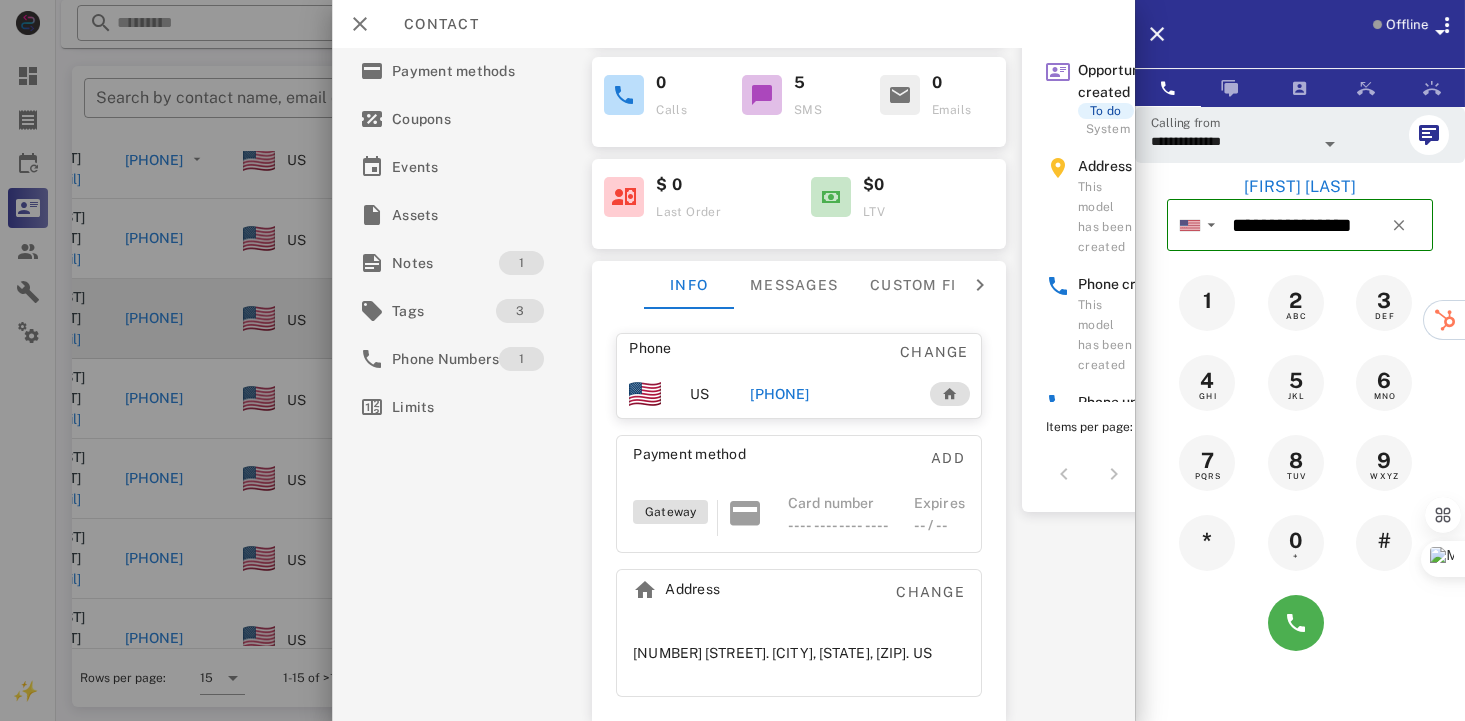 click on "Expires  -- / --" at bounding box center [939, 514] 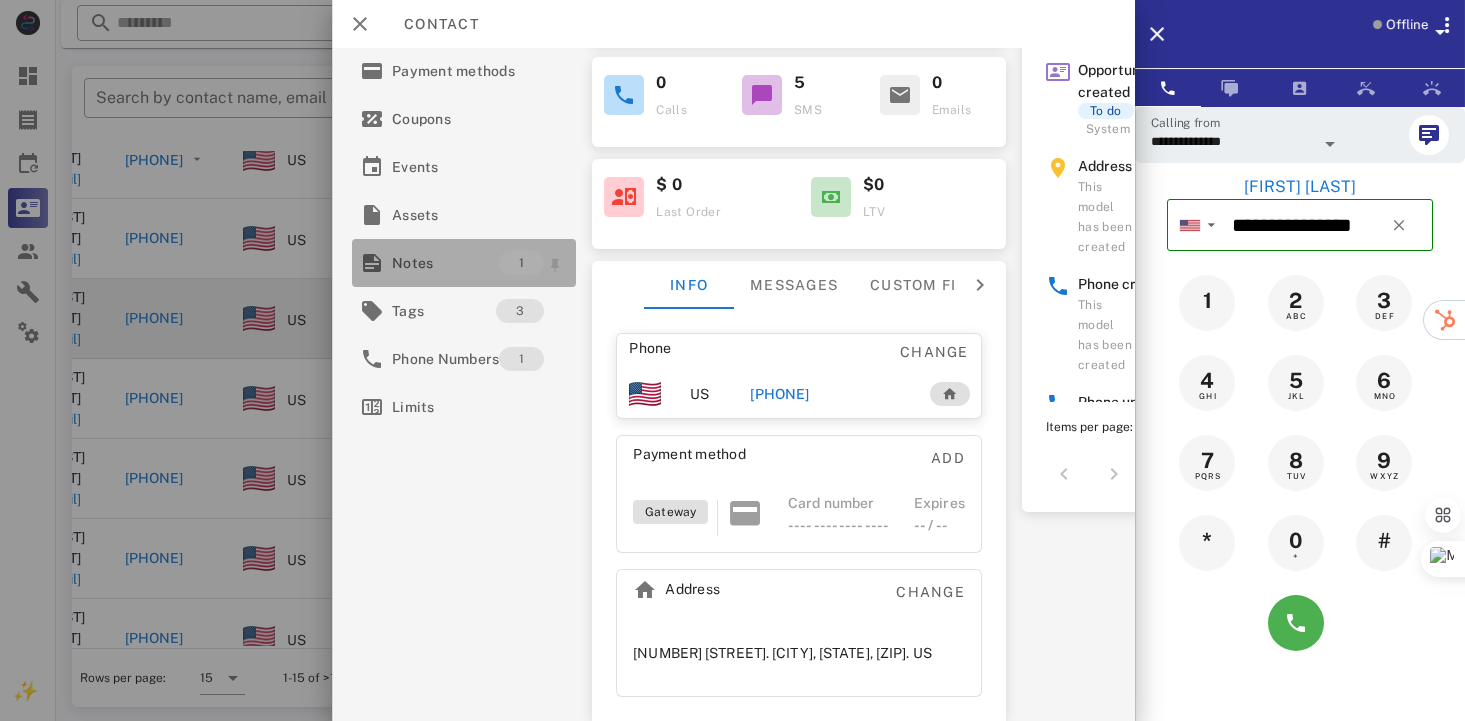 click on "Notes" at bounding box center (445, 263) 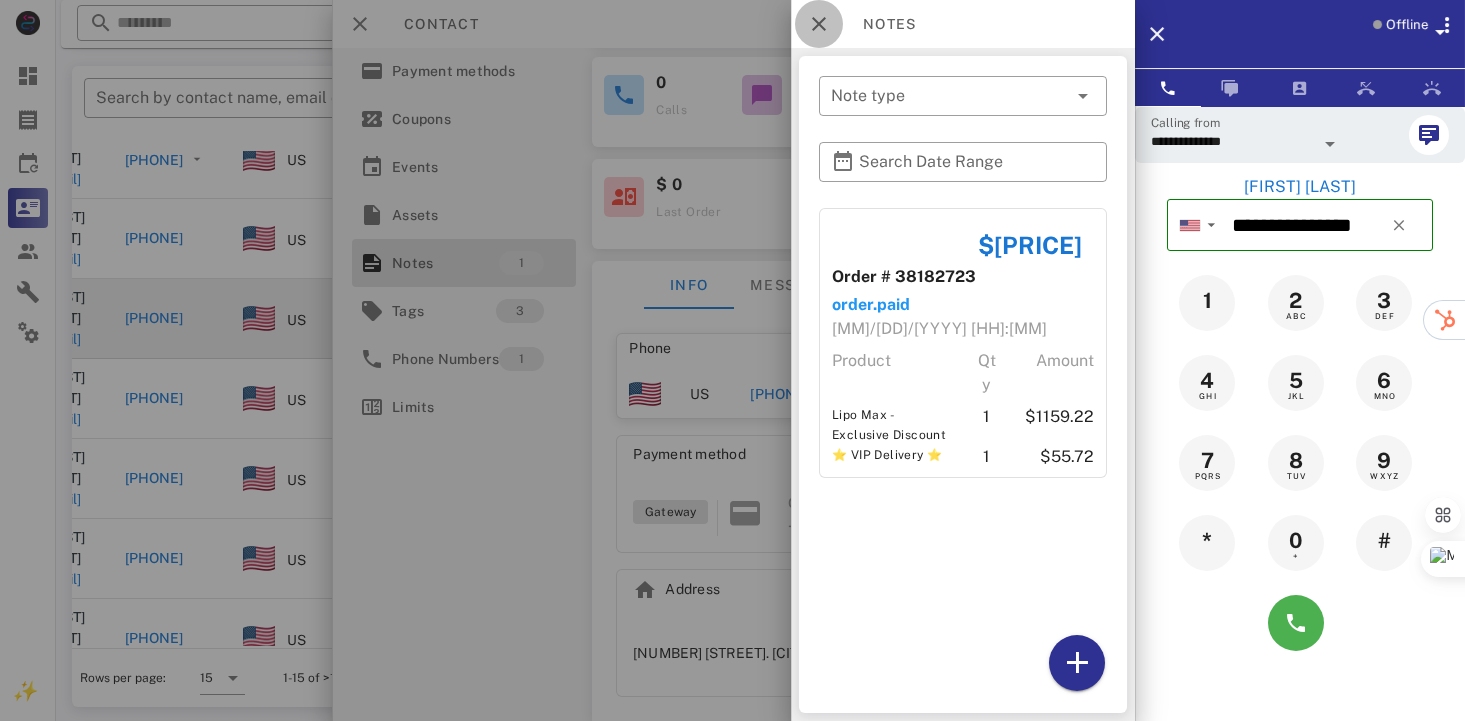 click at bounding box center (819, 24) 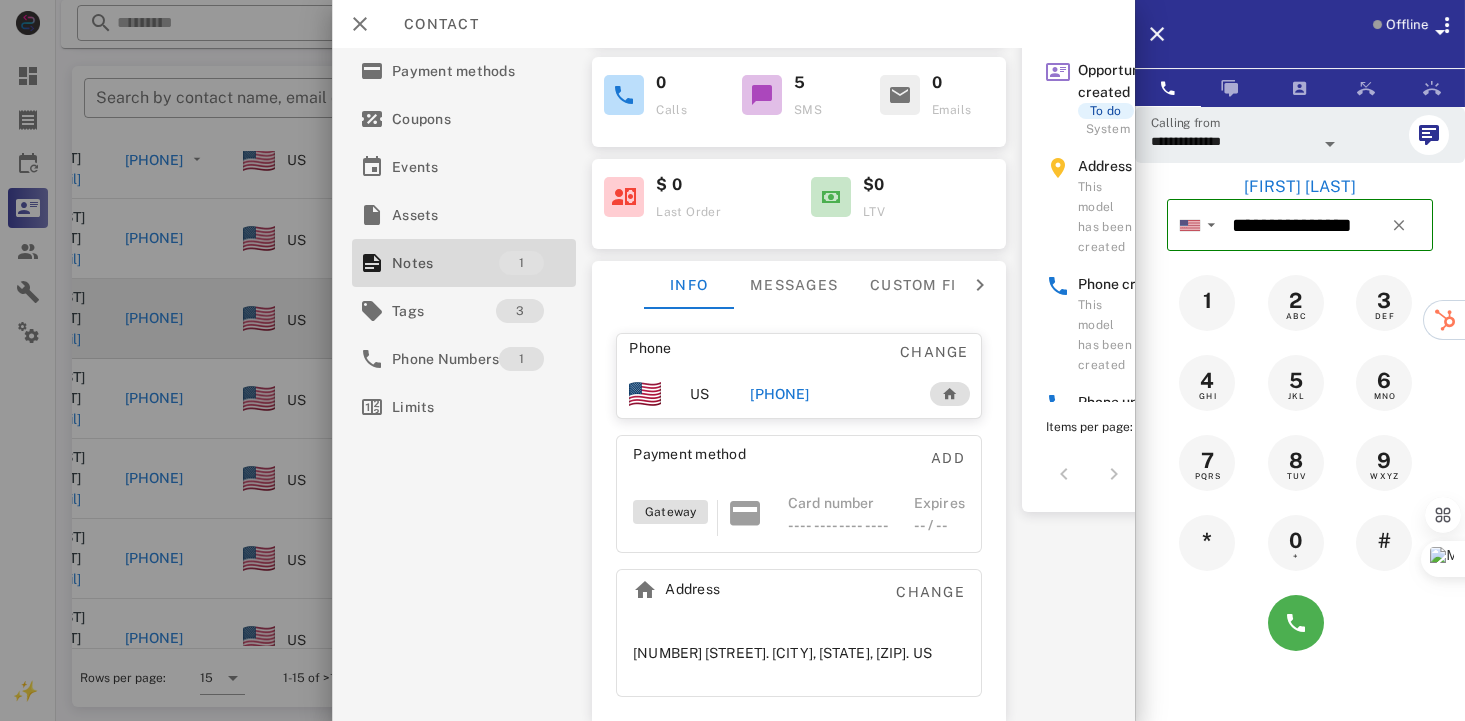 scroll, scrollTop: 0, scrollLeft: 0, axis: both 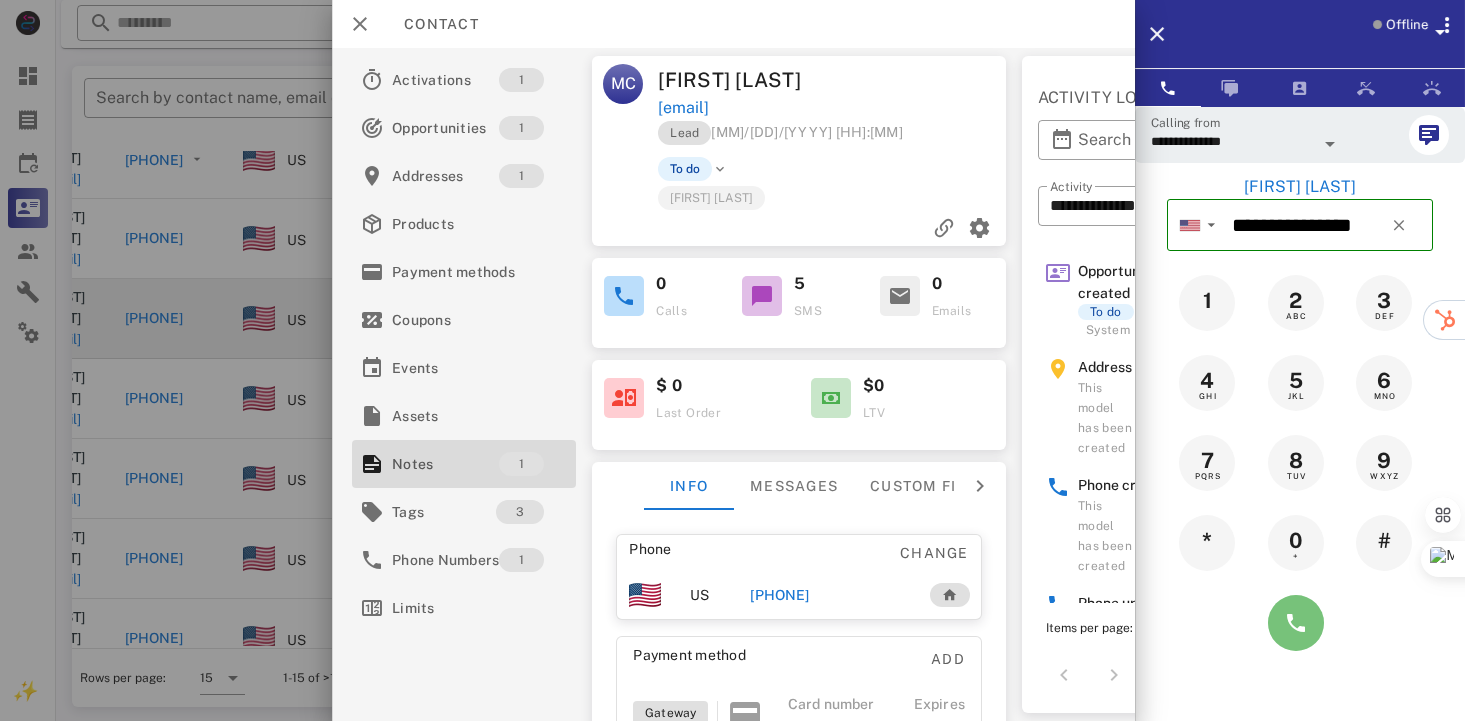 click at bounding box center [1296, 623] 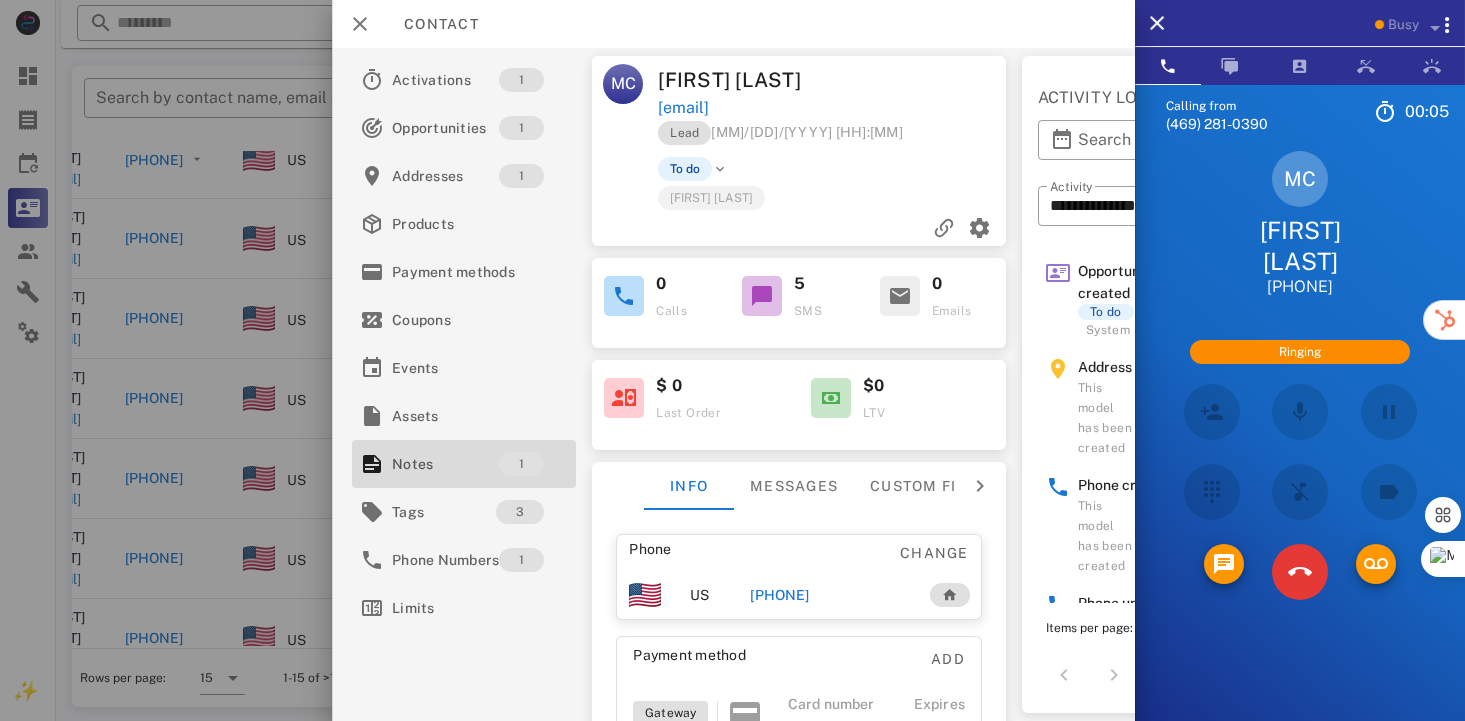 click at bounding box center (721, 169) 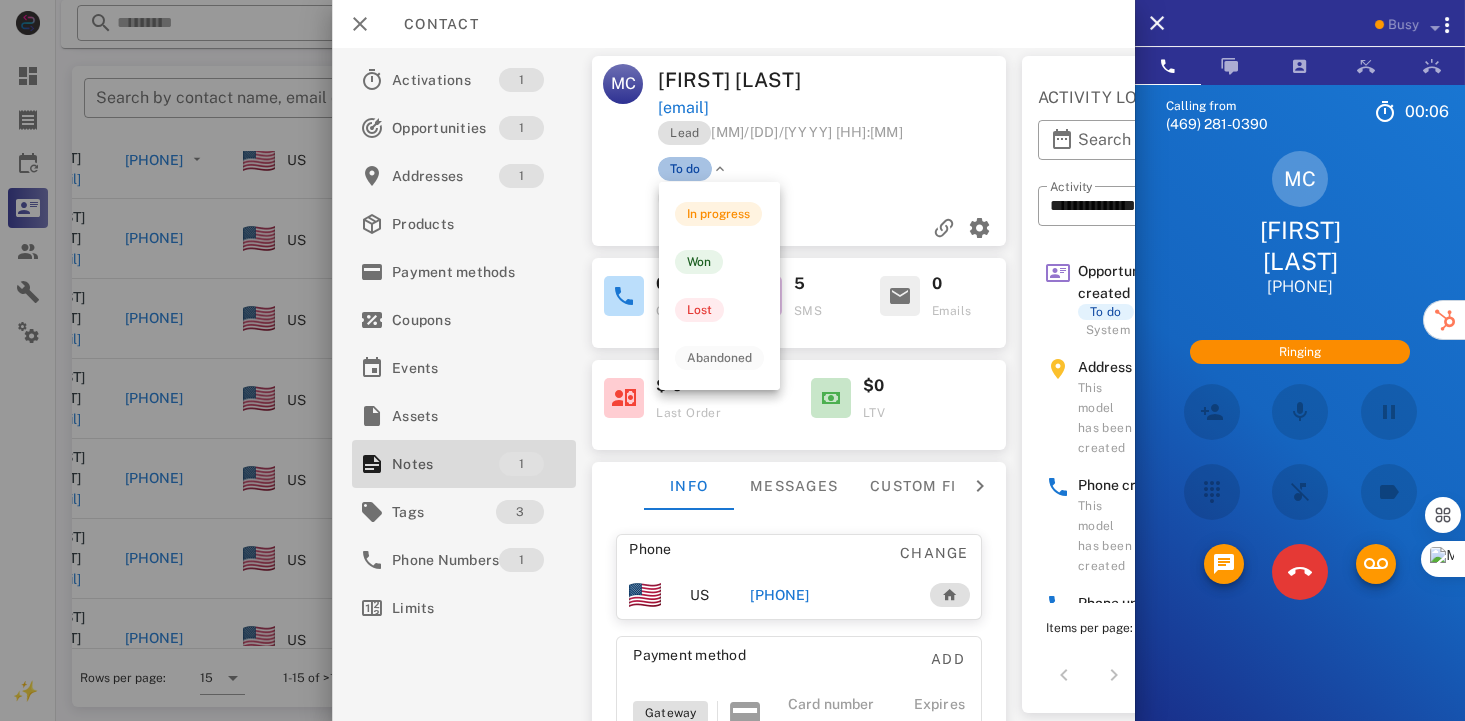 click on "To do" at bounding box center [686, 169] 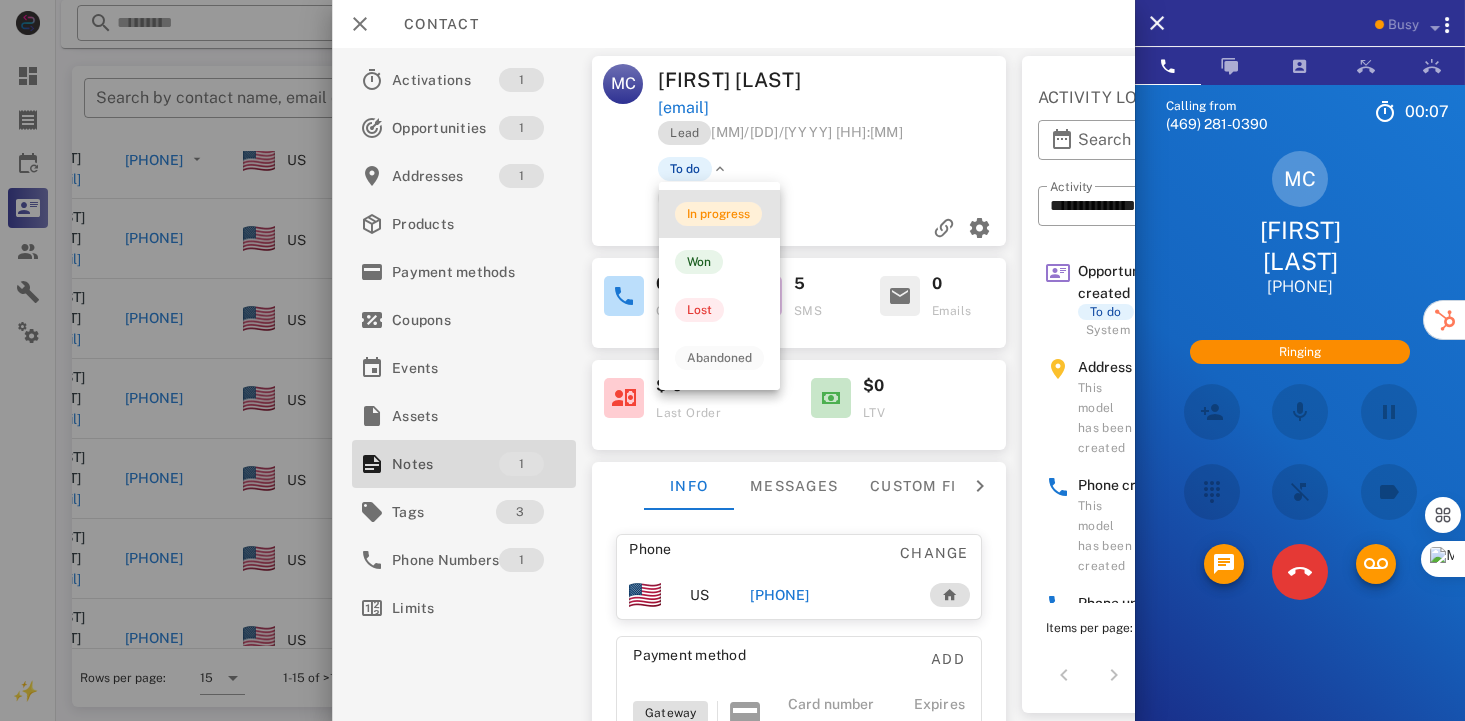 click on "In progress" at bounding box center (718, 214) 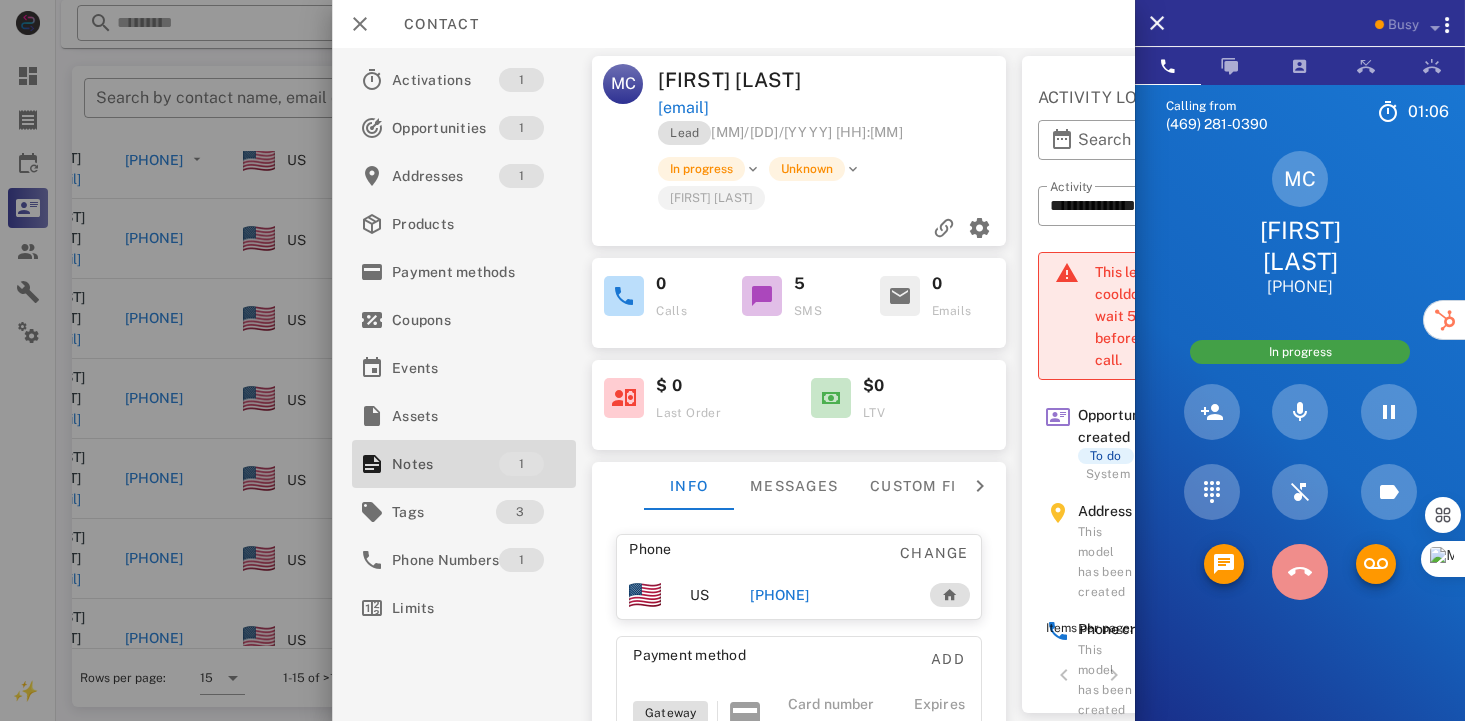 click at bounding box center [1300, 572] 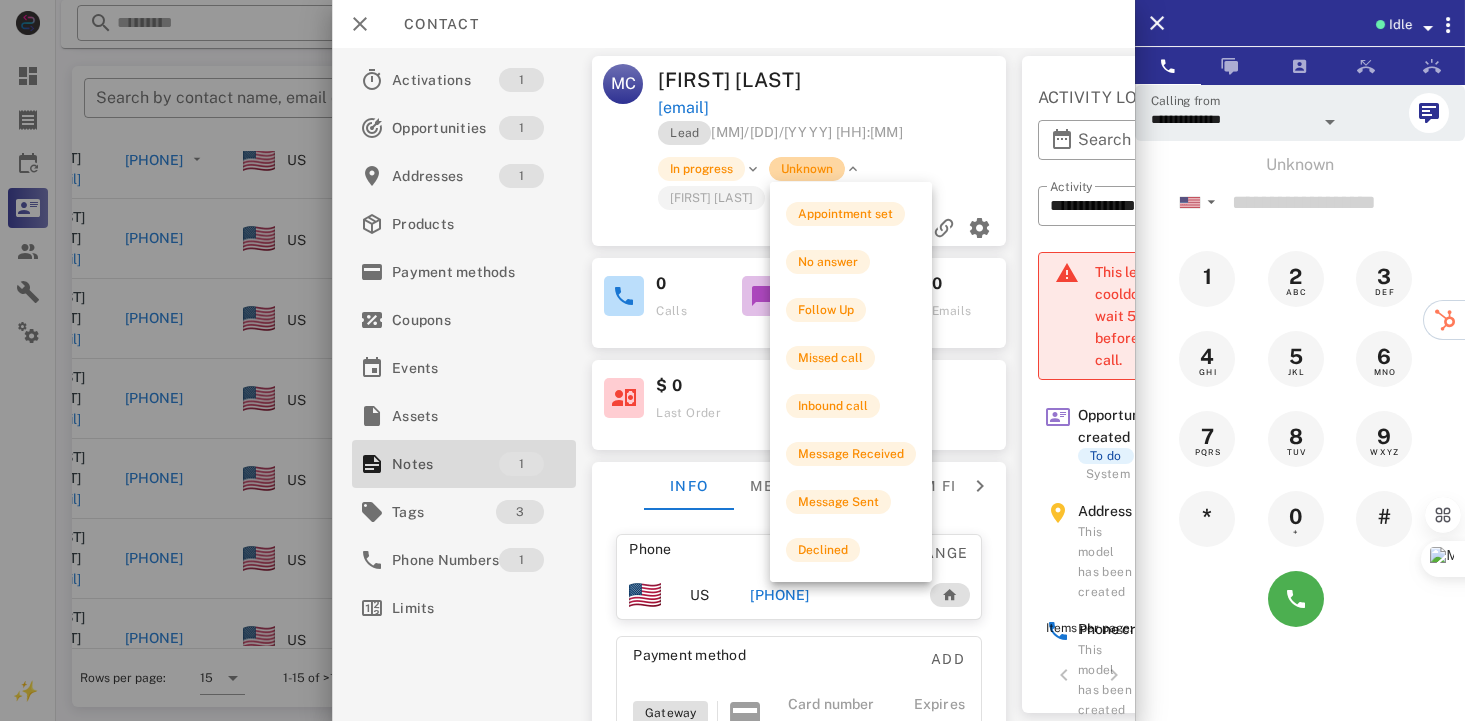 click on "Unknown" at bounding box center [808, 169] 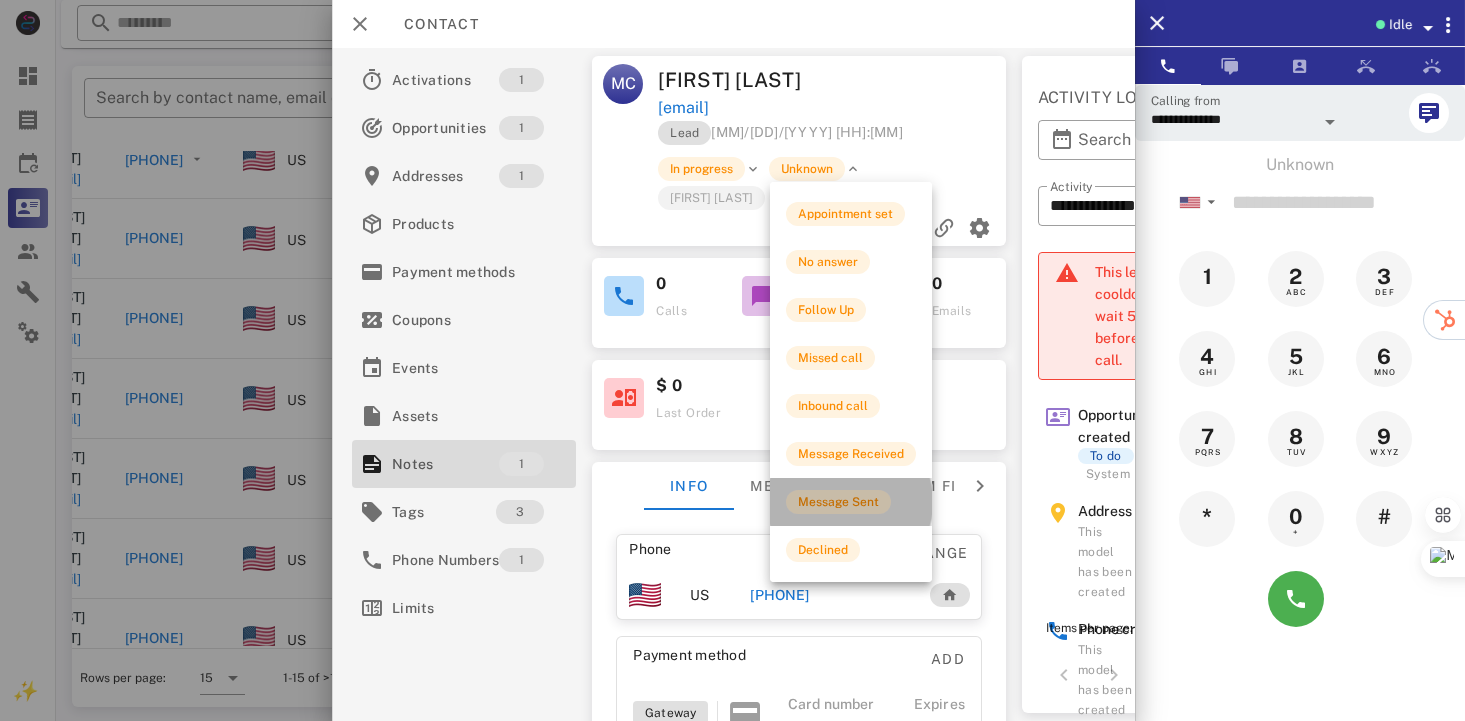 click on "Message Sent" at bounding box center [838, 502] 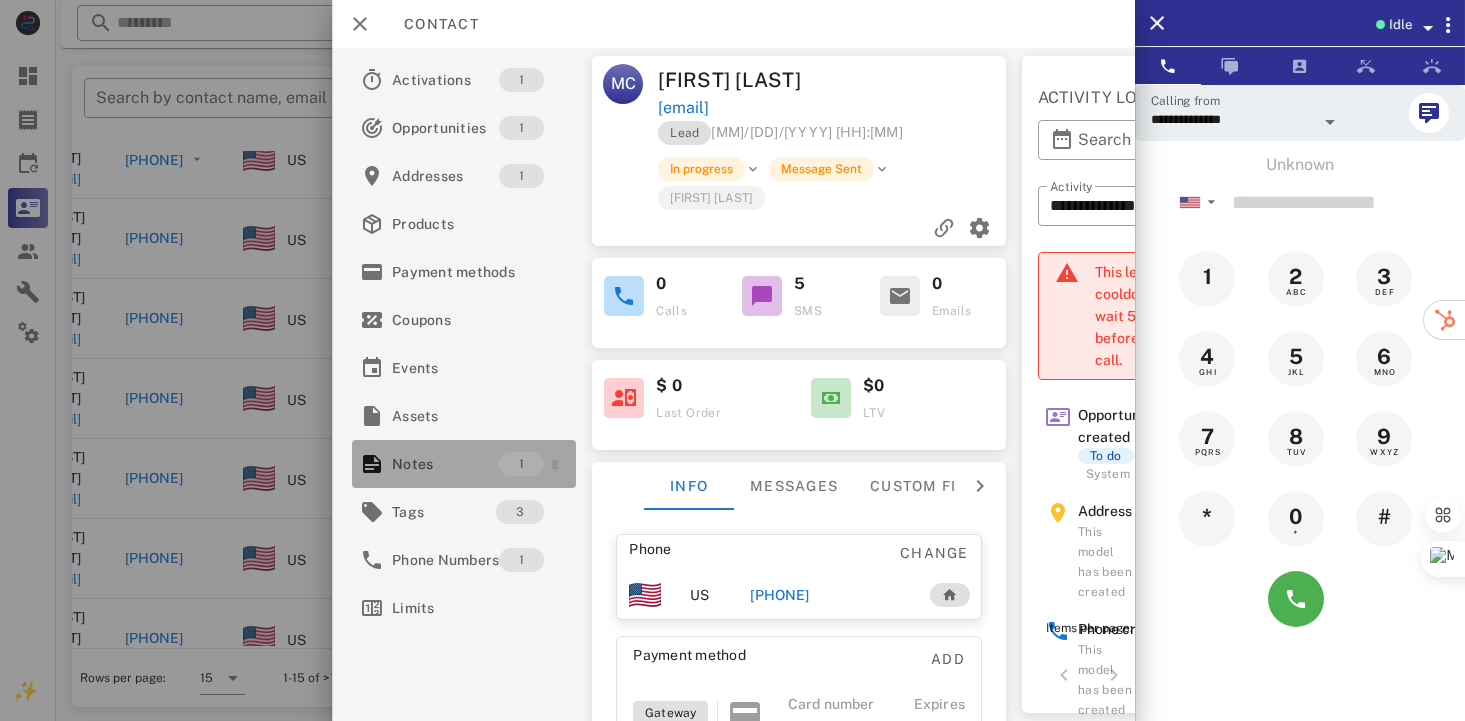 click on "Notes" at bounding box center [445, 464] 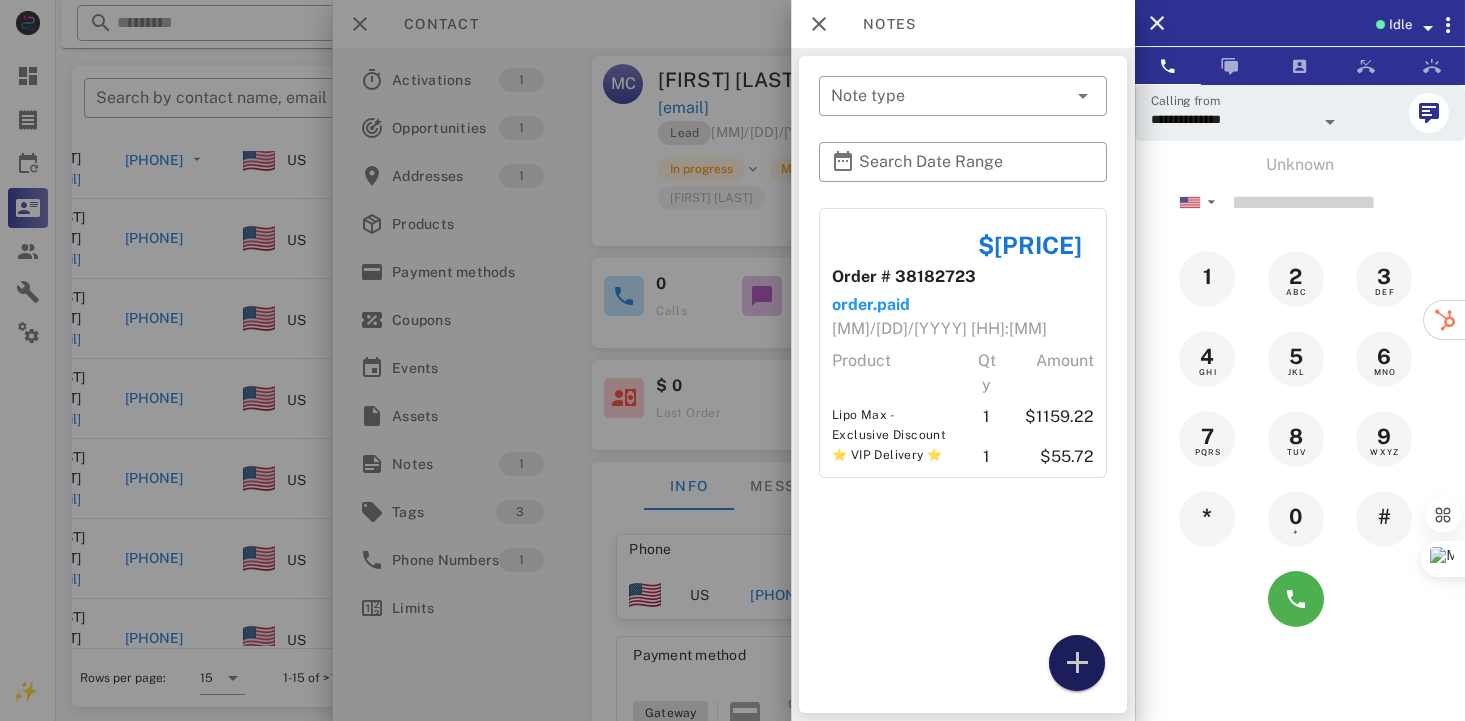 click at bounding box center (1077, 663) 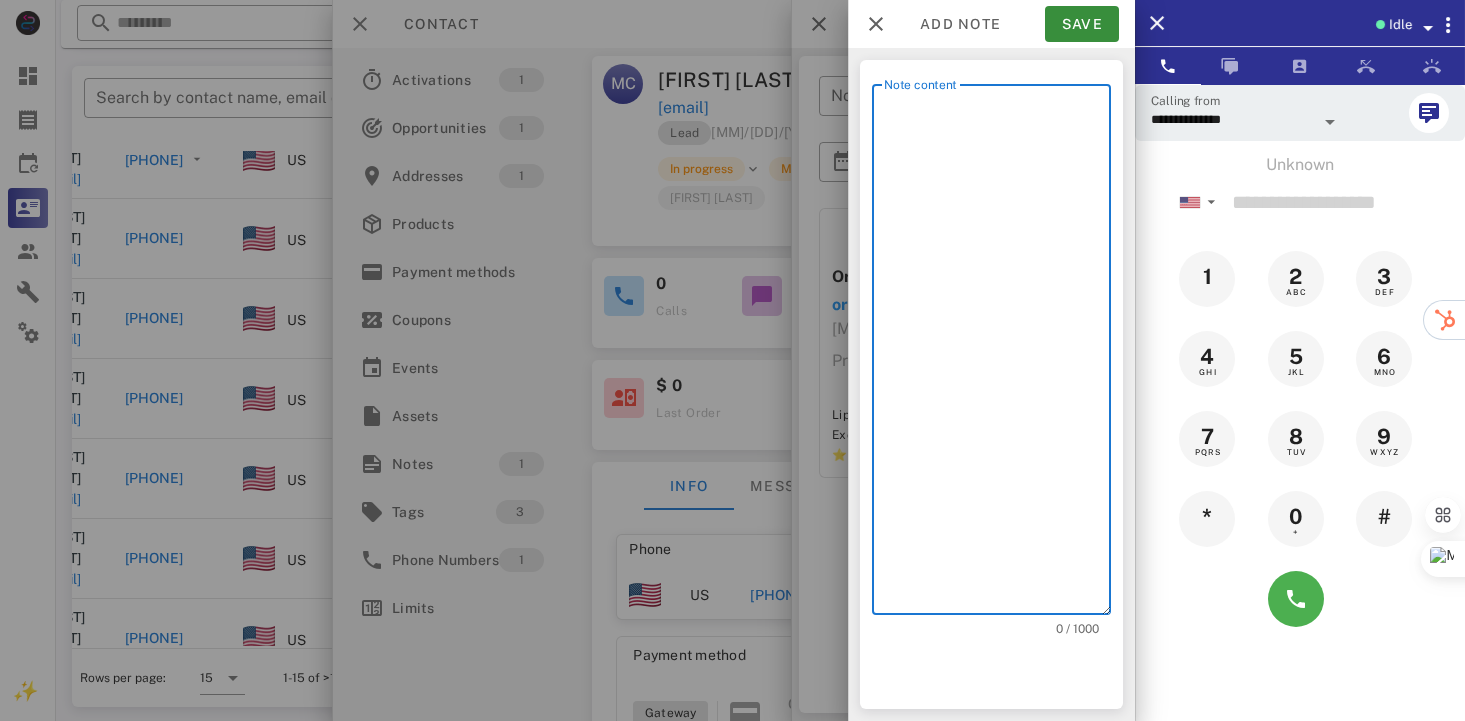 click on "Note content" at bounding box center [997, 354] 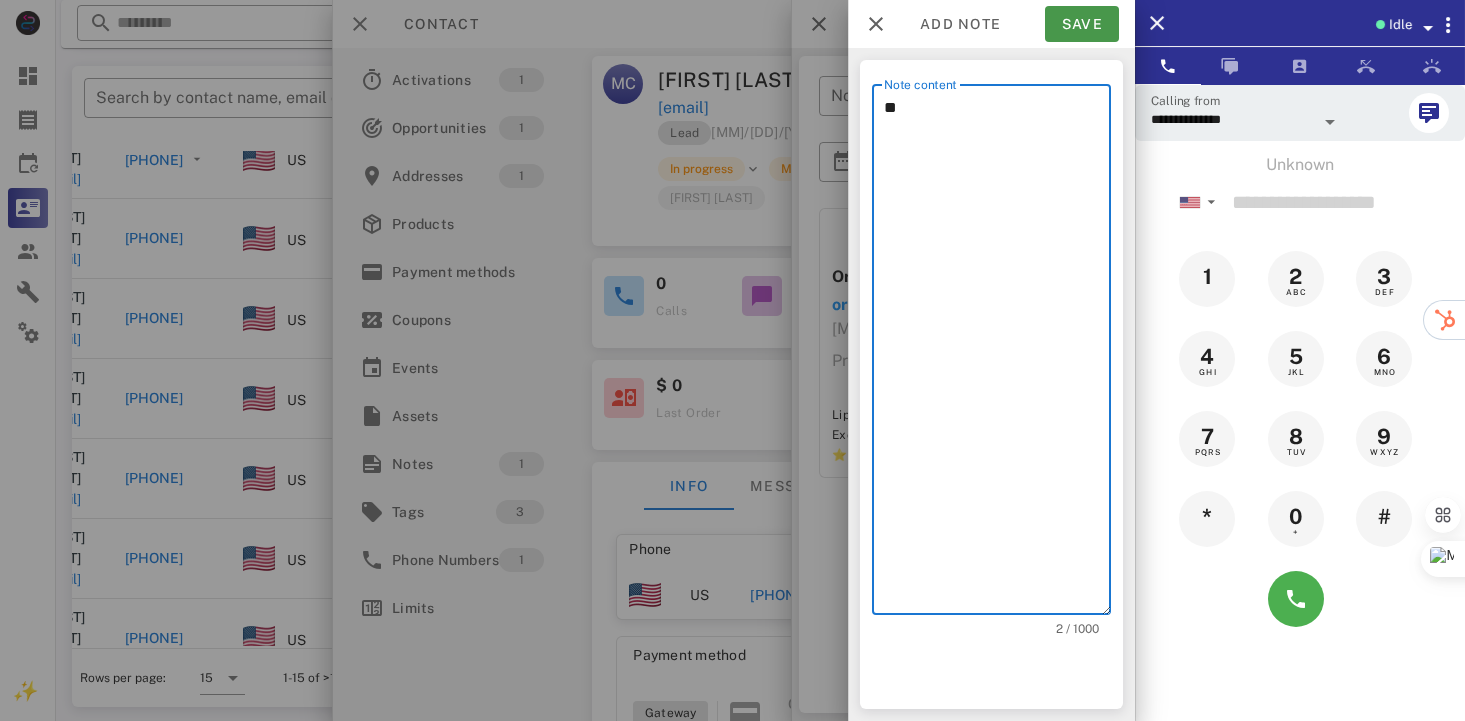 type on "**" 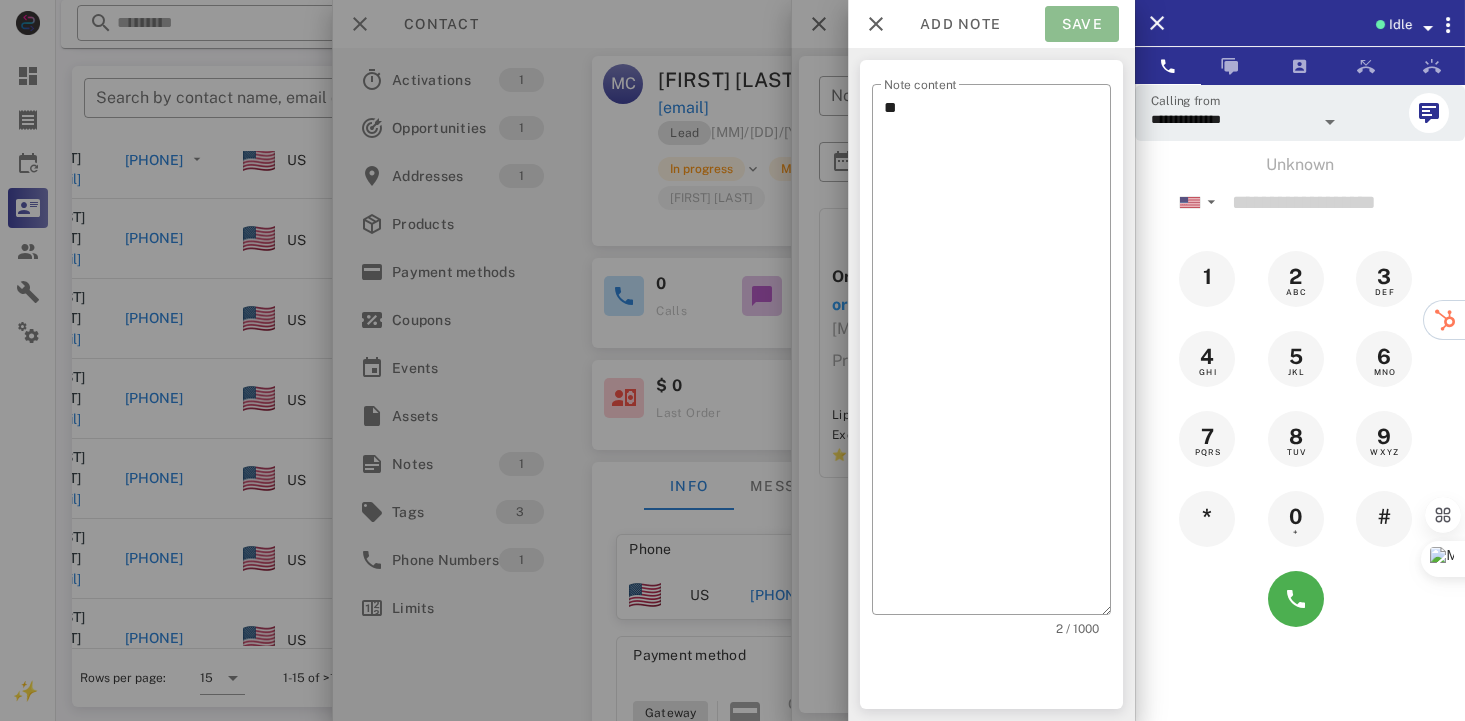 click on "Save" at bounding box center (1082, 24) 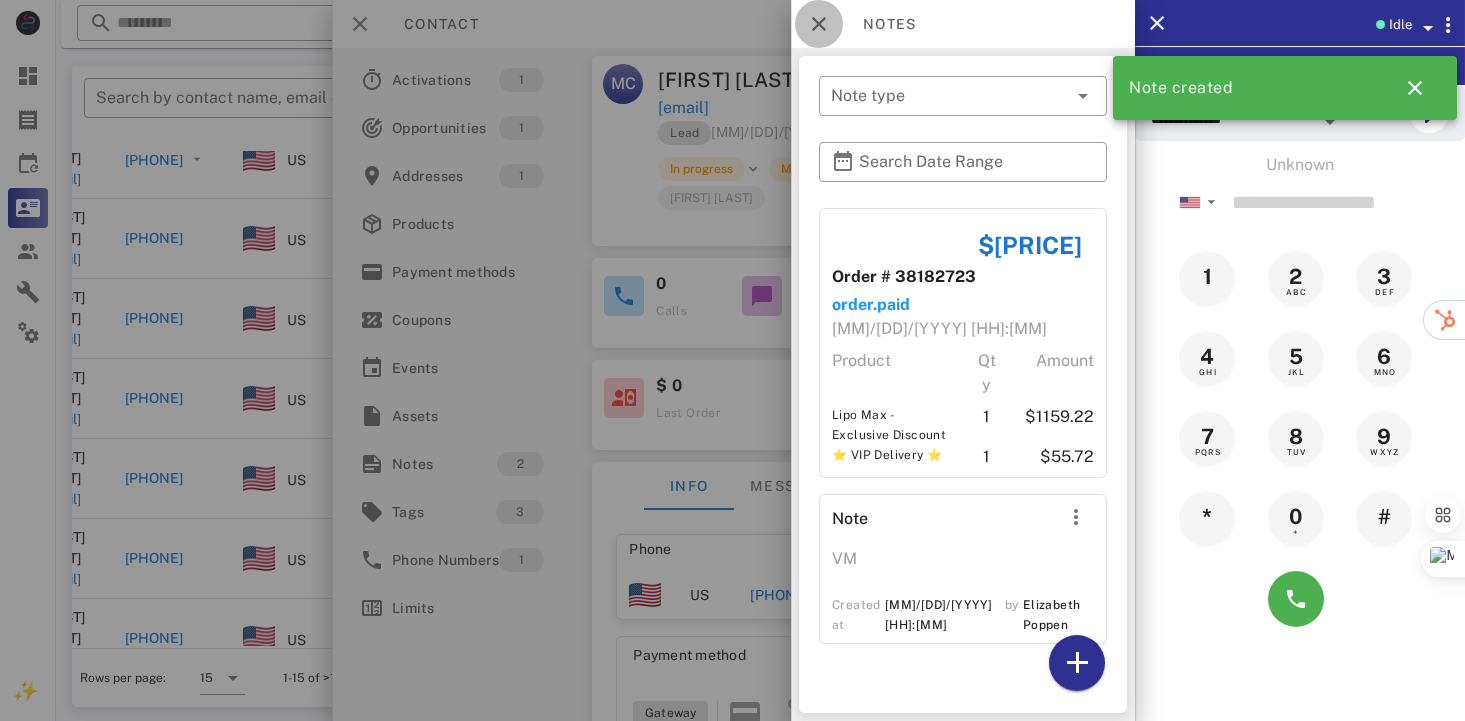 click at bounding box center (819, 24) 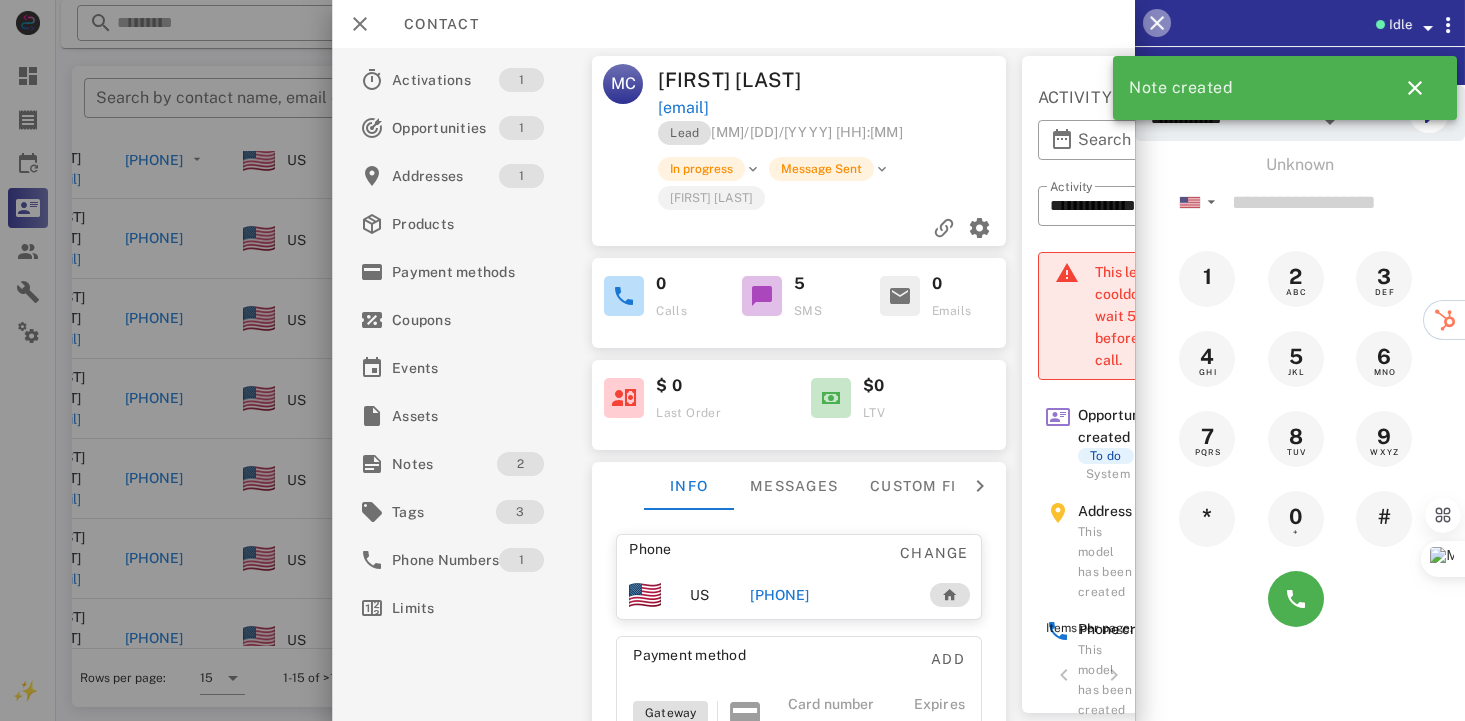 click at bounding box center (1157, 23) 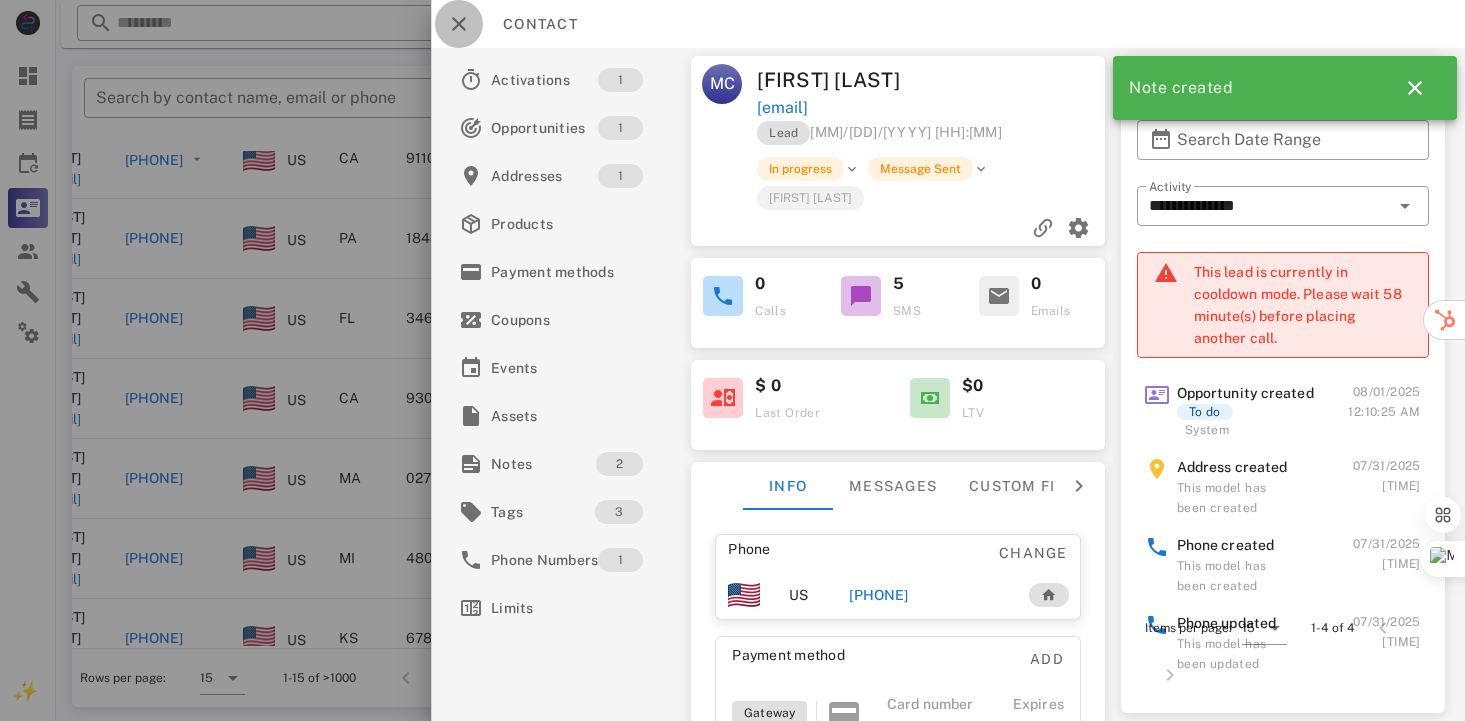click at bounding box center [459, 24] 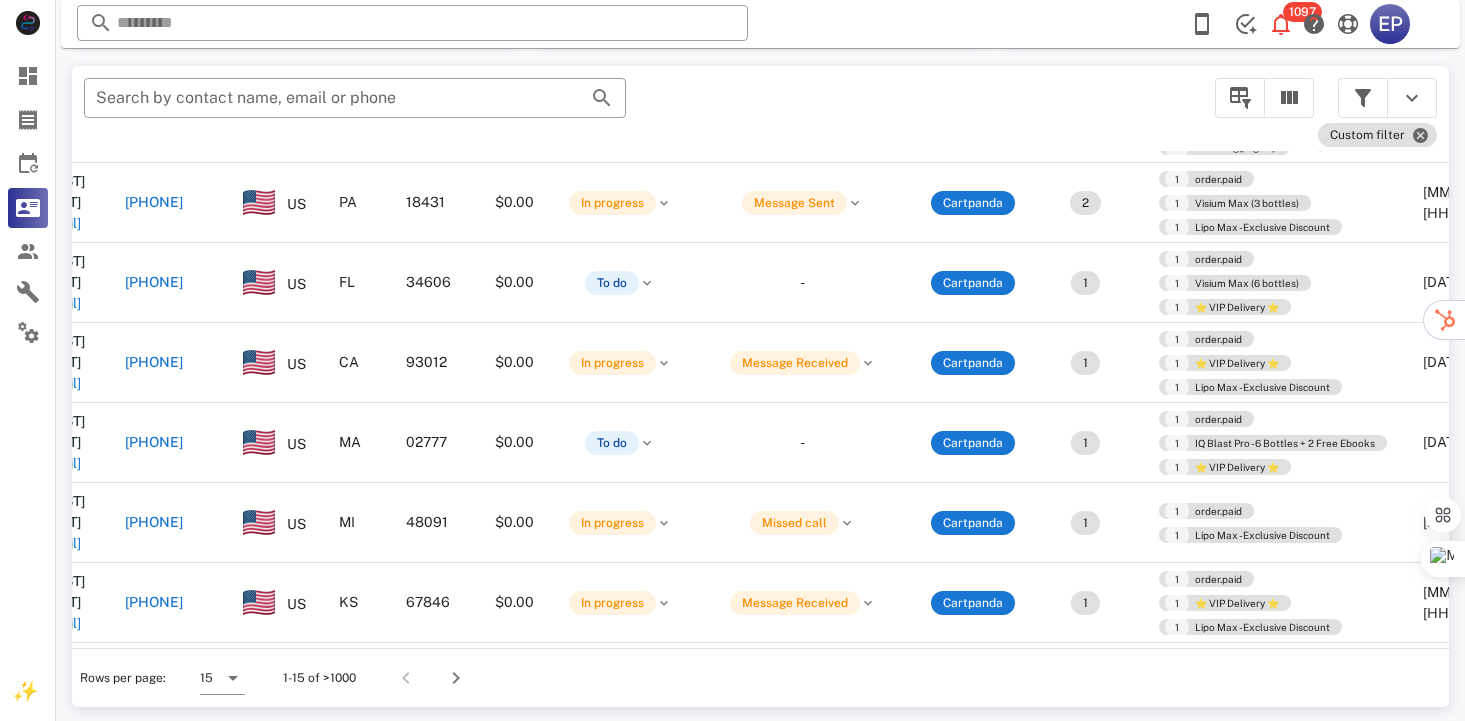 scroll, scrollTop: 450, scrollLeft: 50, axis: both 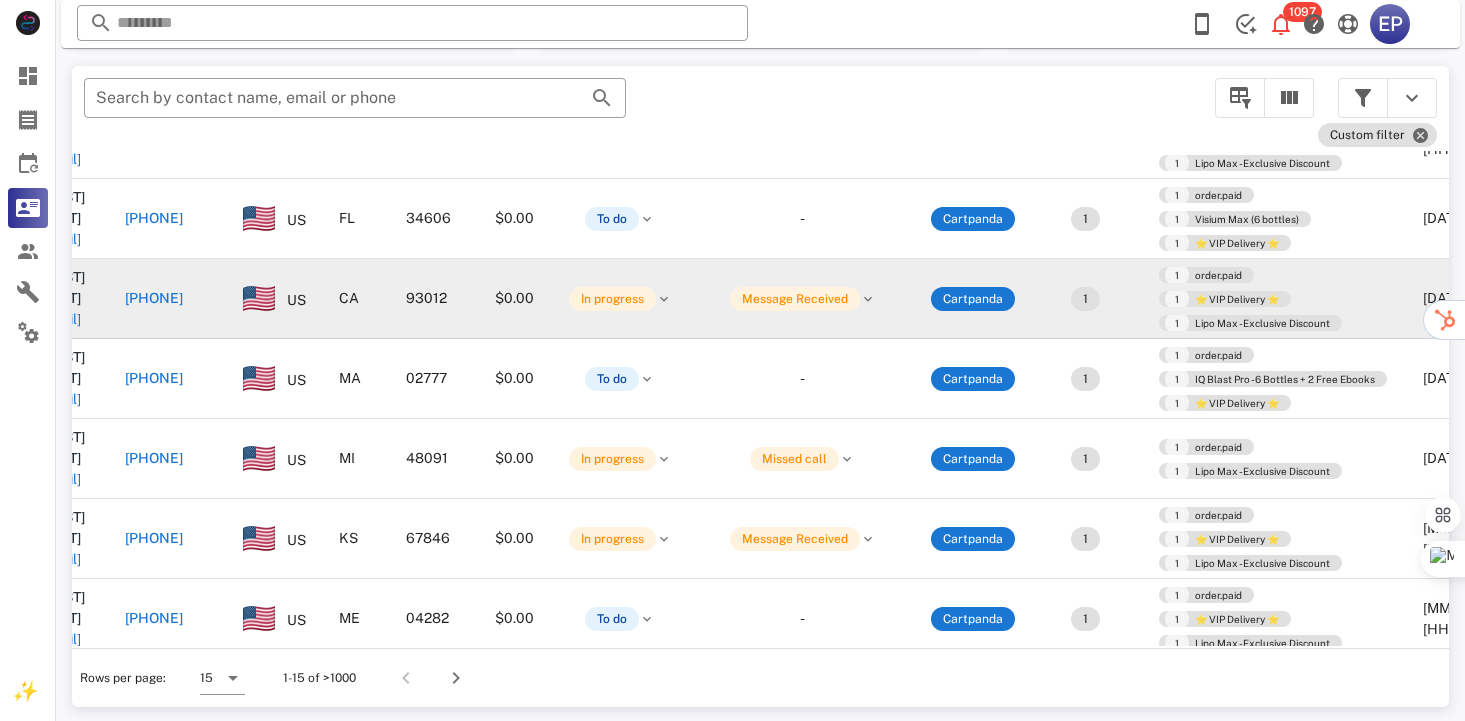 click on "[PHONE]" at bounding box center (154, 298) 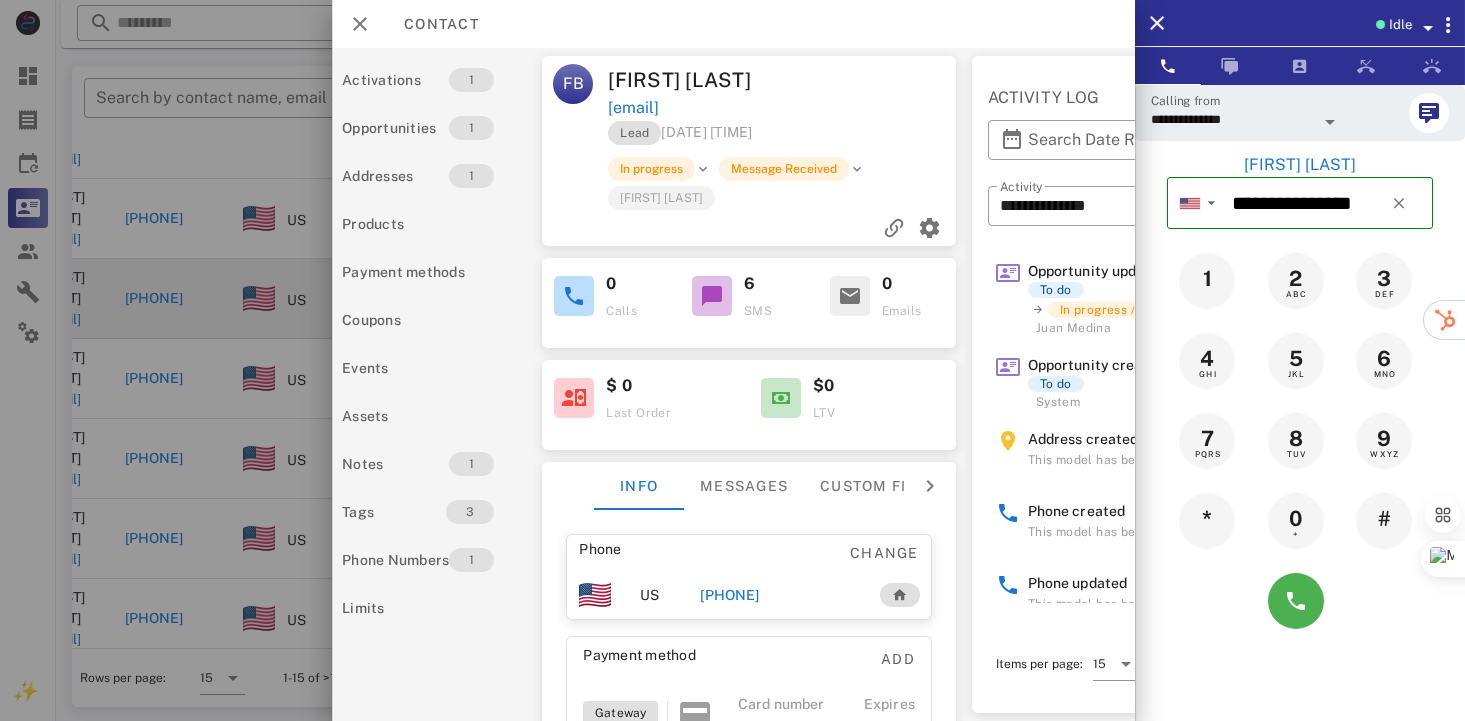scroll, scrollTop: 0, scrollLeft: 100, axis: horizontal 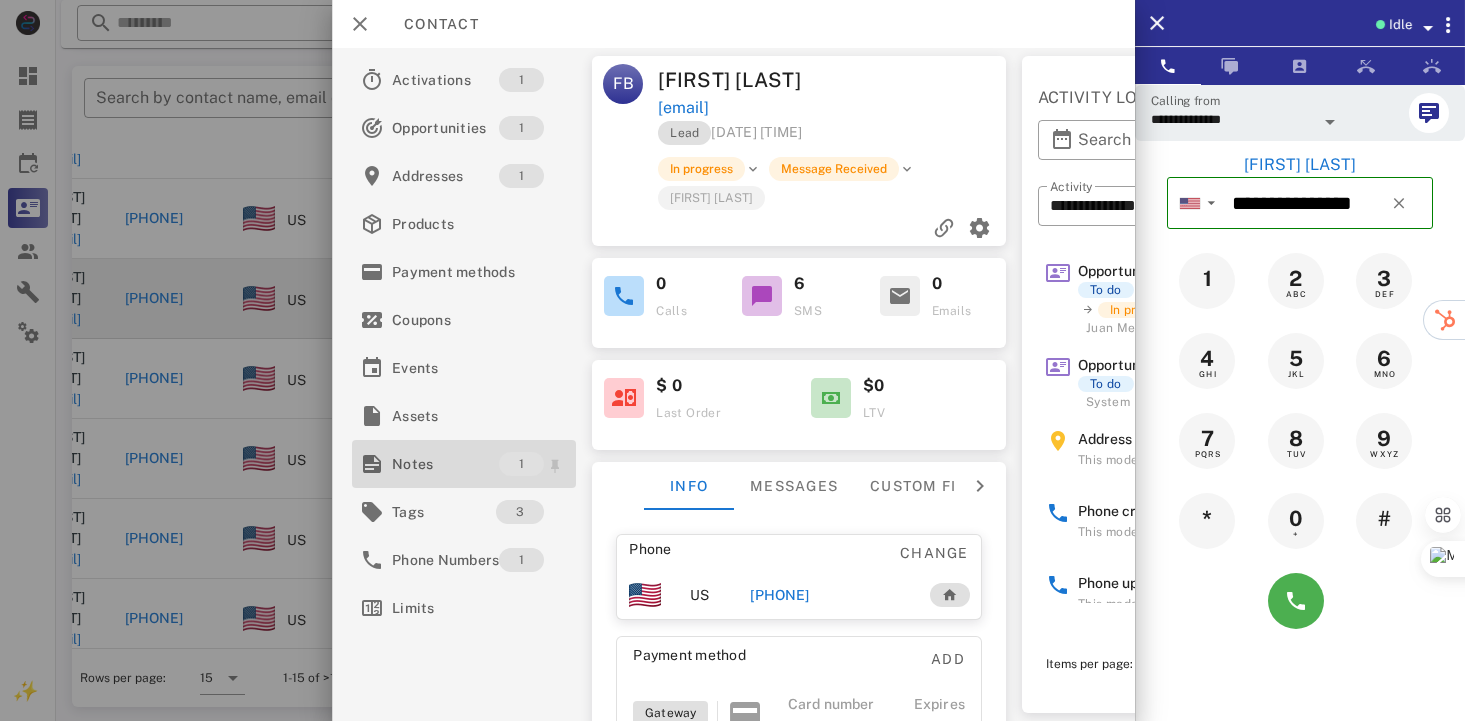 click on "Notes" at bounding box center [445, 464] 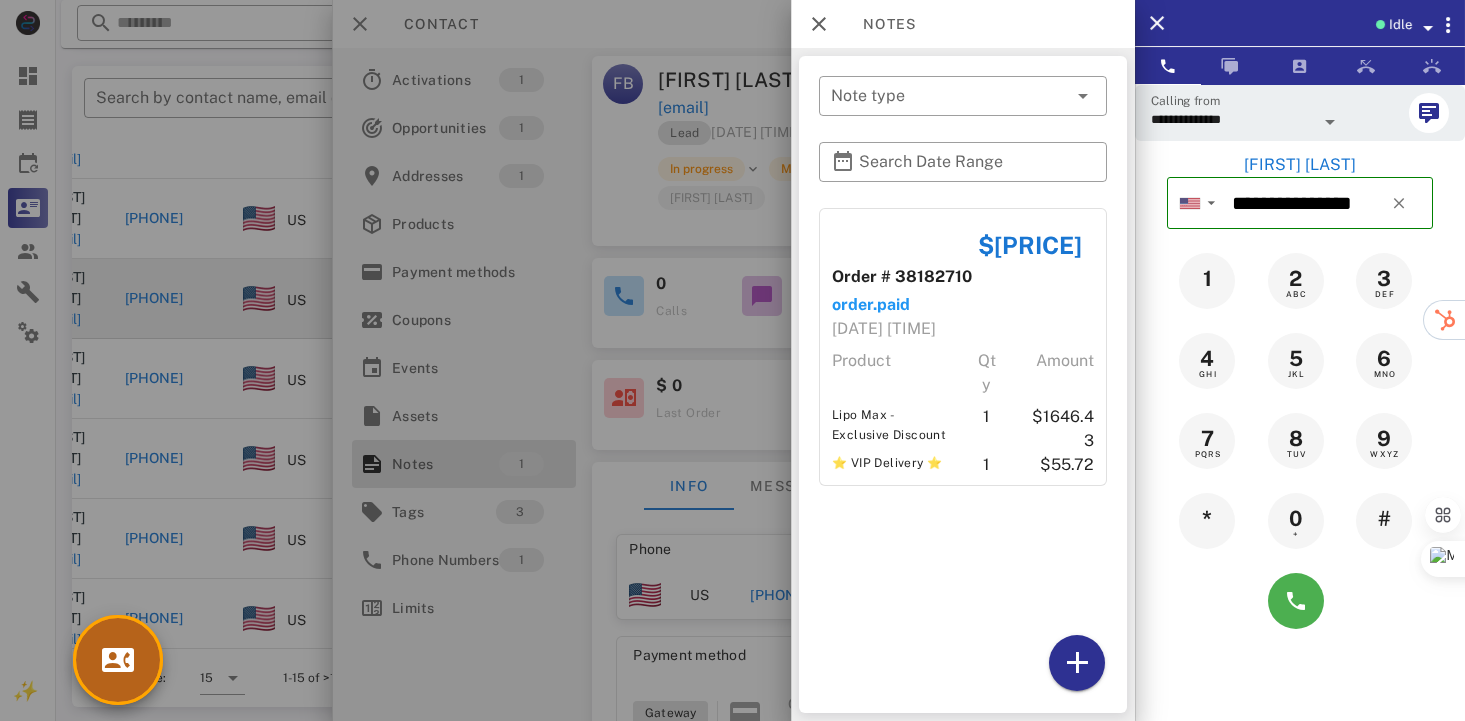 click at bounding box center [118, 660] 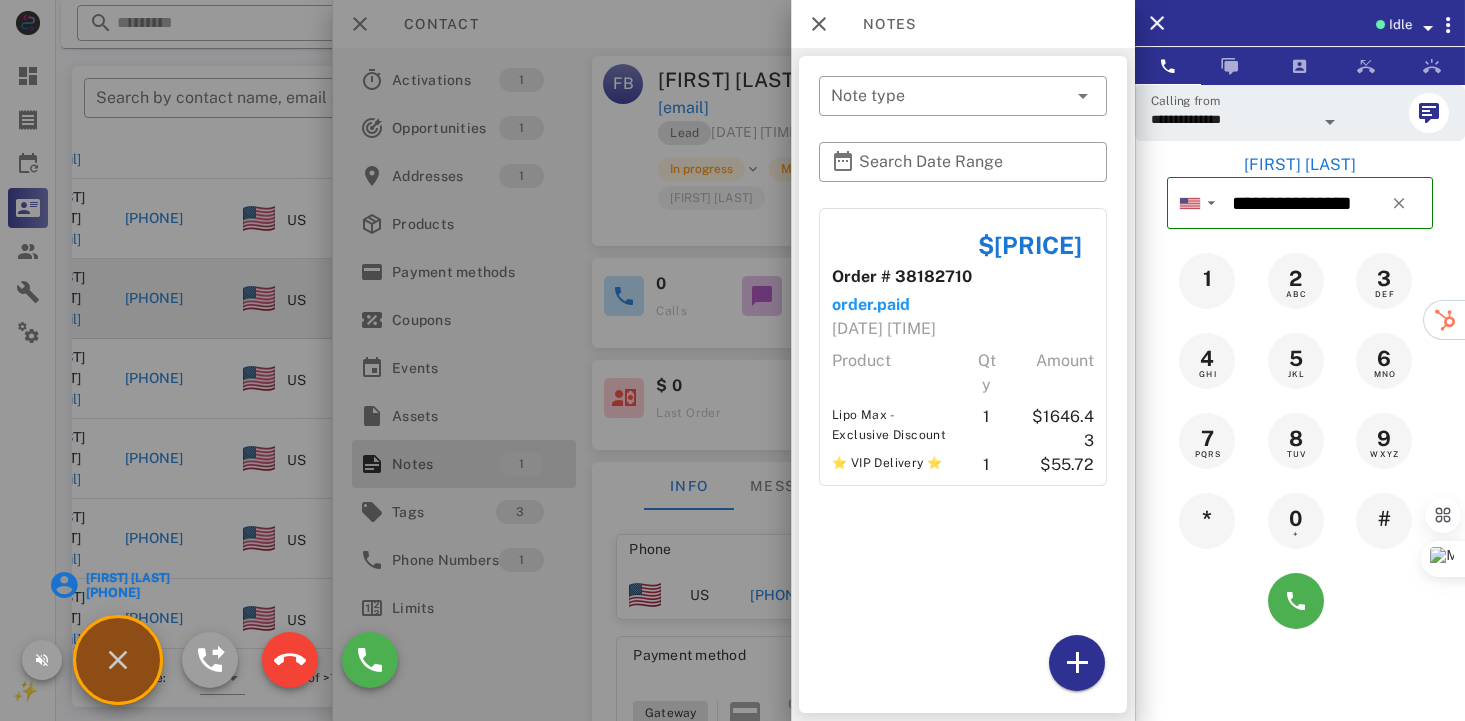 click on "[FIRST] [LAST]" at bounding box center [126, 578] 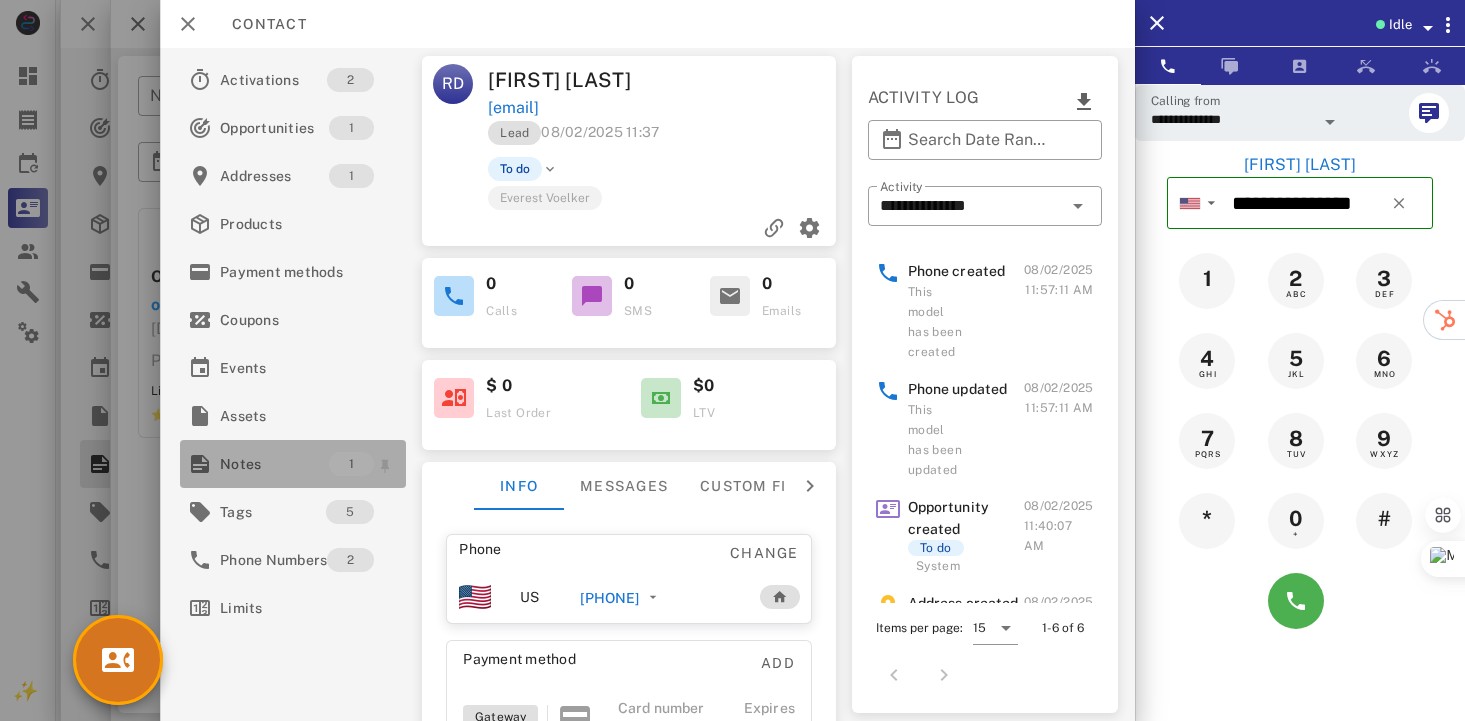 click on "Notes" at bounding box center [274, 464] 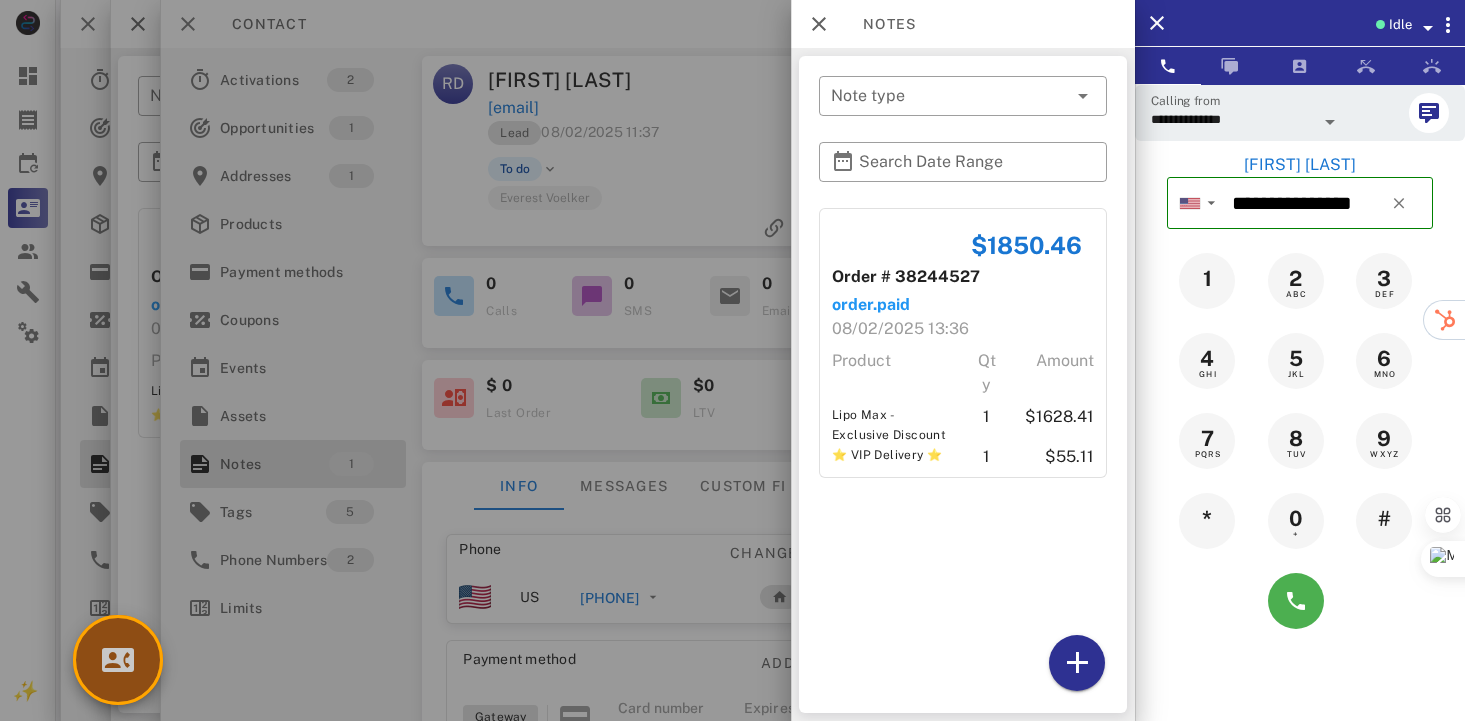 click at bounding box center [118, 660] 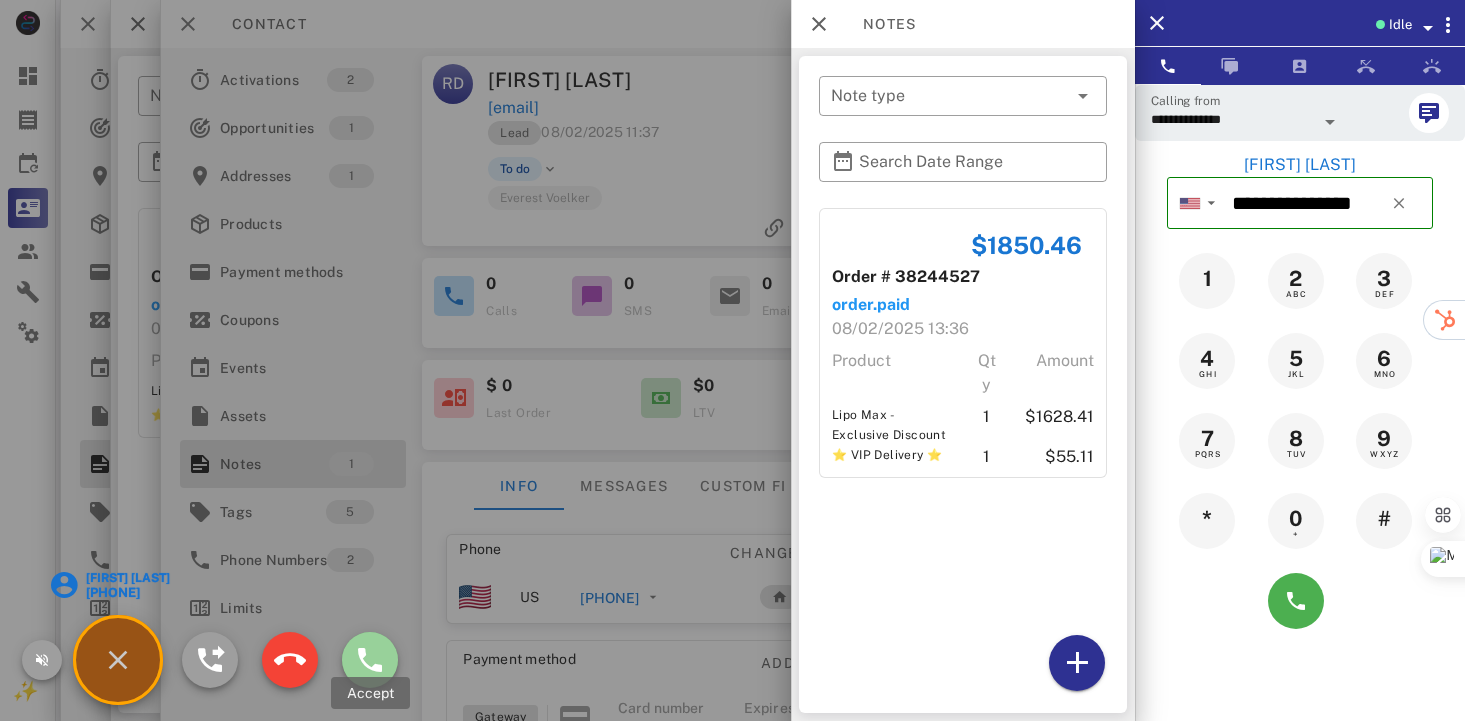 click at bounding box center [370, 660] 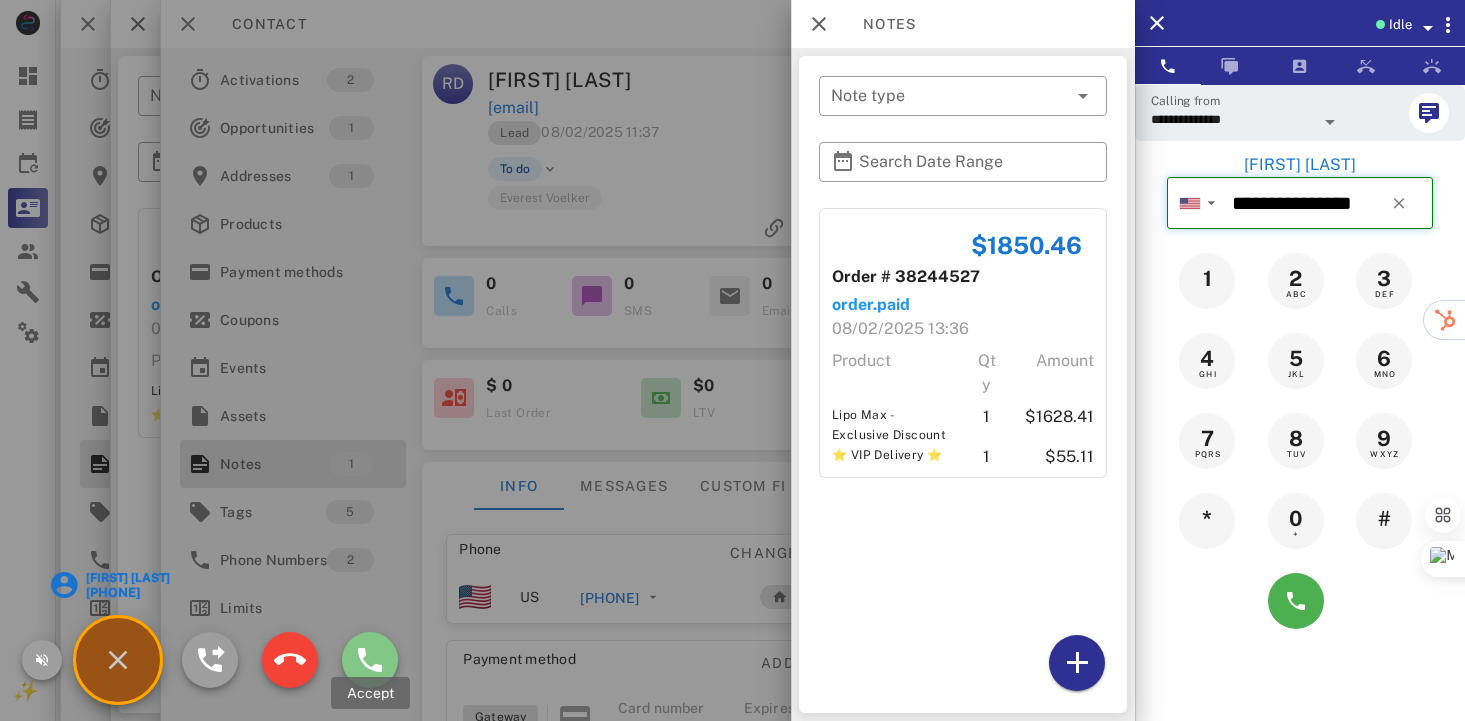 type on "**********" 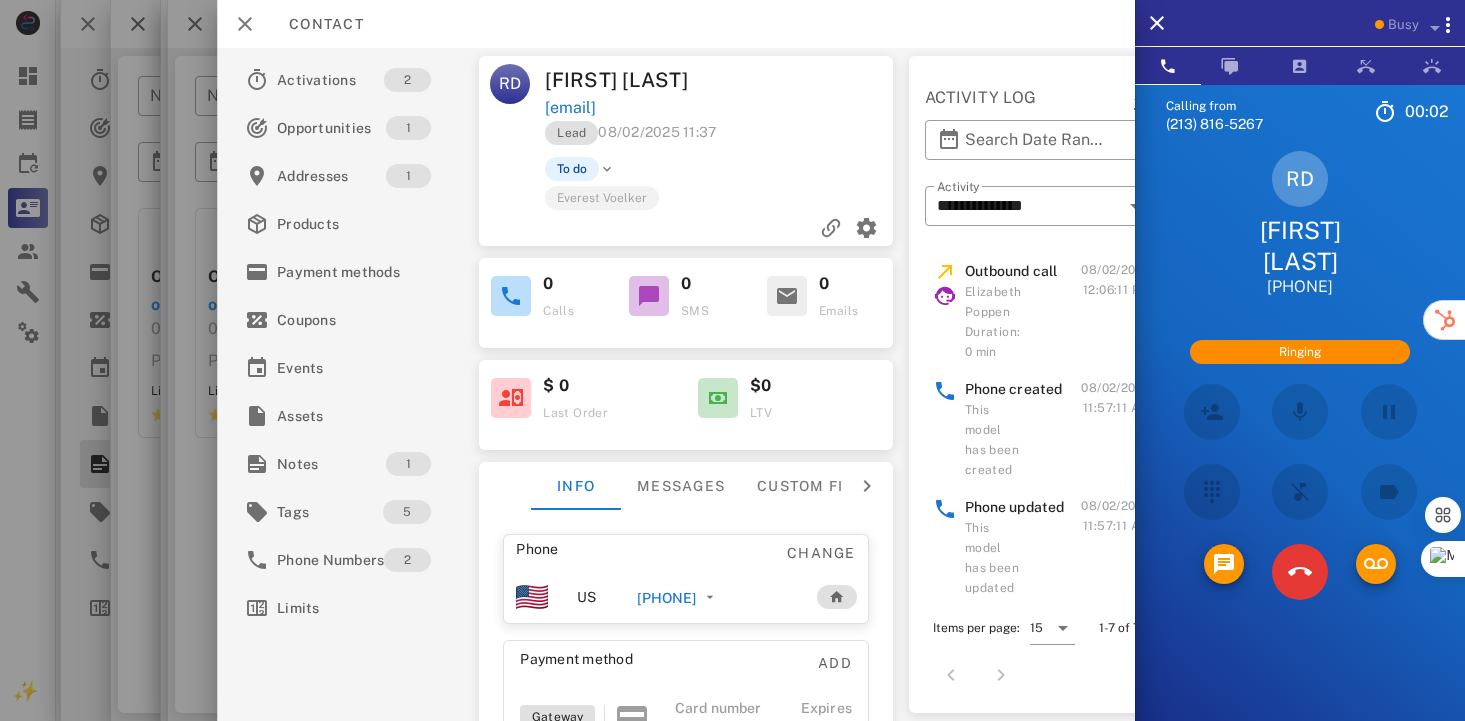 scroll, scrollTop: 463, scrollLeft: 50, axis: both 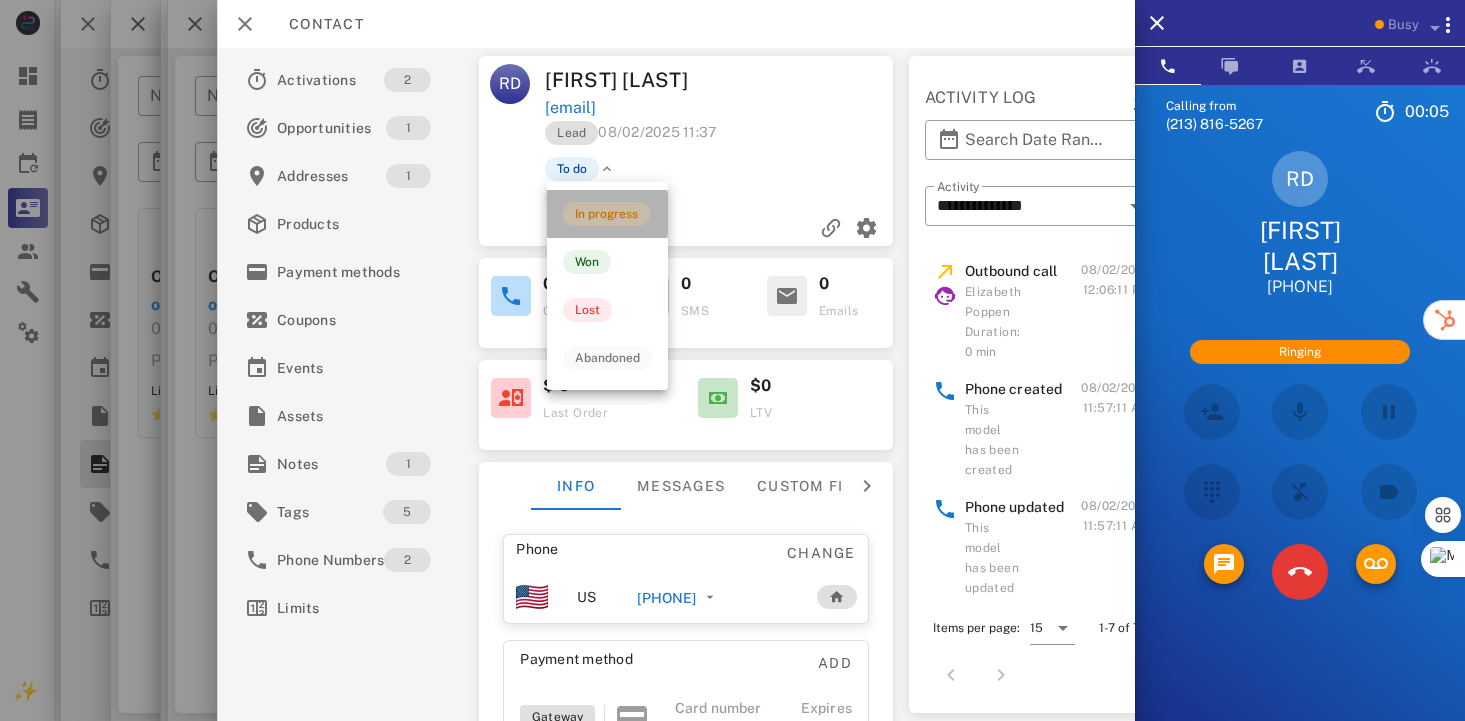 click on "In progress" at bounding box center [606, 214] 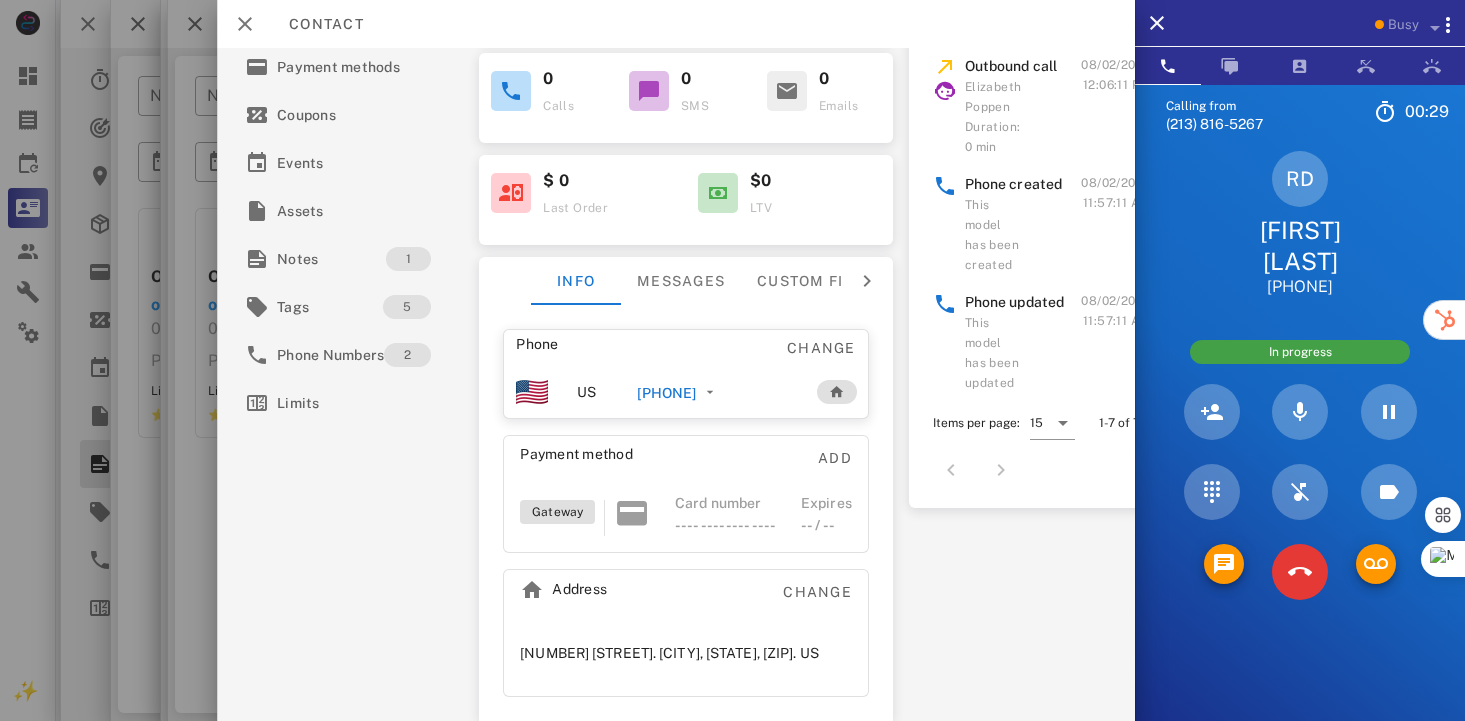 scroll, scrollTop: 241, scrollLeft: 0, axis: vertical 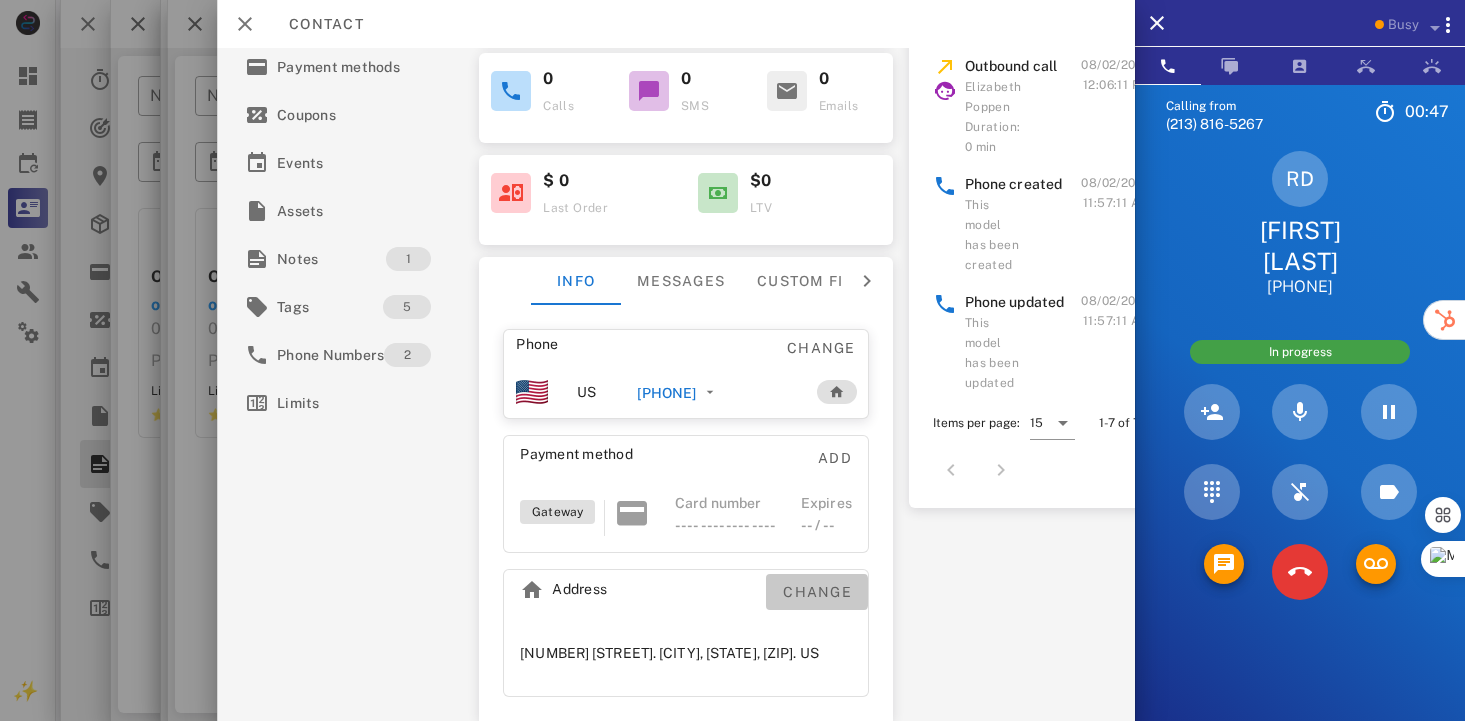 click on "Change" at bounding box center (817, 592) 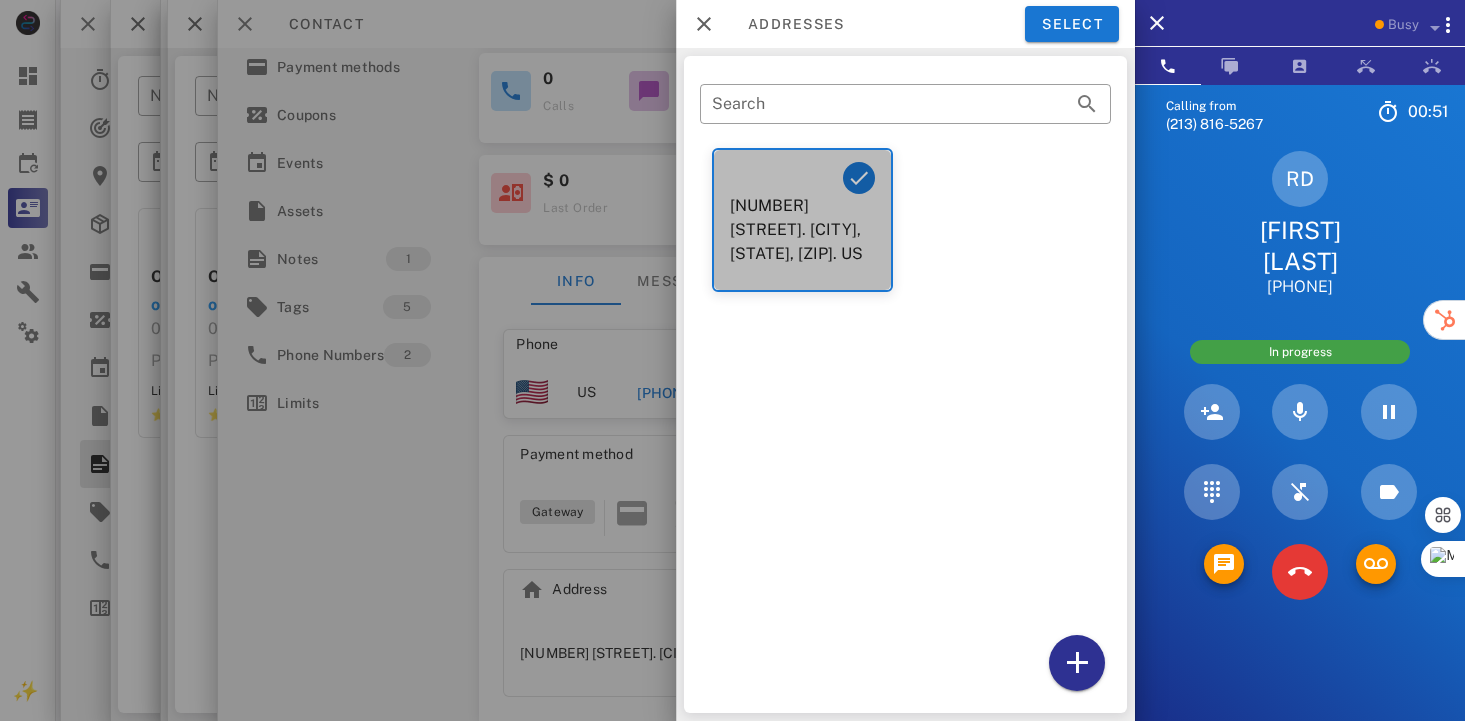 click at bounding box center [860, 178] 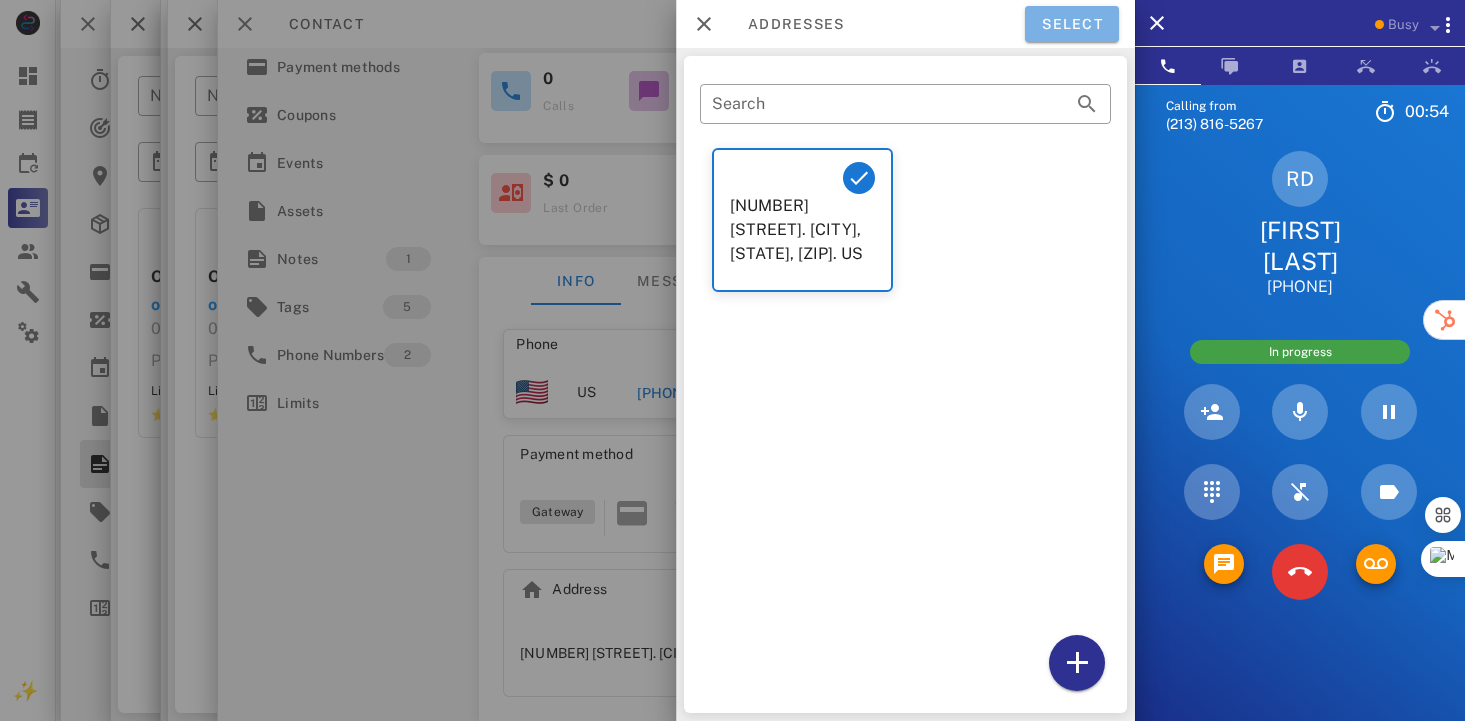 click on "Select" at bounding box center (1072, 24) 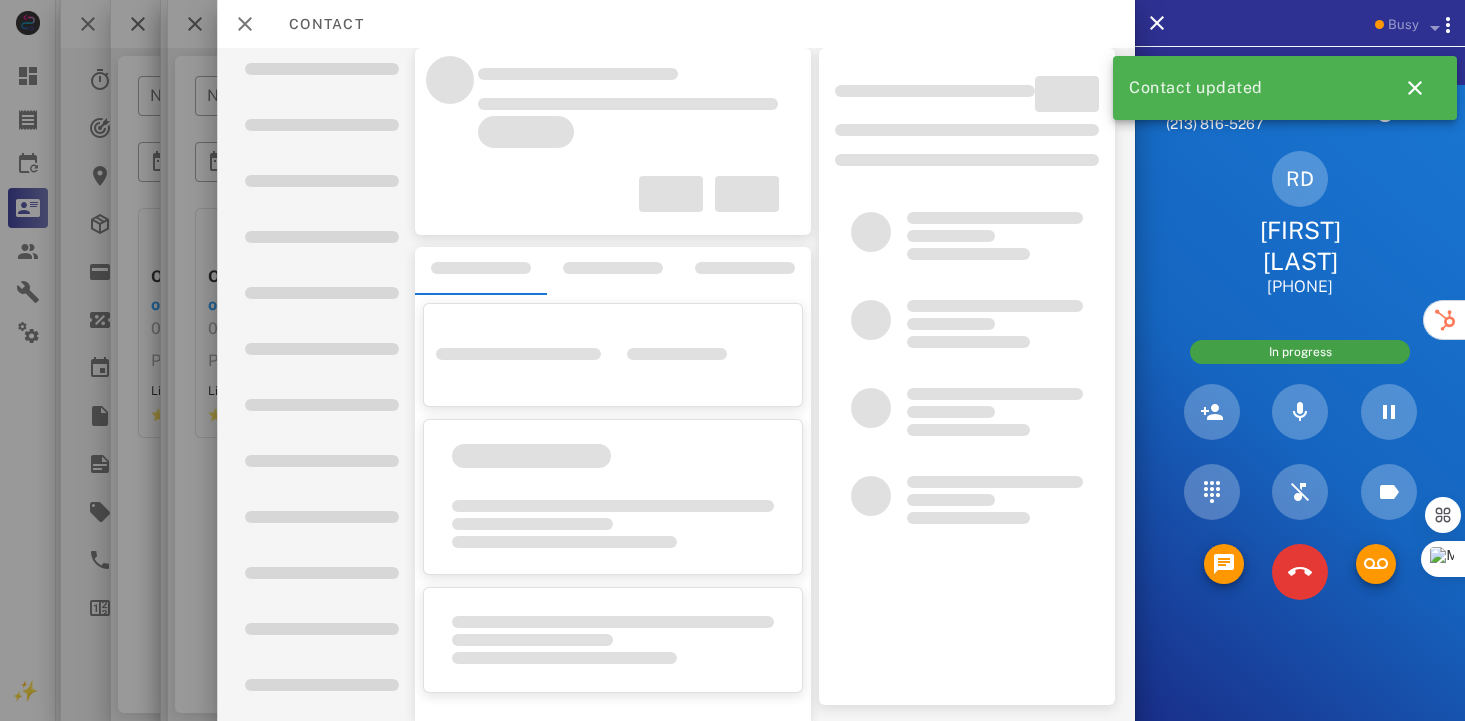scroll, scrollTop: 0, scrollLeft: 0, axis: both 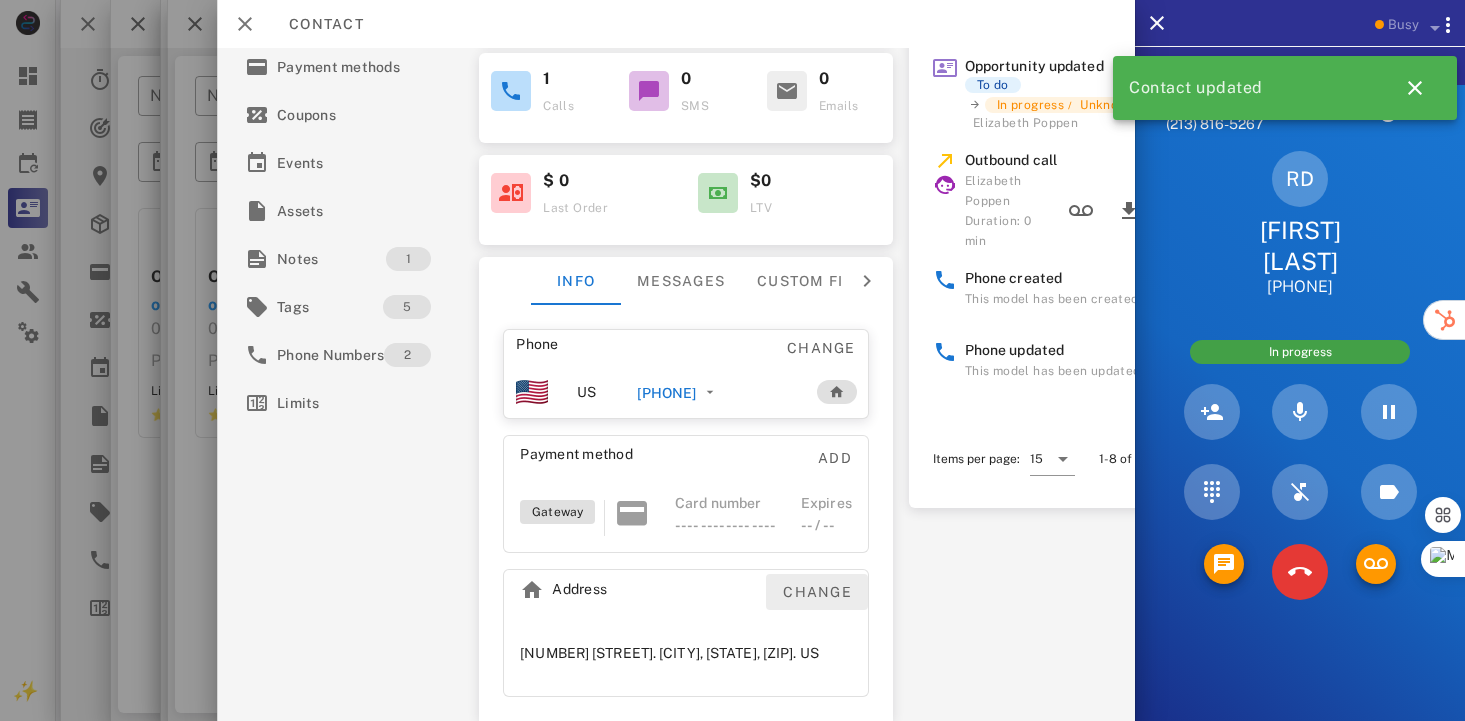 click on "Change" at bounding box center (817, 592) 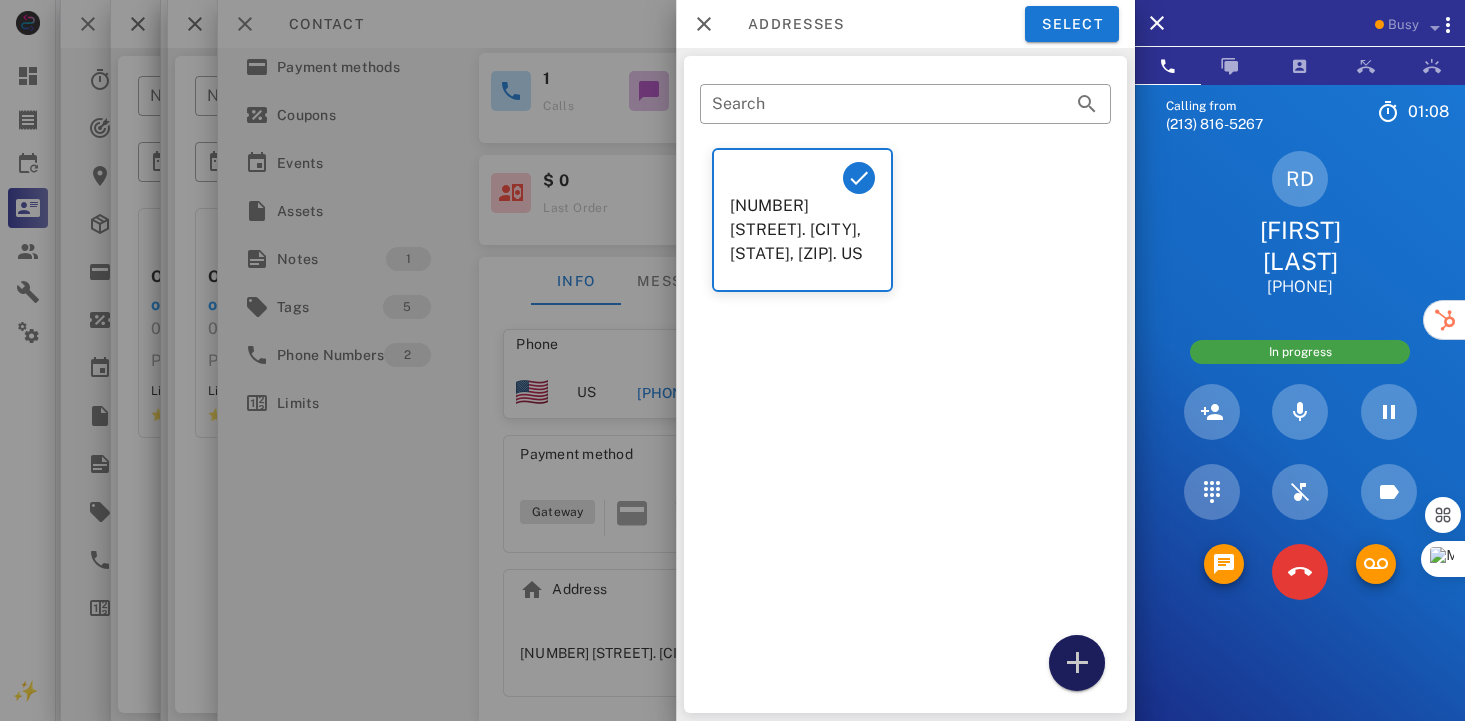 click at bounding box center (1077, 663) 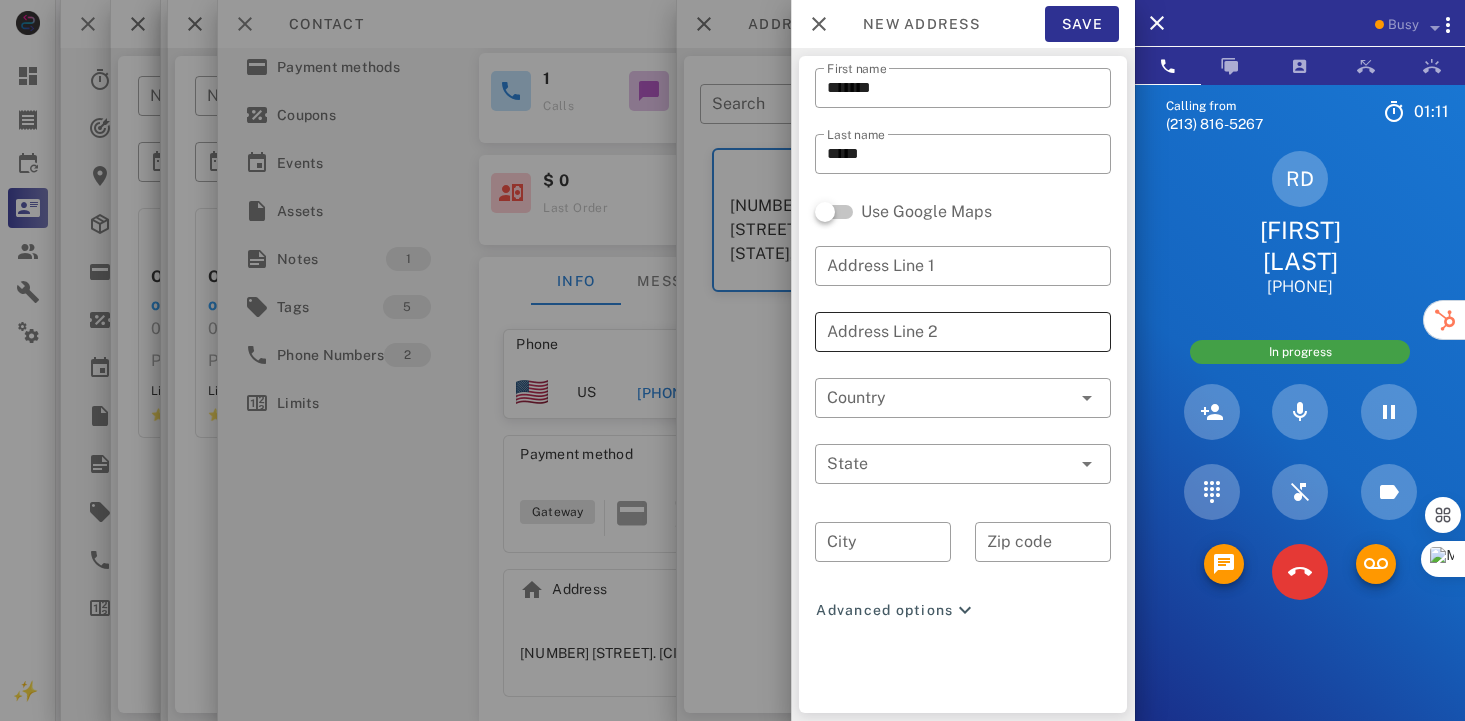 click on "Address Line 2" at bounding box center [963, 332] 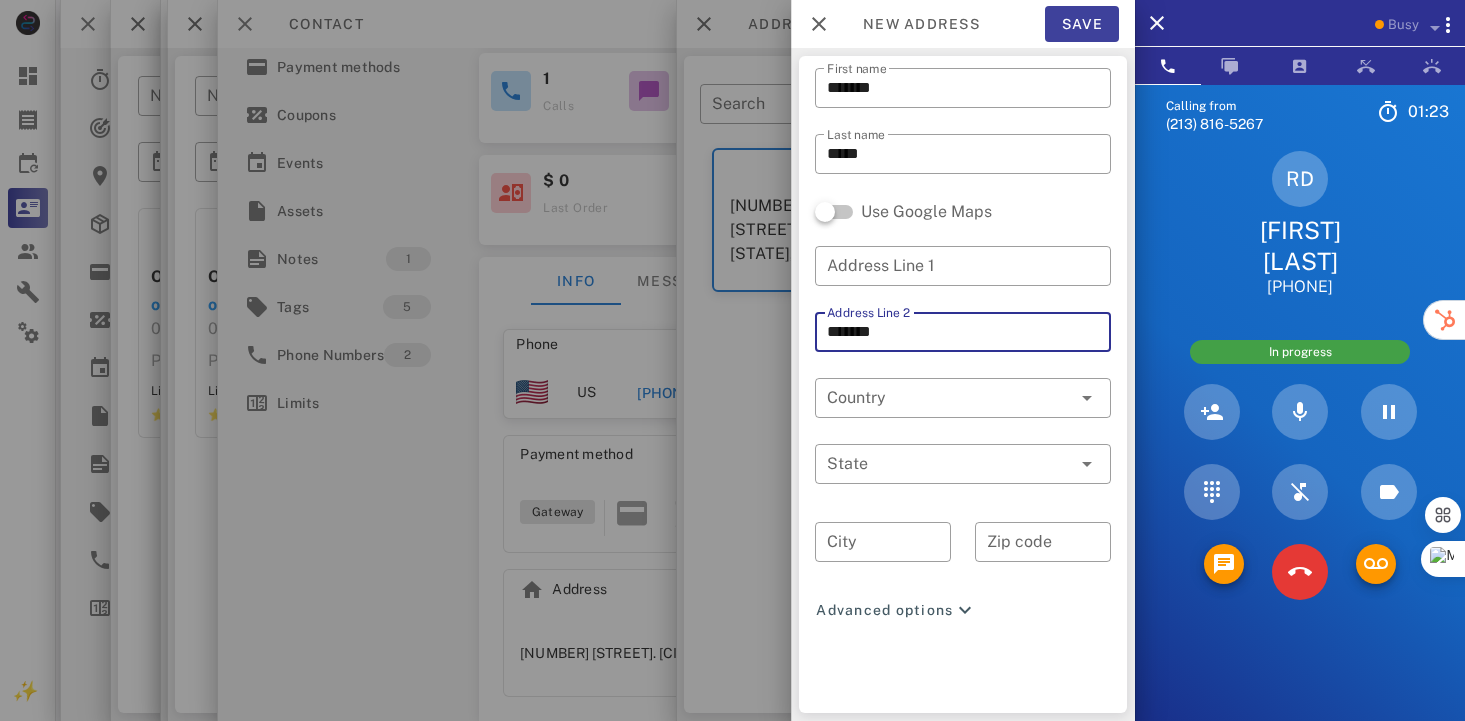 type on "******" 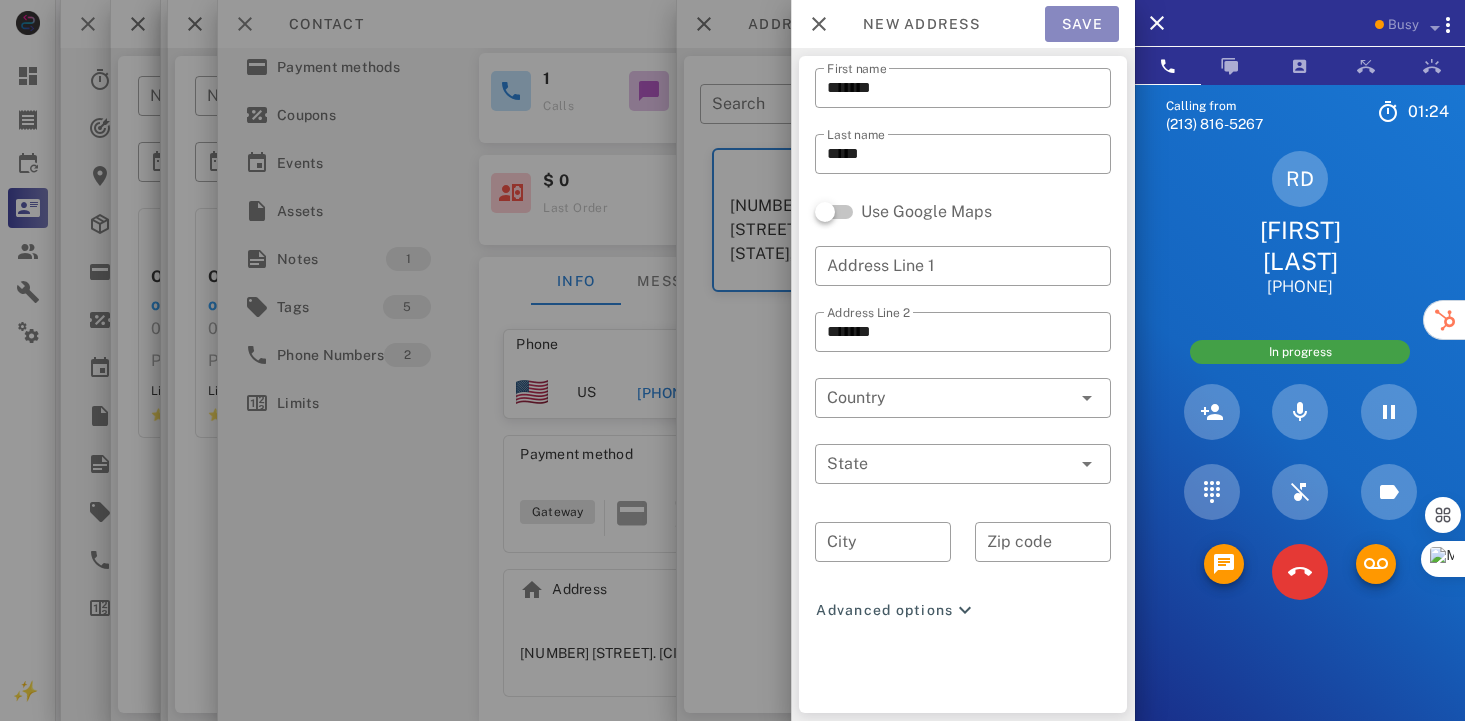click on "Save" at bounding box center [1082, 24] 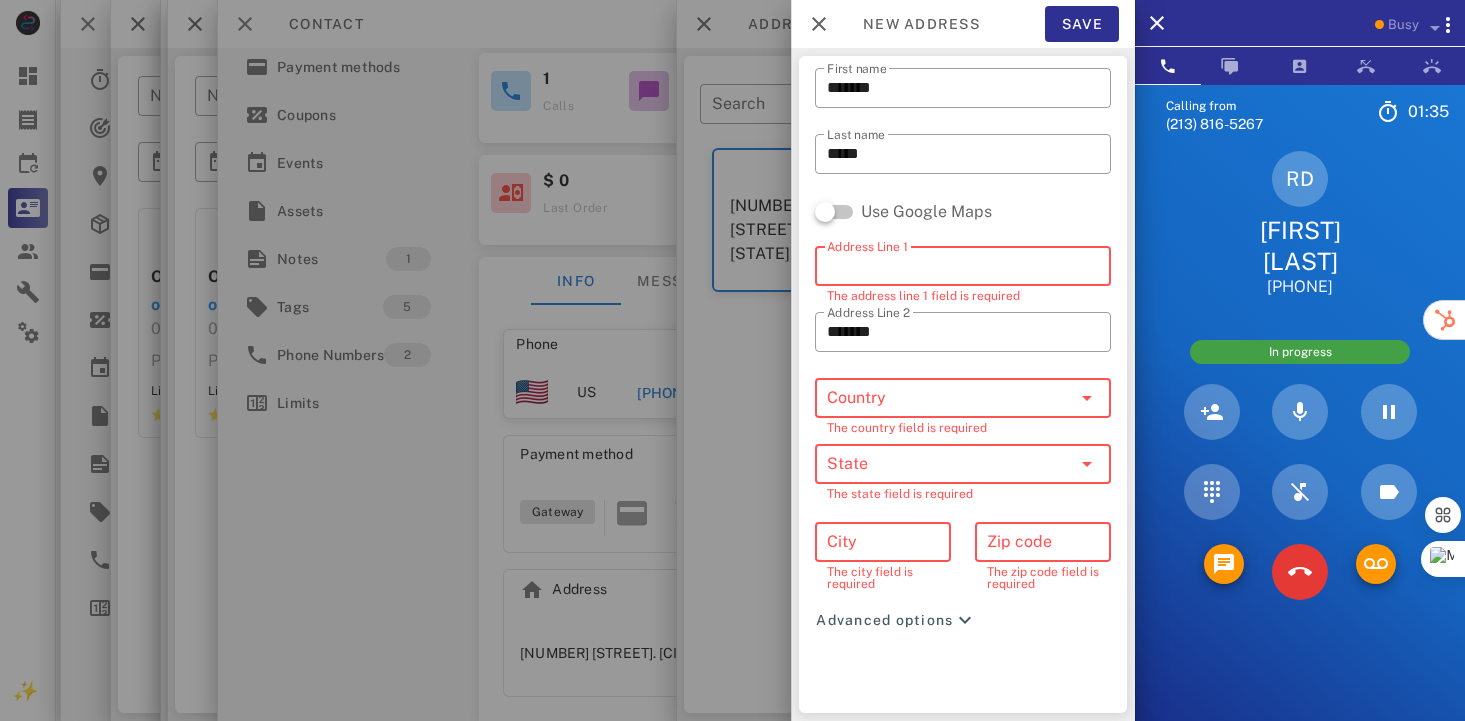 click on "Address Line 1" at bounding box center [963, 266] 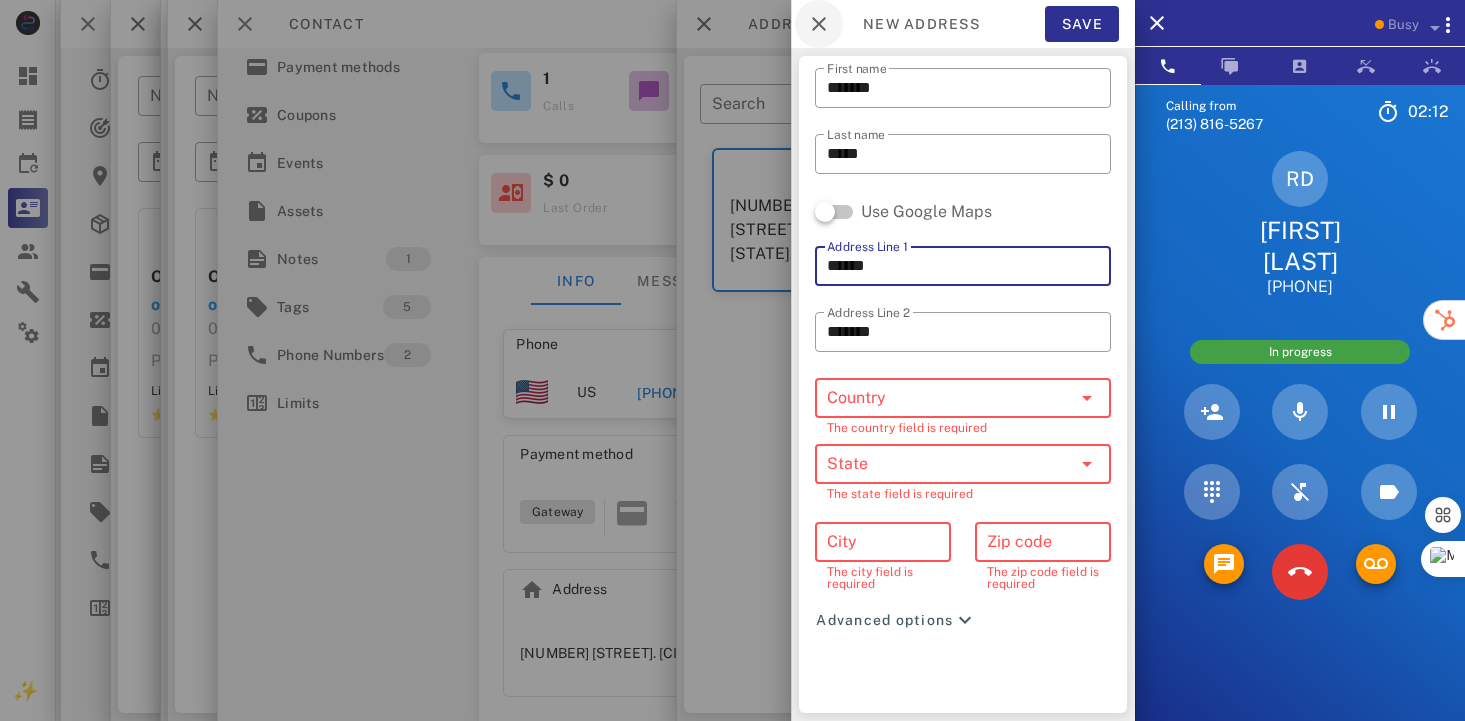 type on "*****" 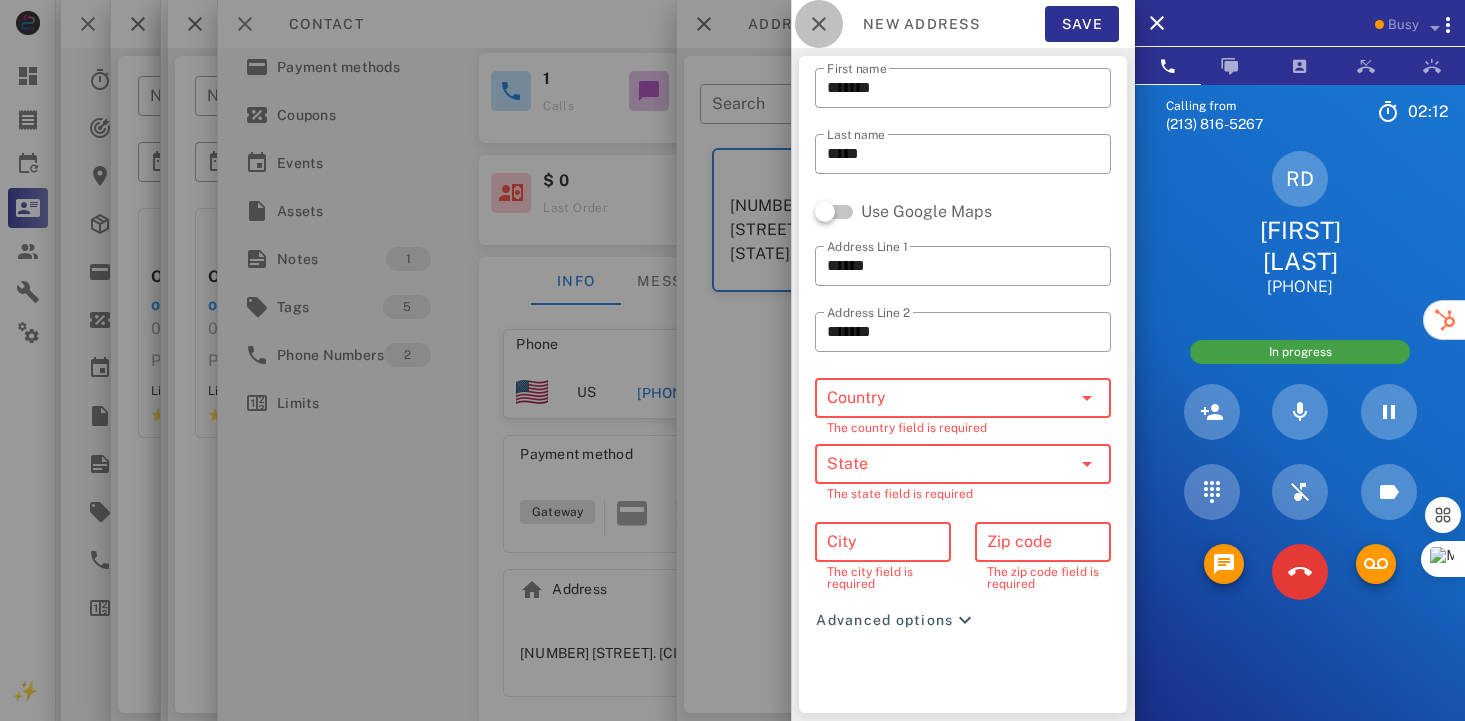 click at bounding box center (819, 24) 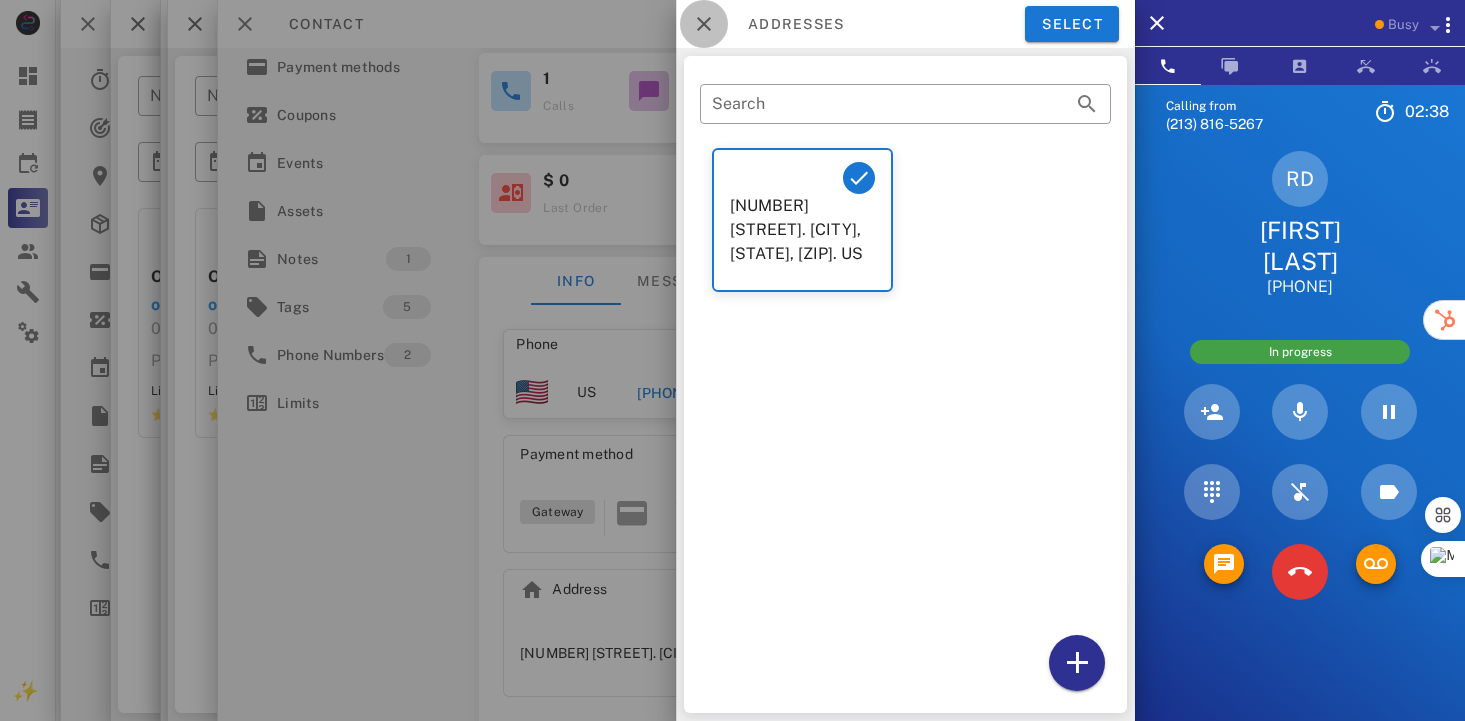 click at bounding box center [704, 24] 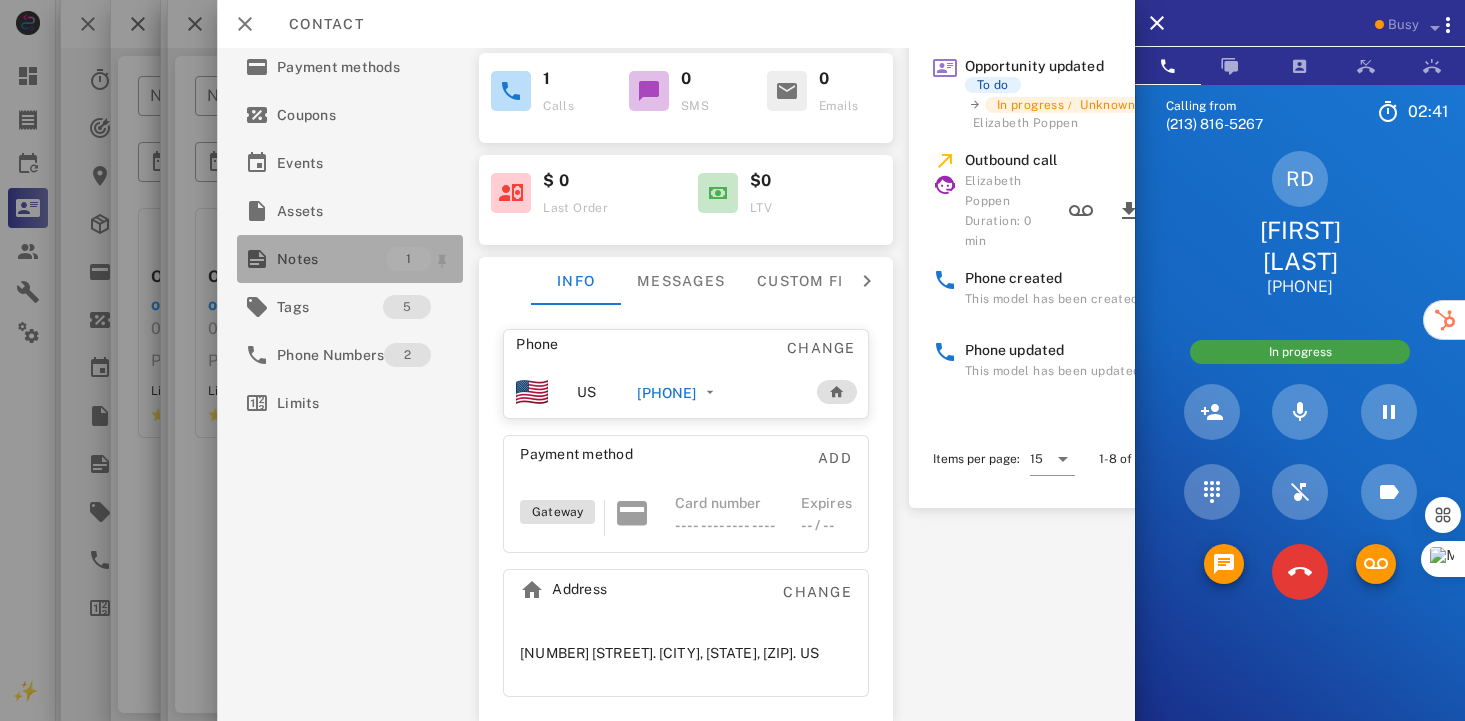 click on "Notes" at bounding box center [331, 259] 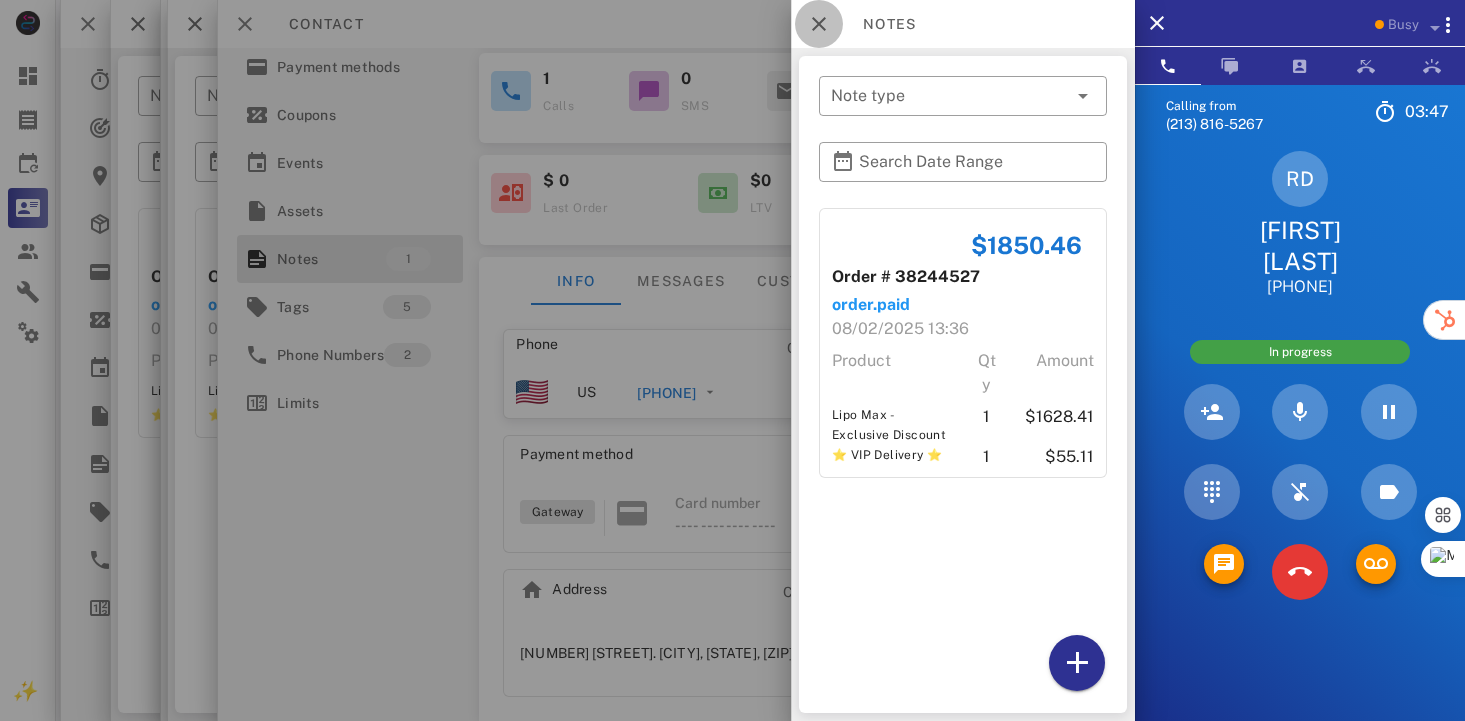 click at bounding box center [819, 24] 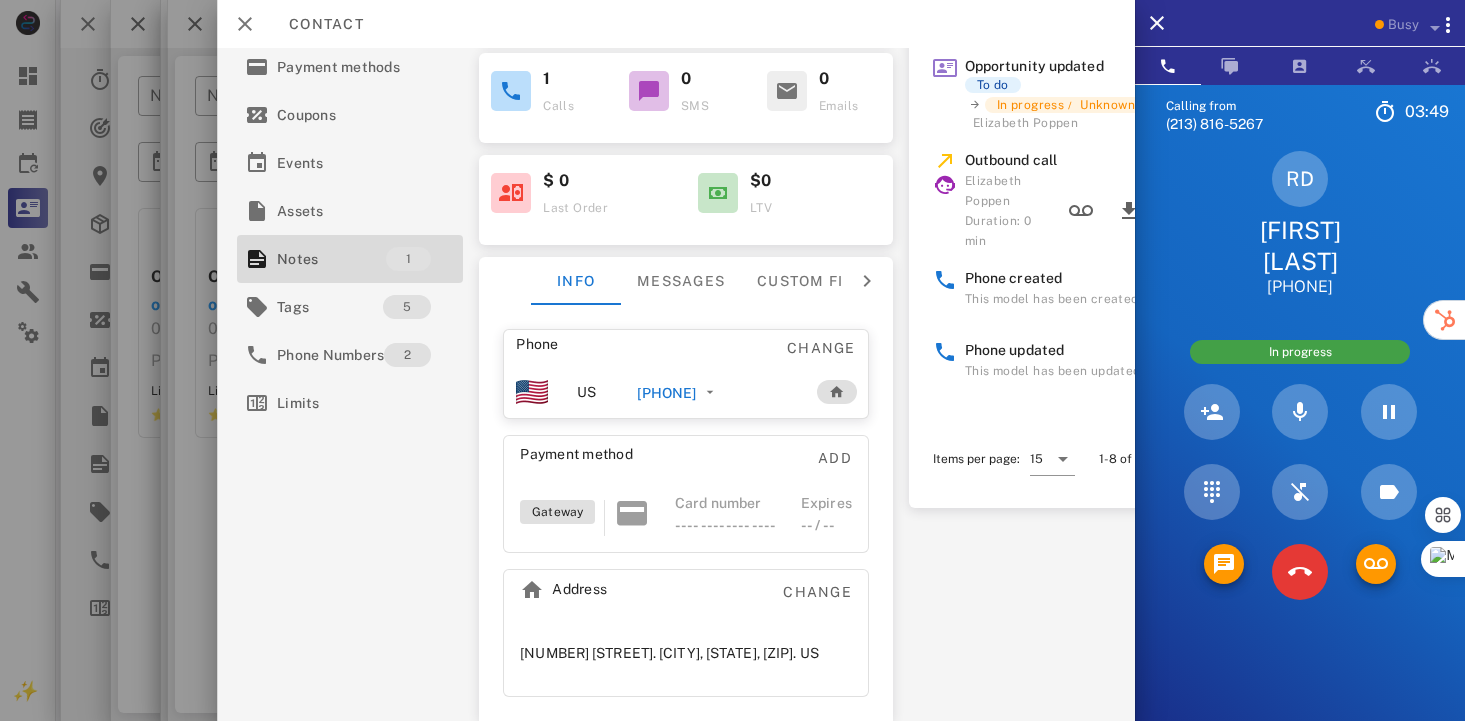 scroll, scrollTop: 0, scrollLeft: 0, axis: both 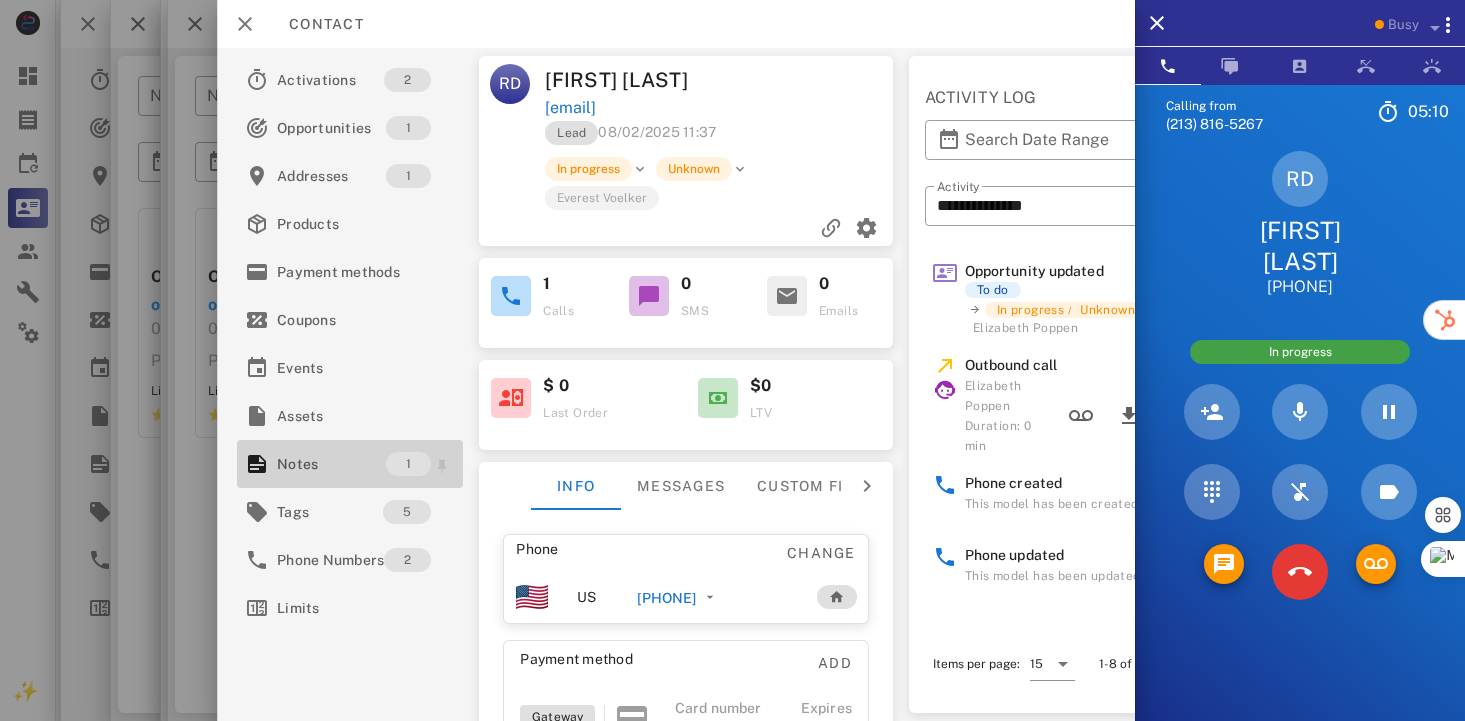 click on "Notes" at bounding box center [331, 464] 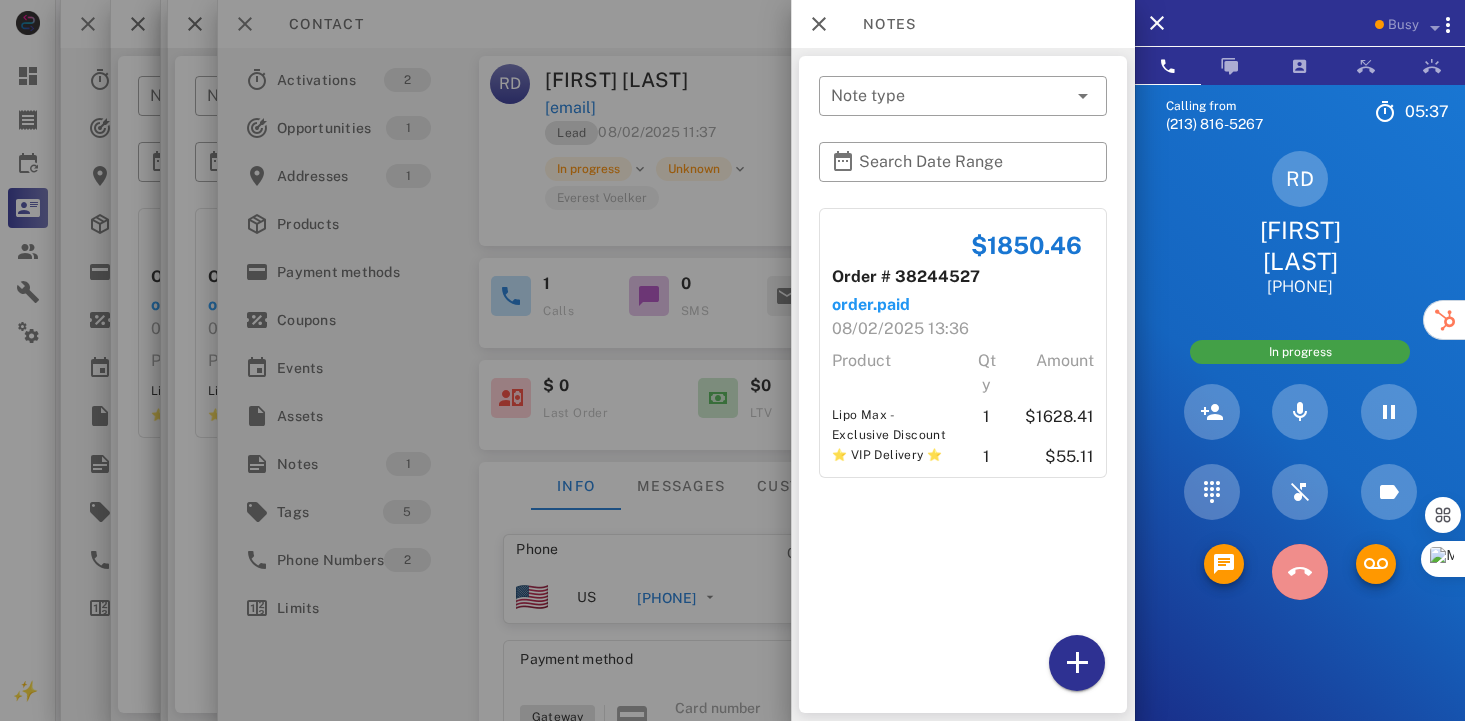 click at bounding box center (1299, 572) 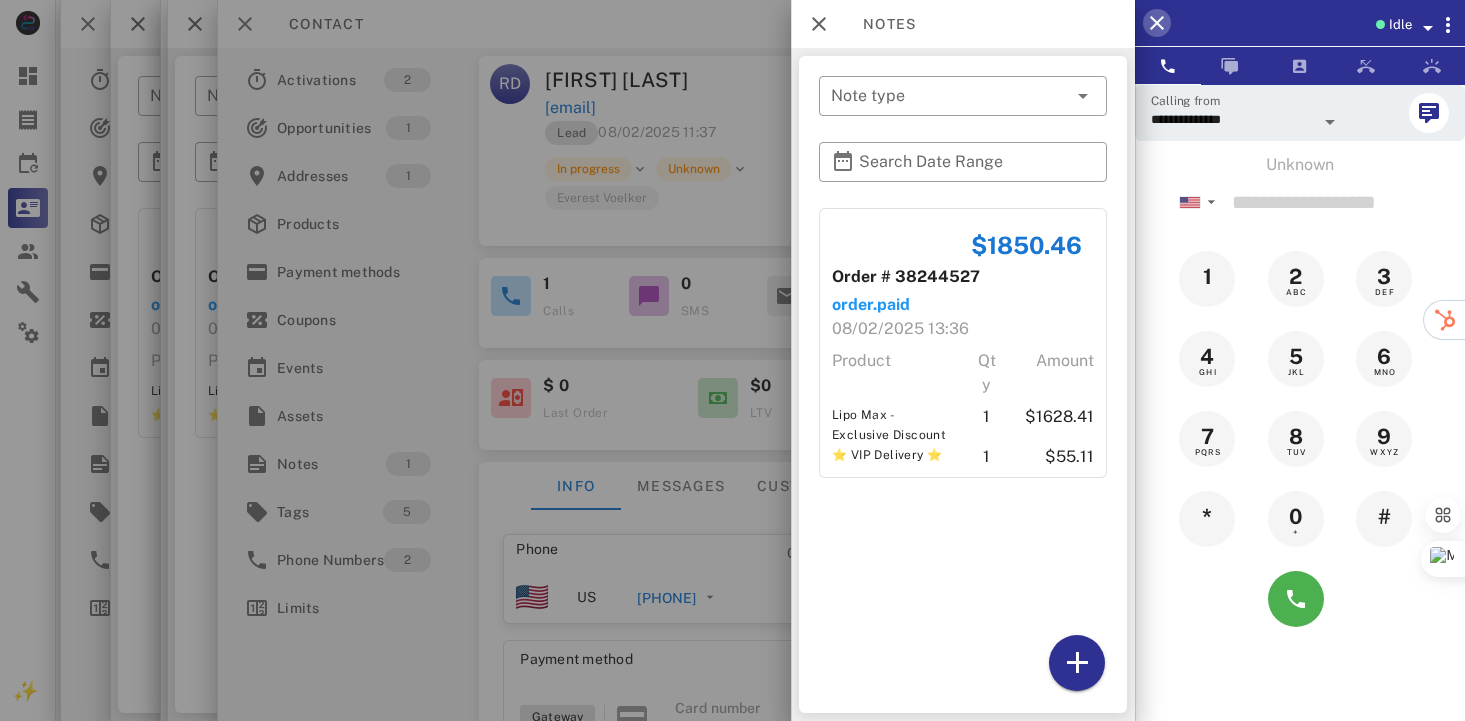 click at bounding box center [1157, 23] 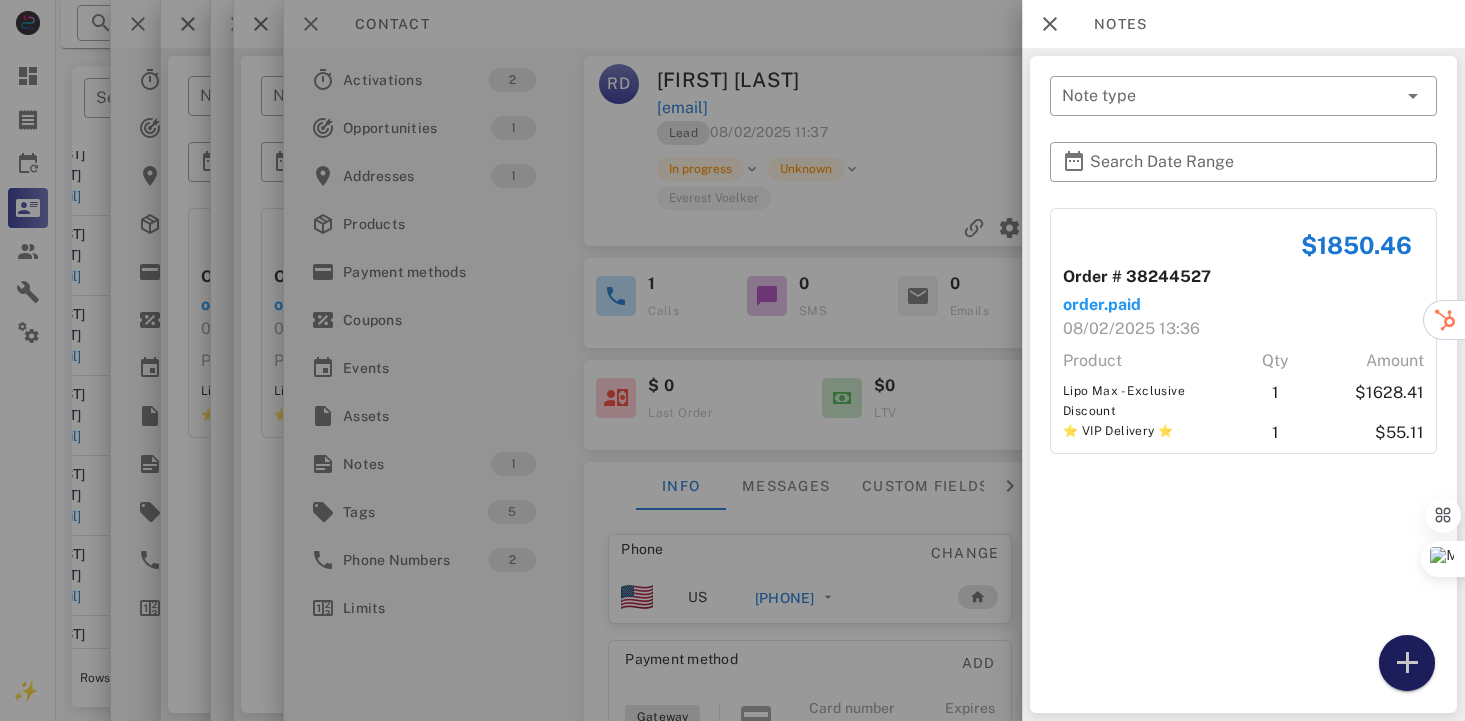 click at bounding box center [1407, 663] 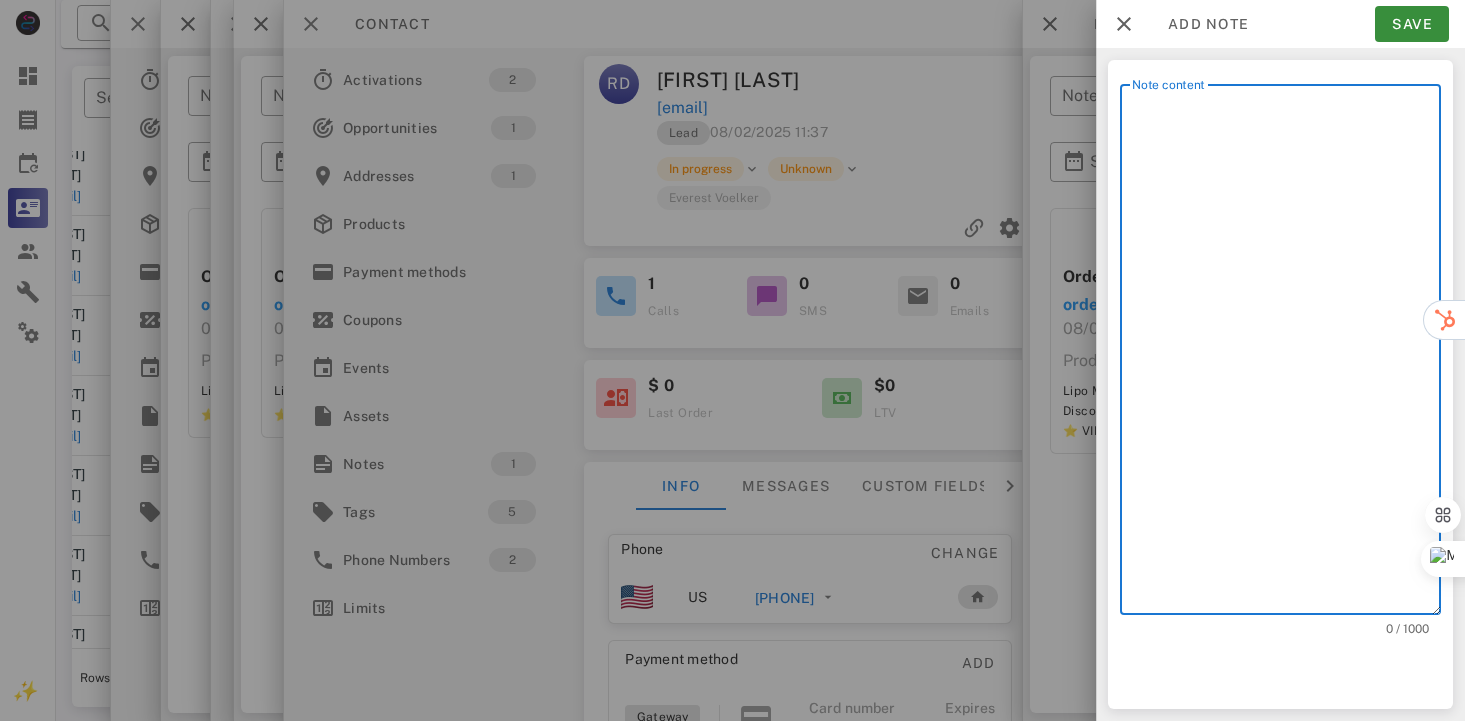 click on "Note content" at bounding box center (1286, 354) 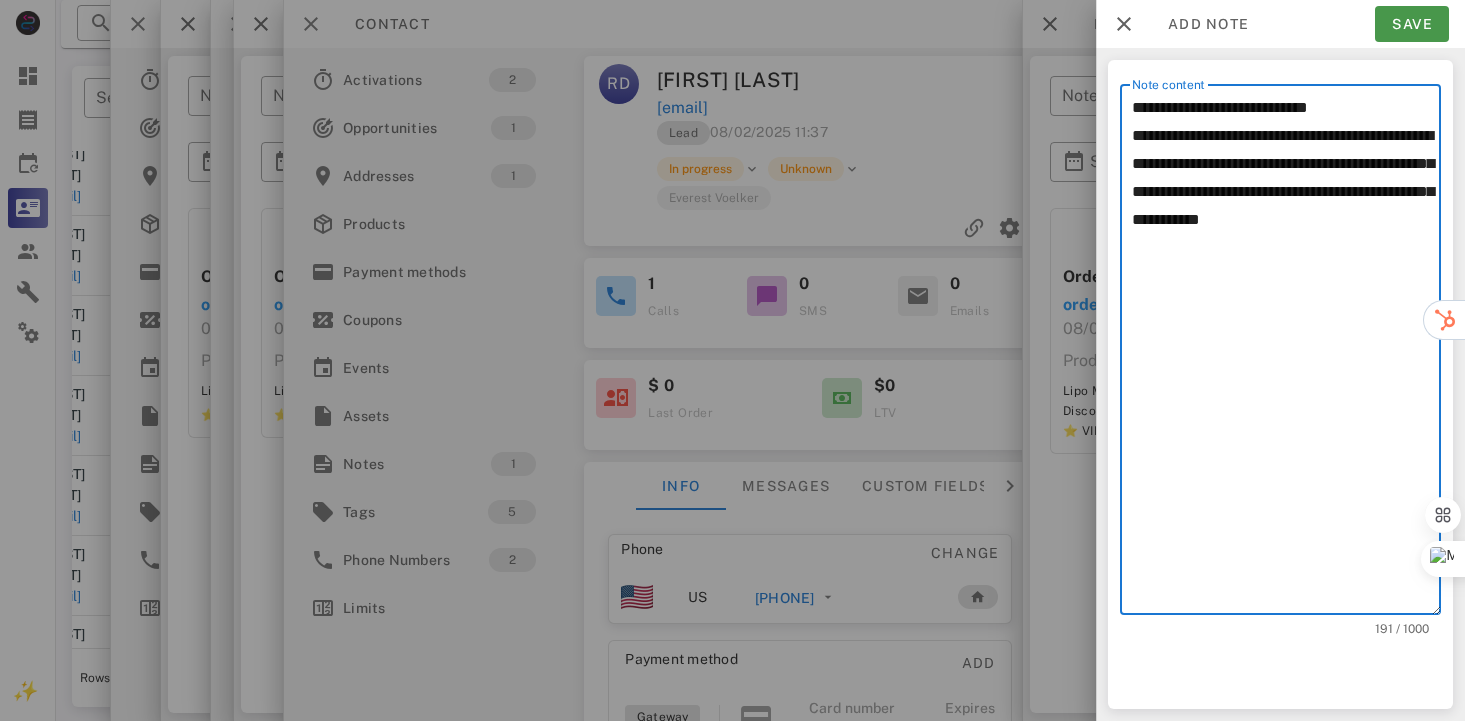type on "**********" 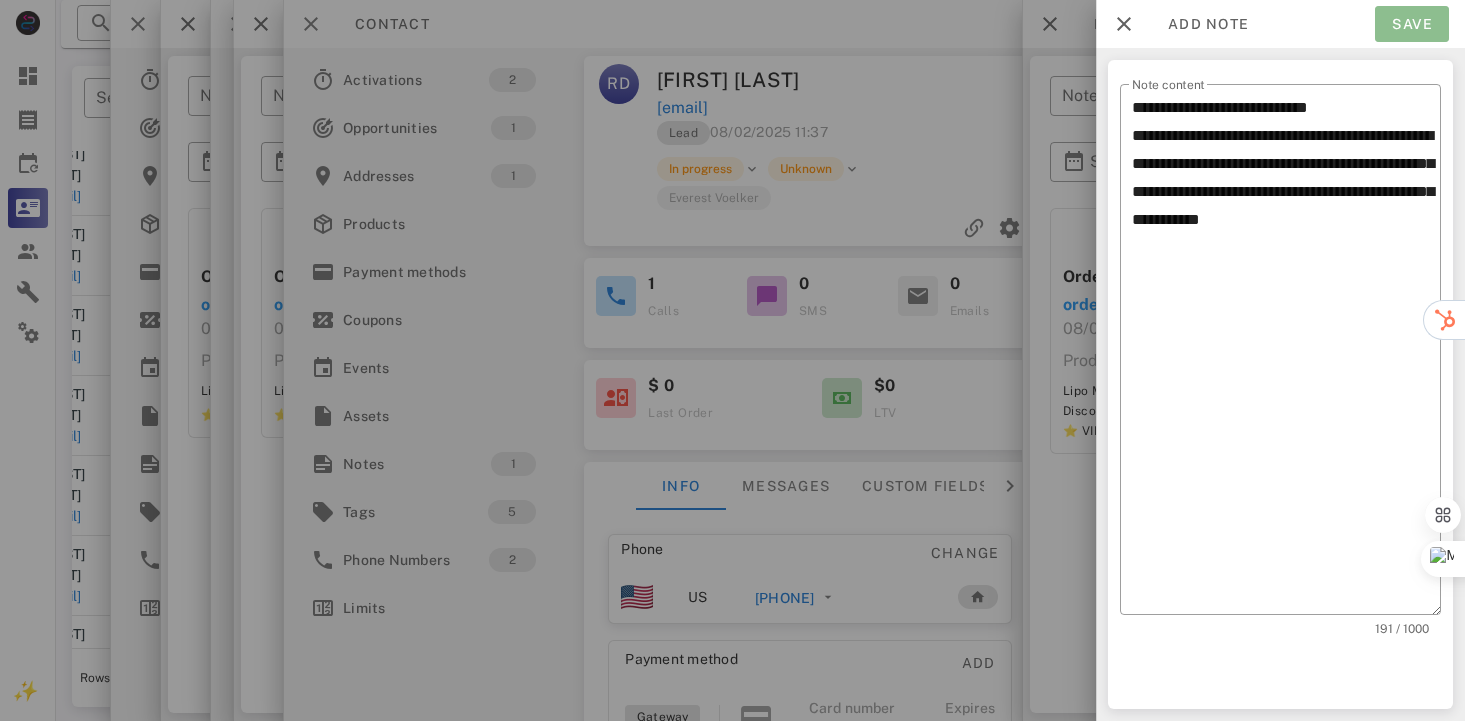click on "Save" at bounding box center (1412, 24) 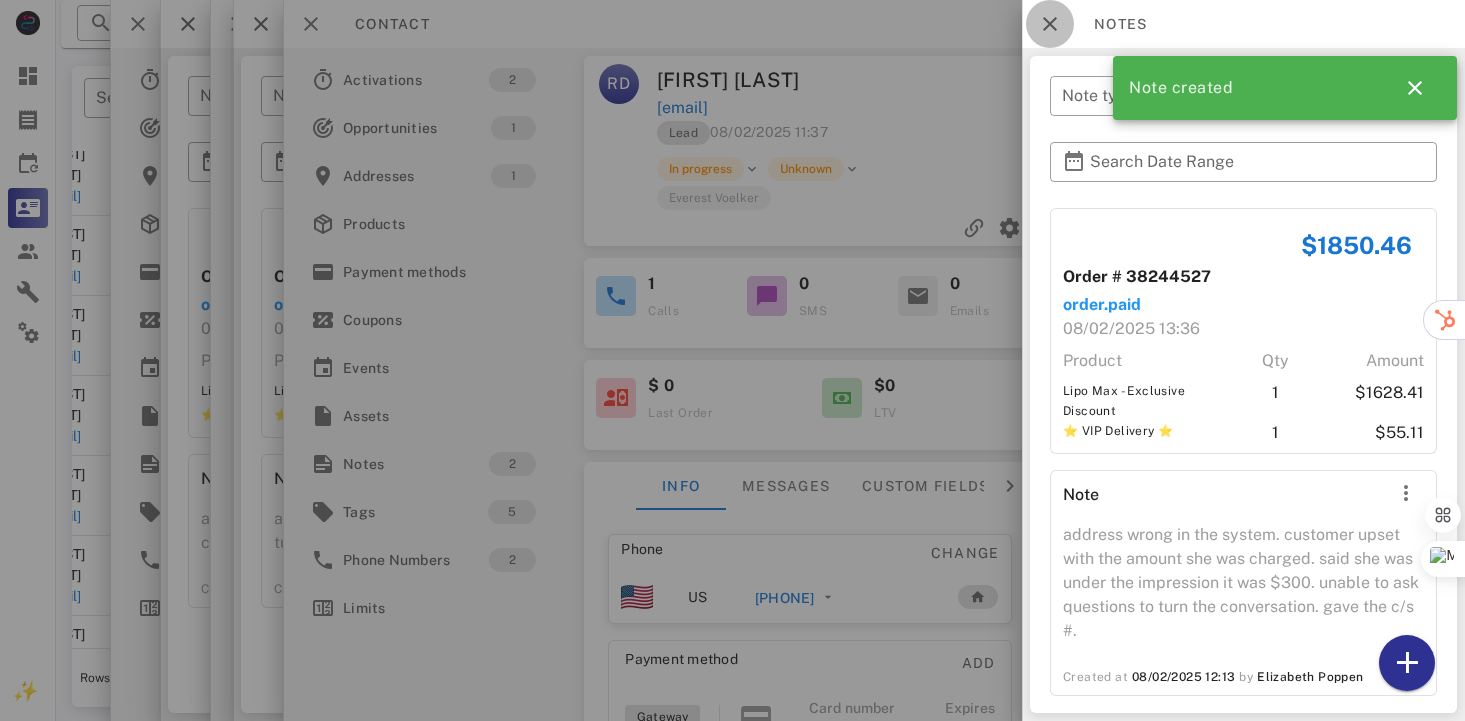 click at bounding box center [1050, 24] 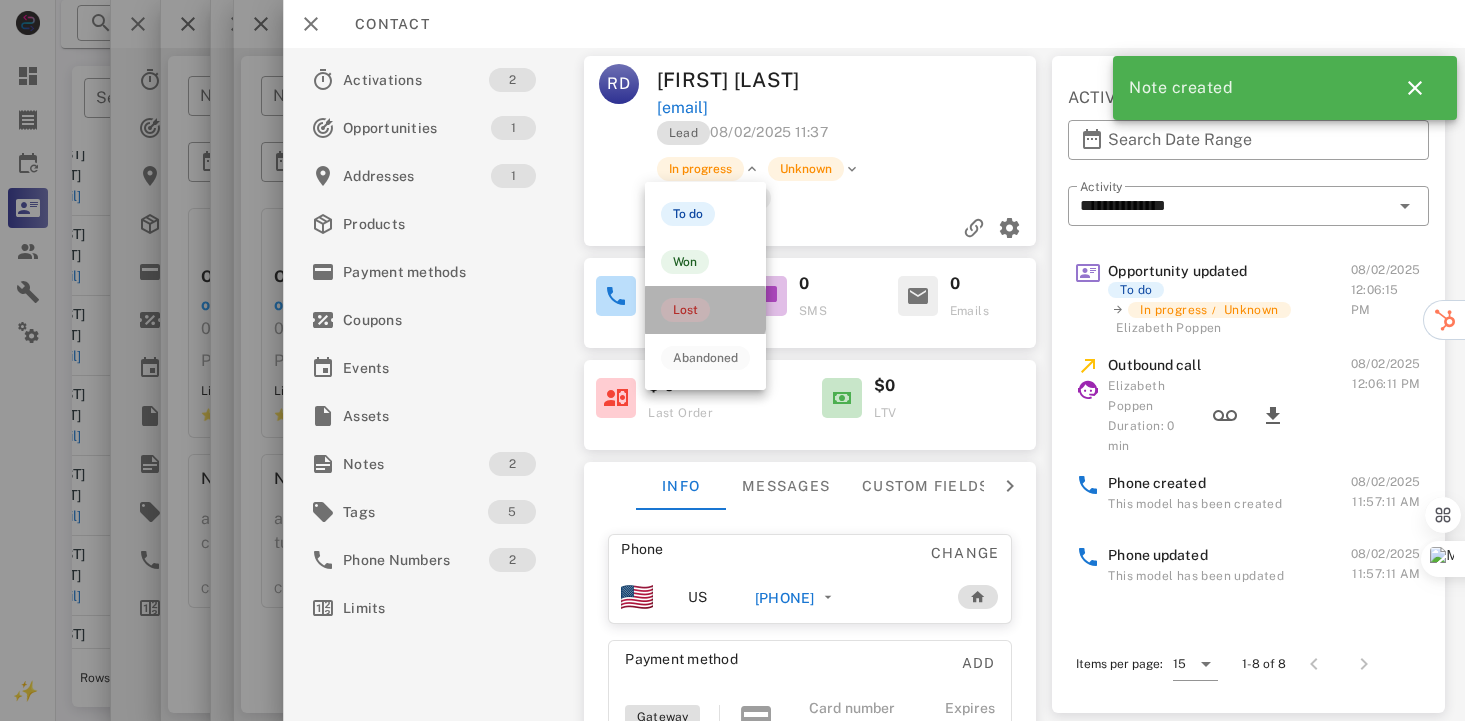 click on "Lost" at bounding box center [685, 310] 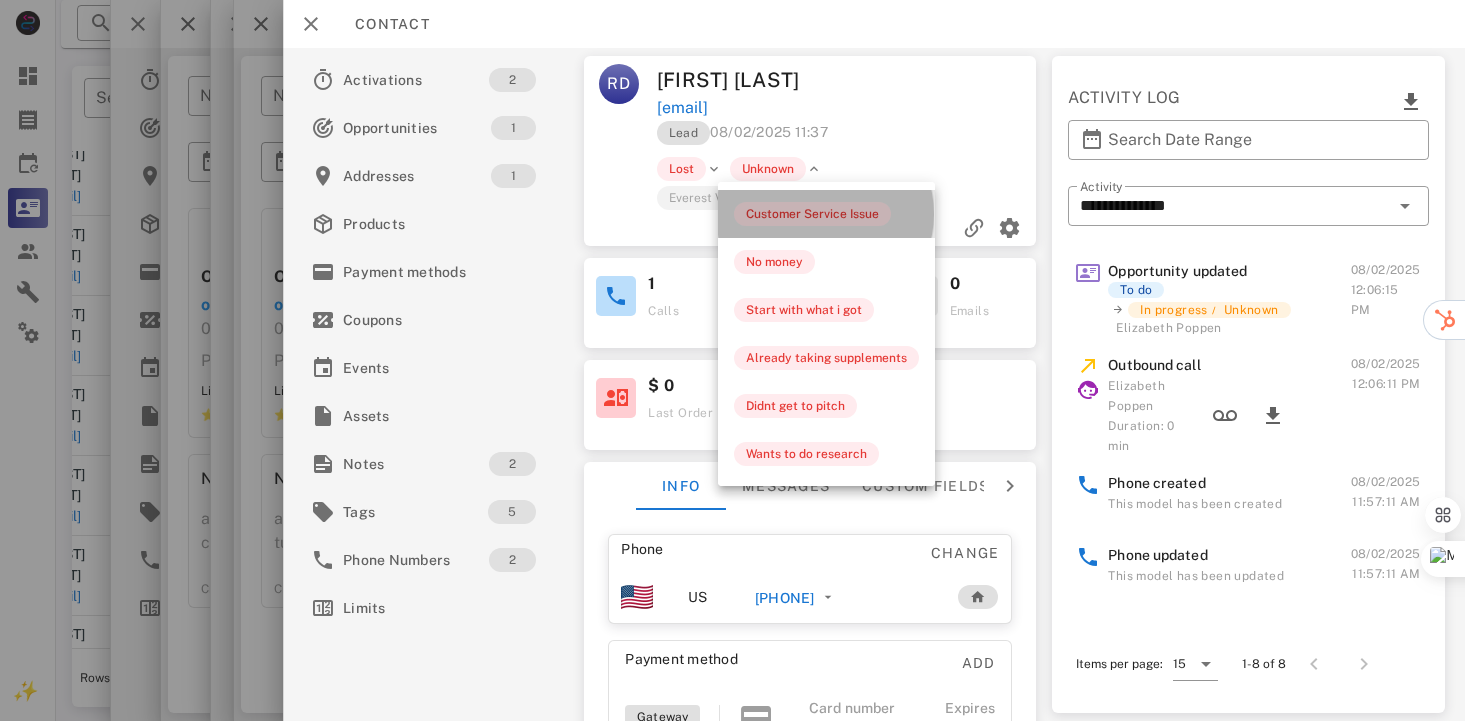 click on "Customer Service Issue" at bounding box center (812, 214) 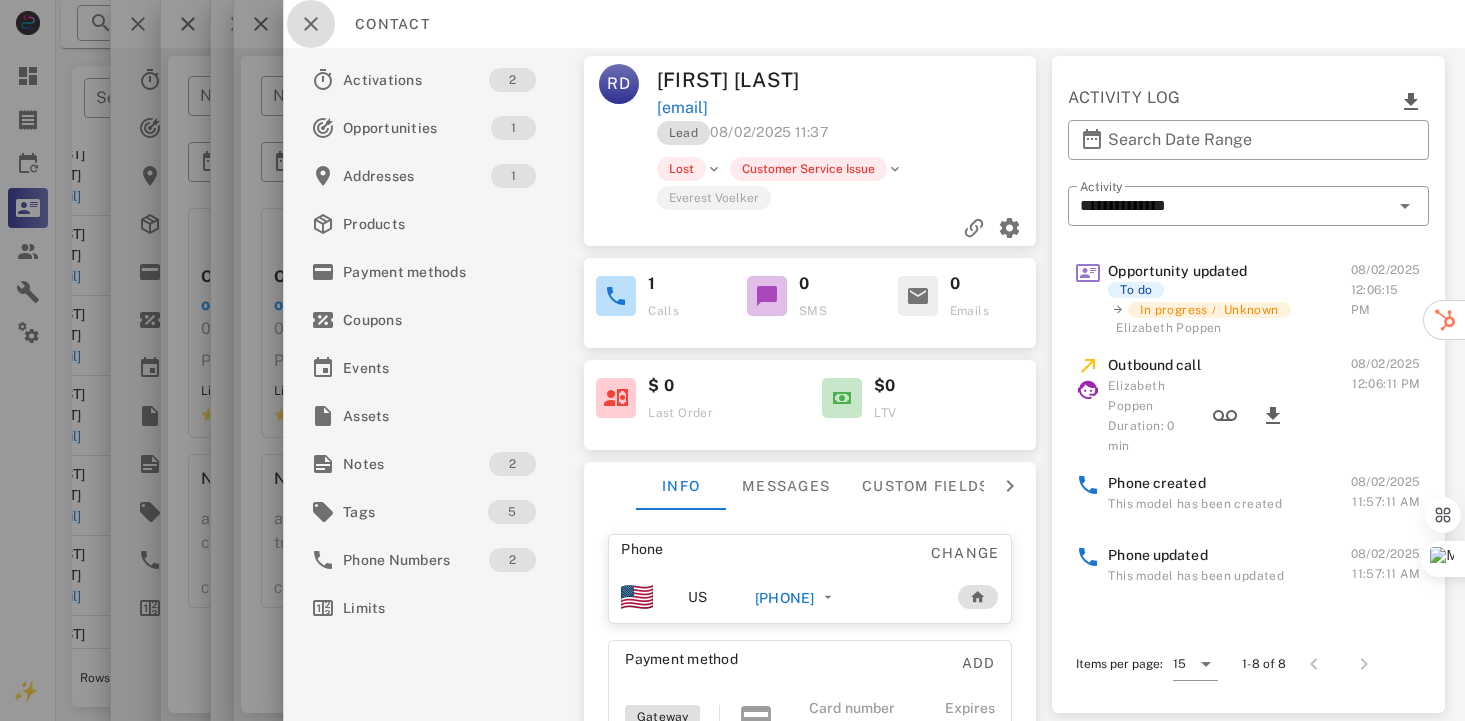 click at bounding box center (311, 24) 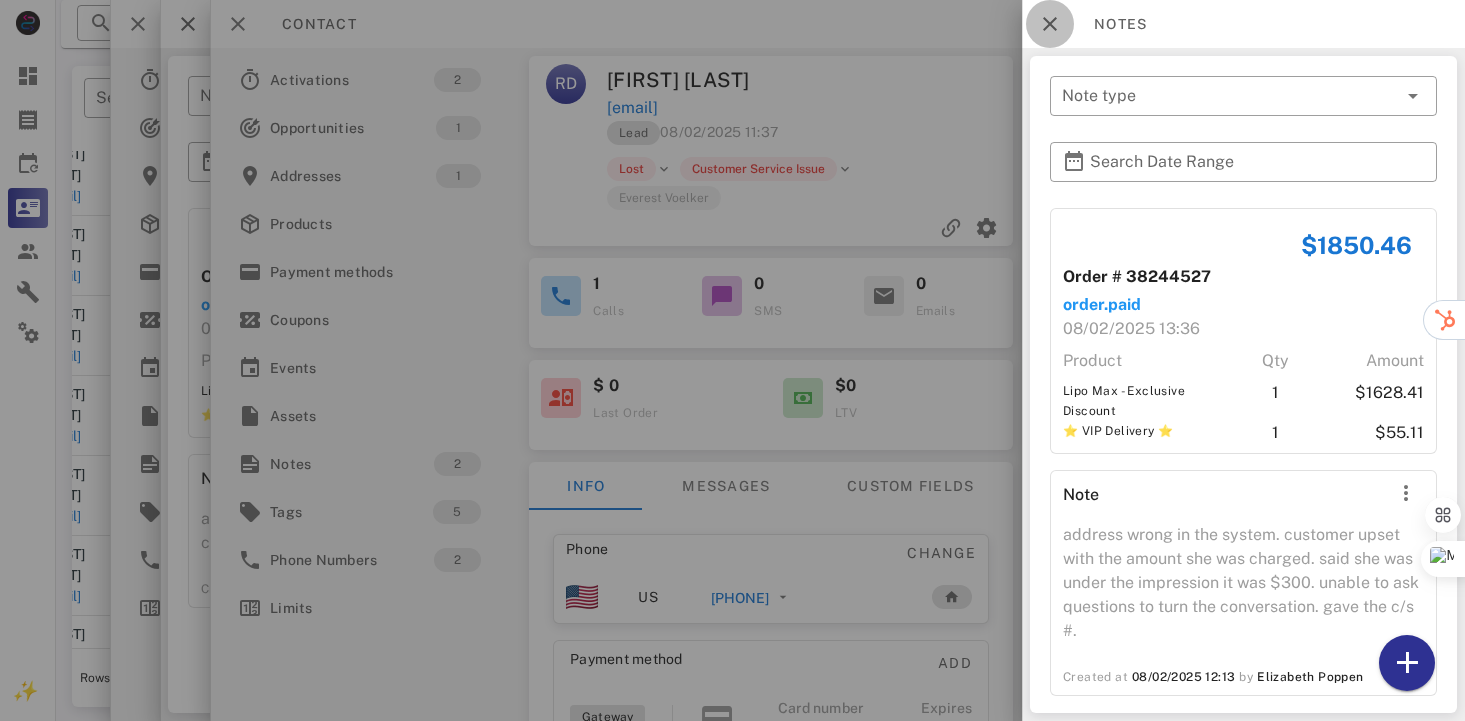 click at bounding box center [1050, 24] 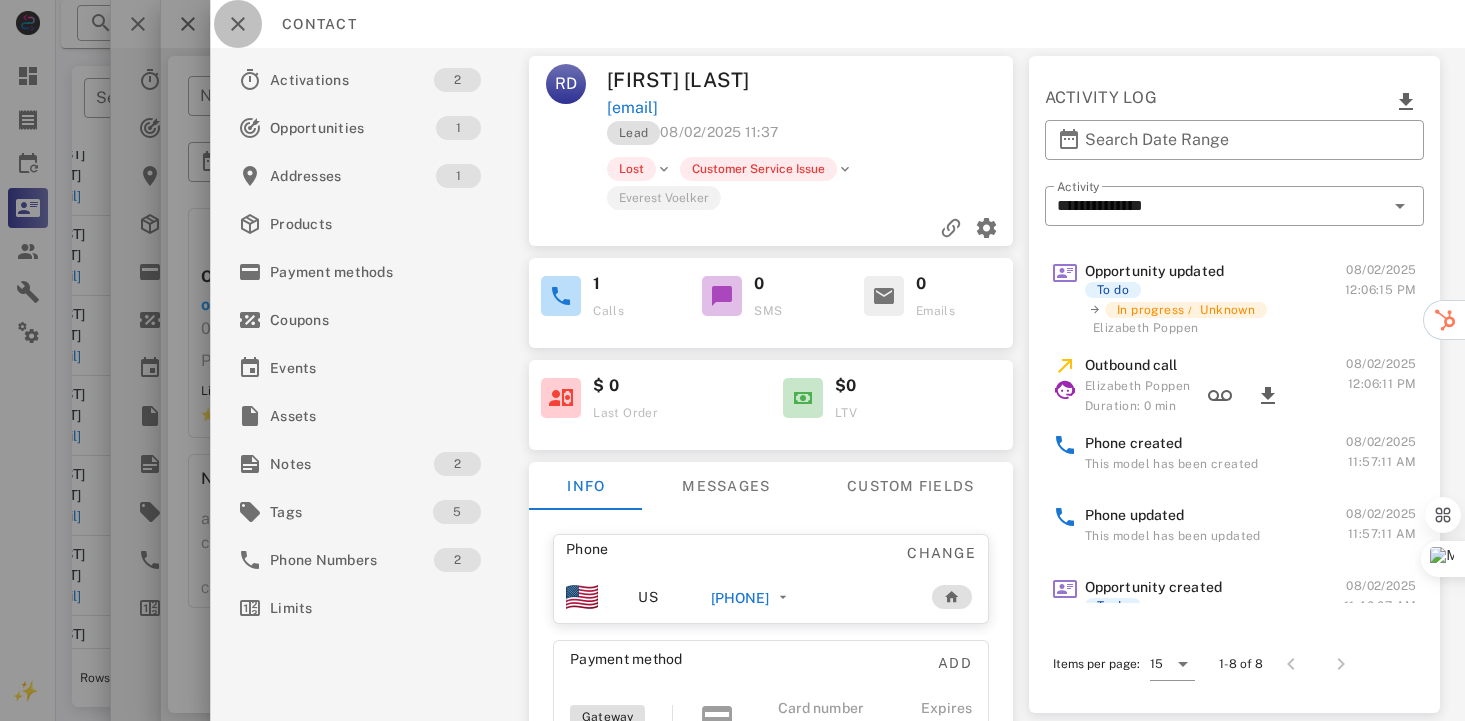 click at bounding box center [238, 24] 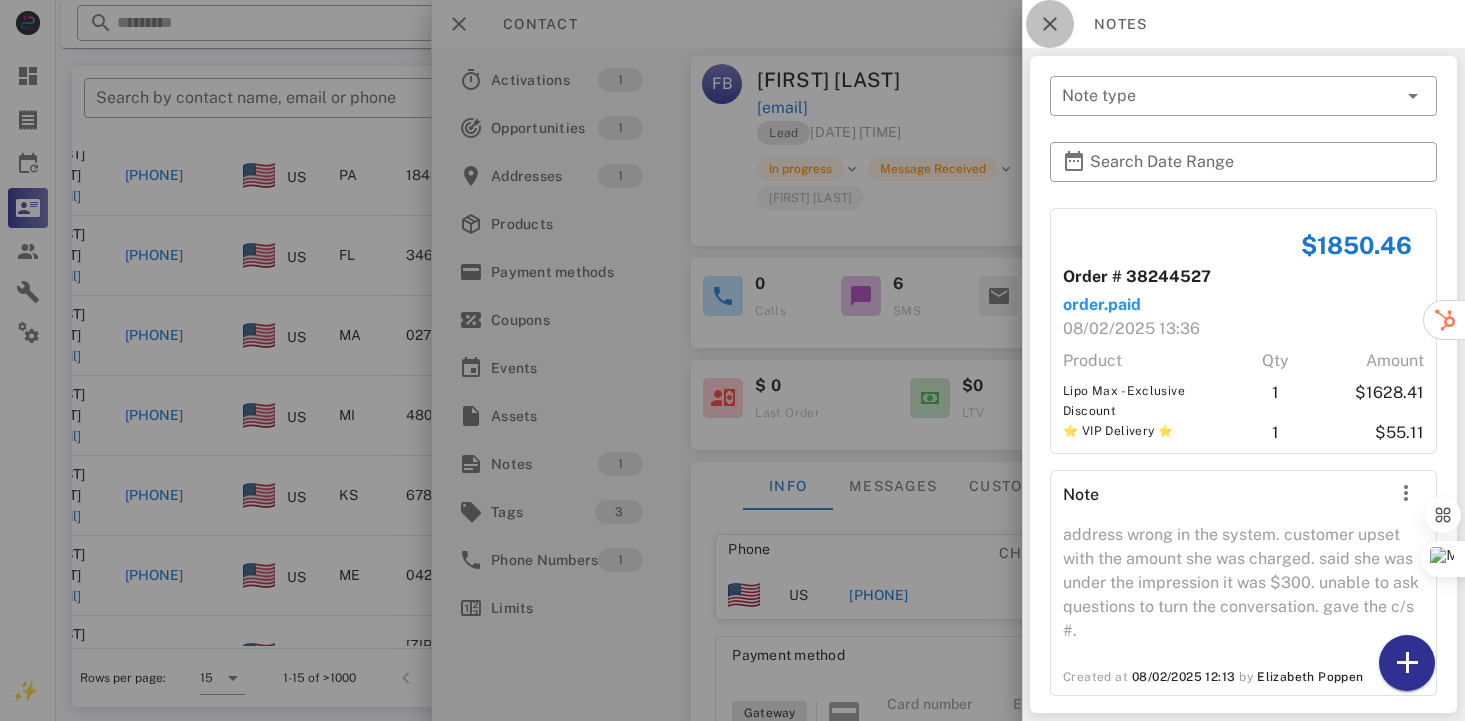 click at bounding box center [1050, 24] 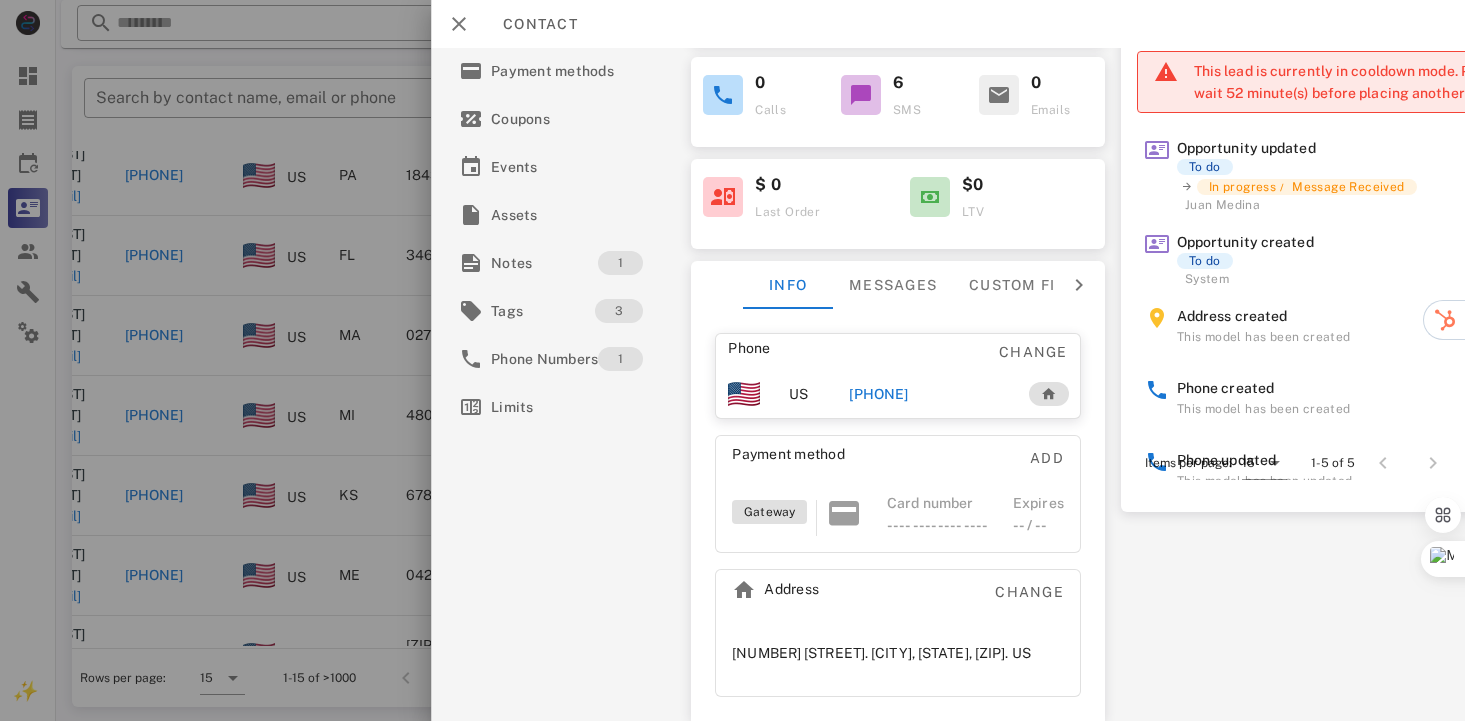 scroll, scrollTop: 247, scrollLeft: 0, axis: vertical 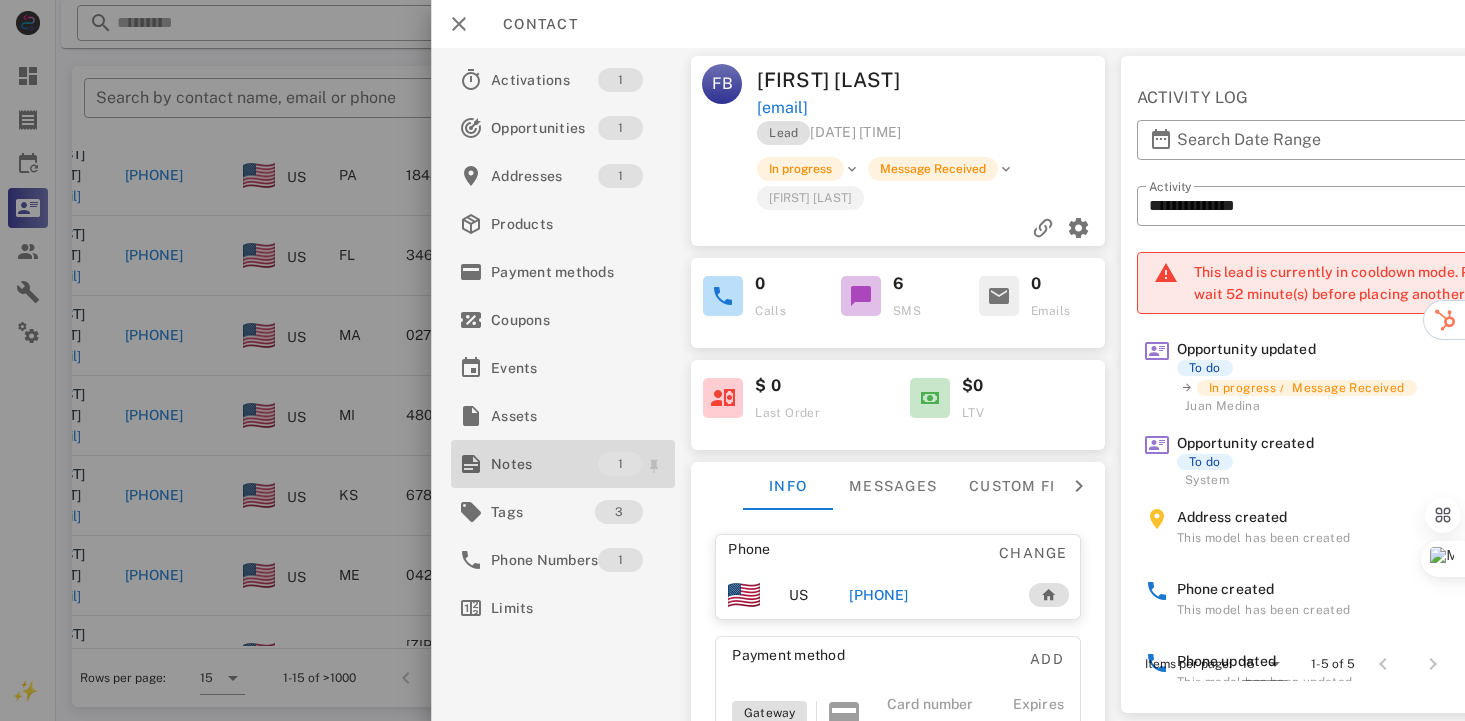 click on "Notes" at bounding box center [544, 464] 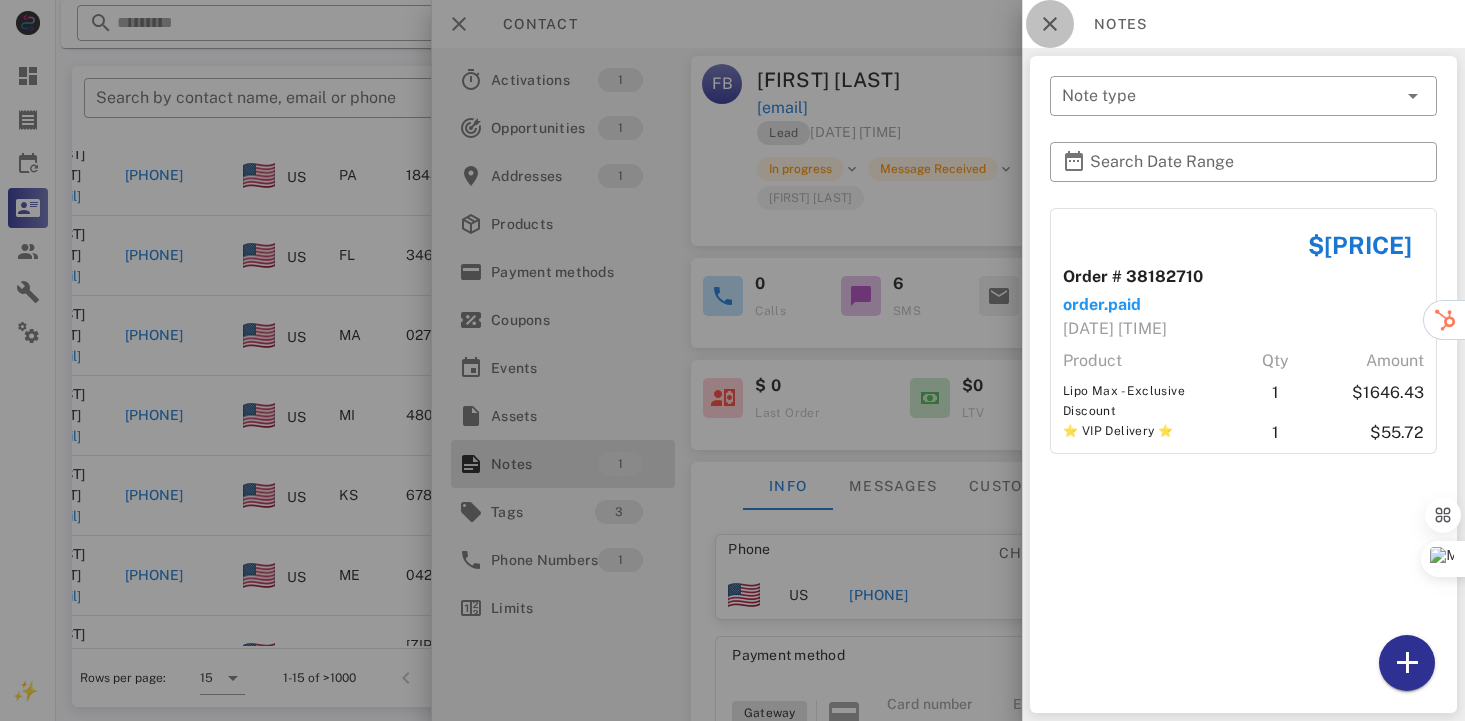 click at bounding box center (1050, 24) 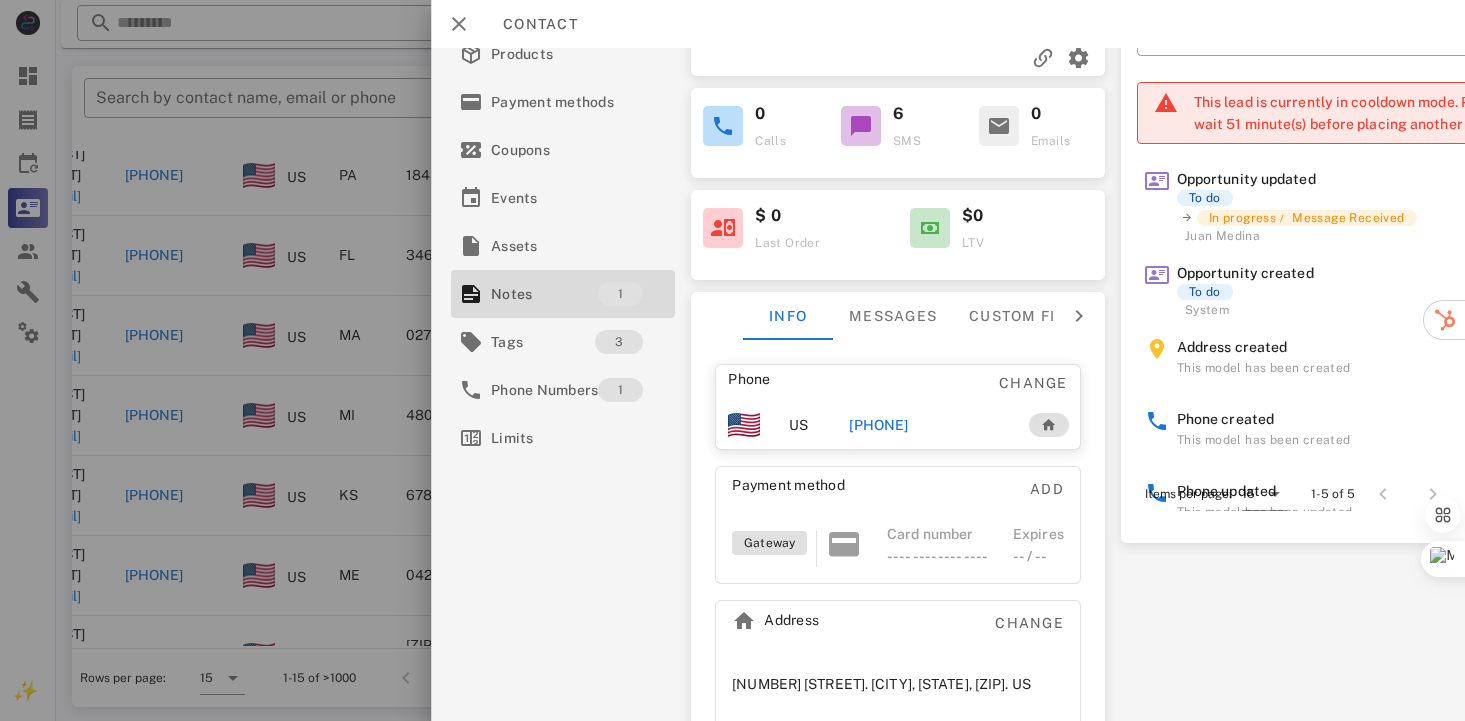 scroll, scrollTop: 200, scrollLeft: 0, axis: vertical 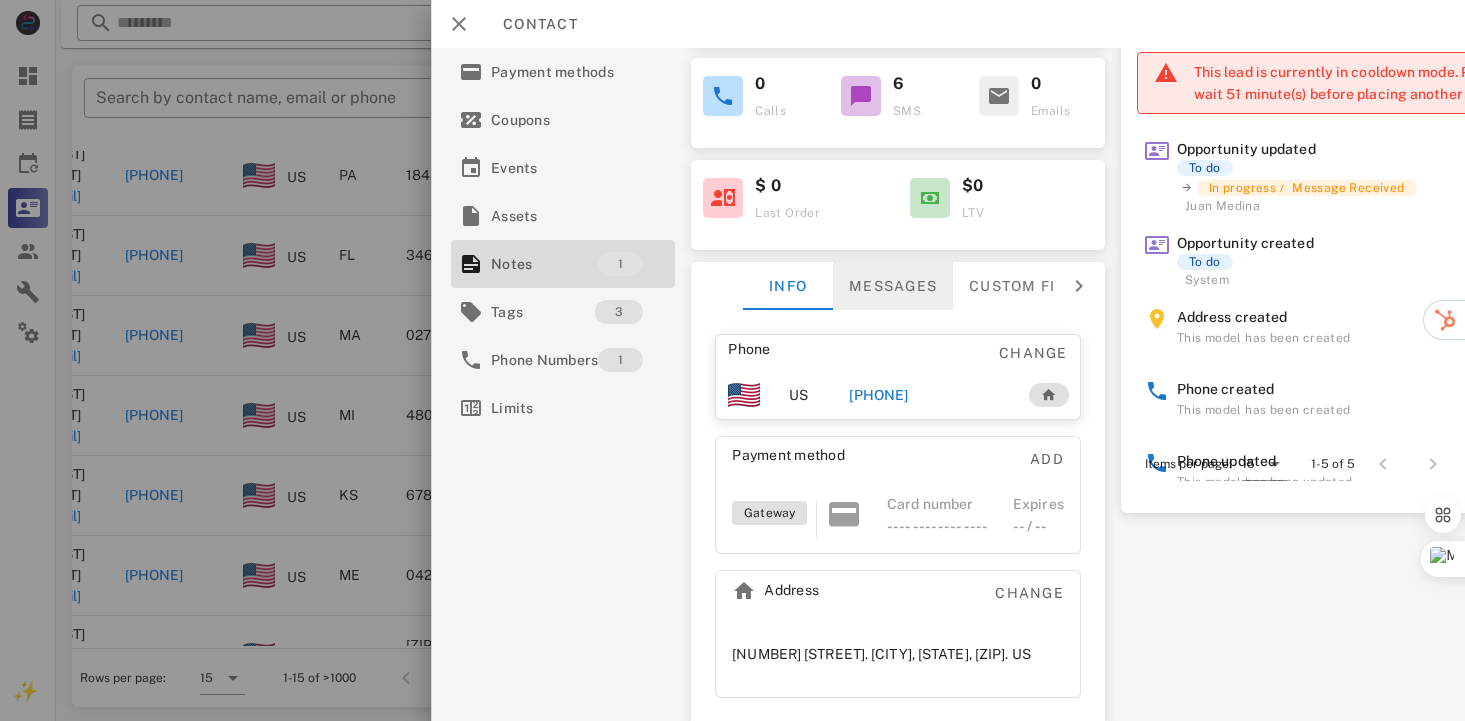 click on "Messages" at bounding box center (893, 286) 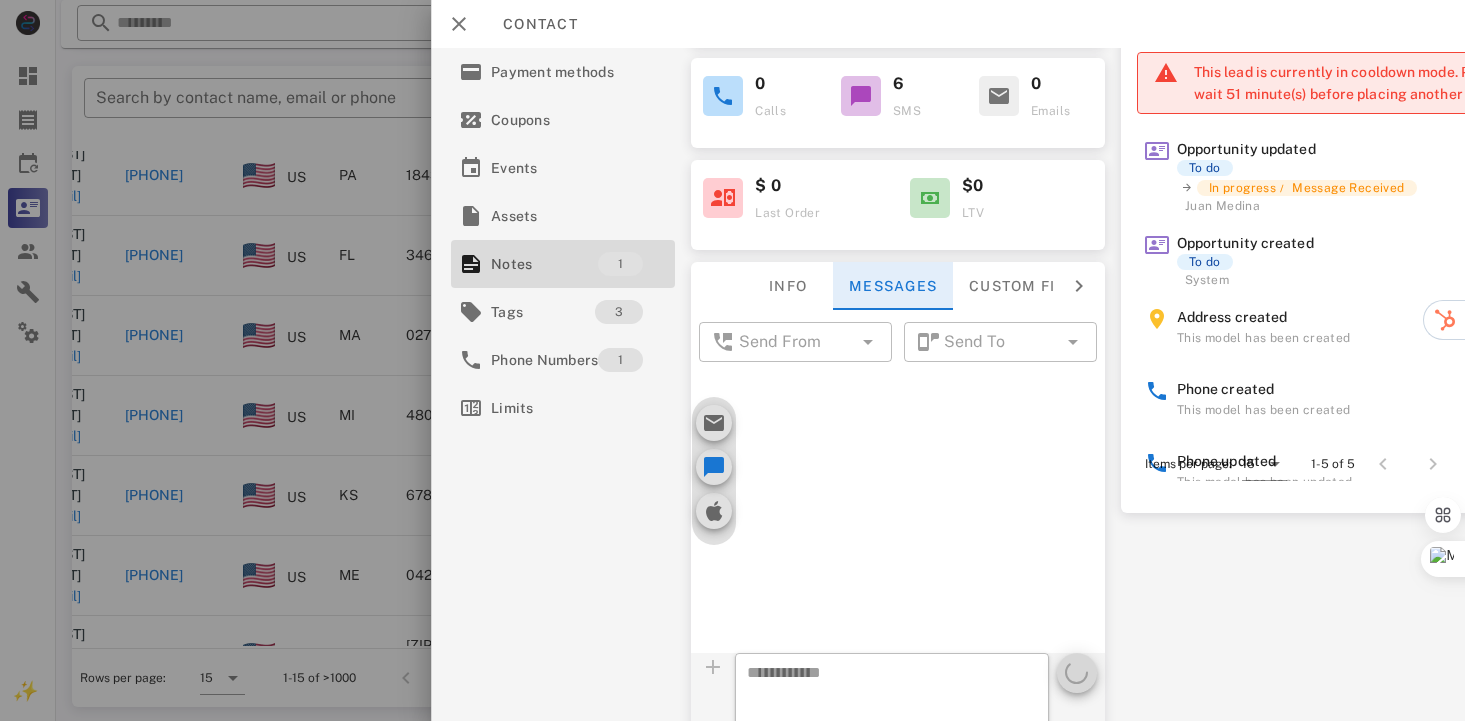 scroll, scrollTop: 732, scrollLeft: 0, axis: vertical 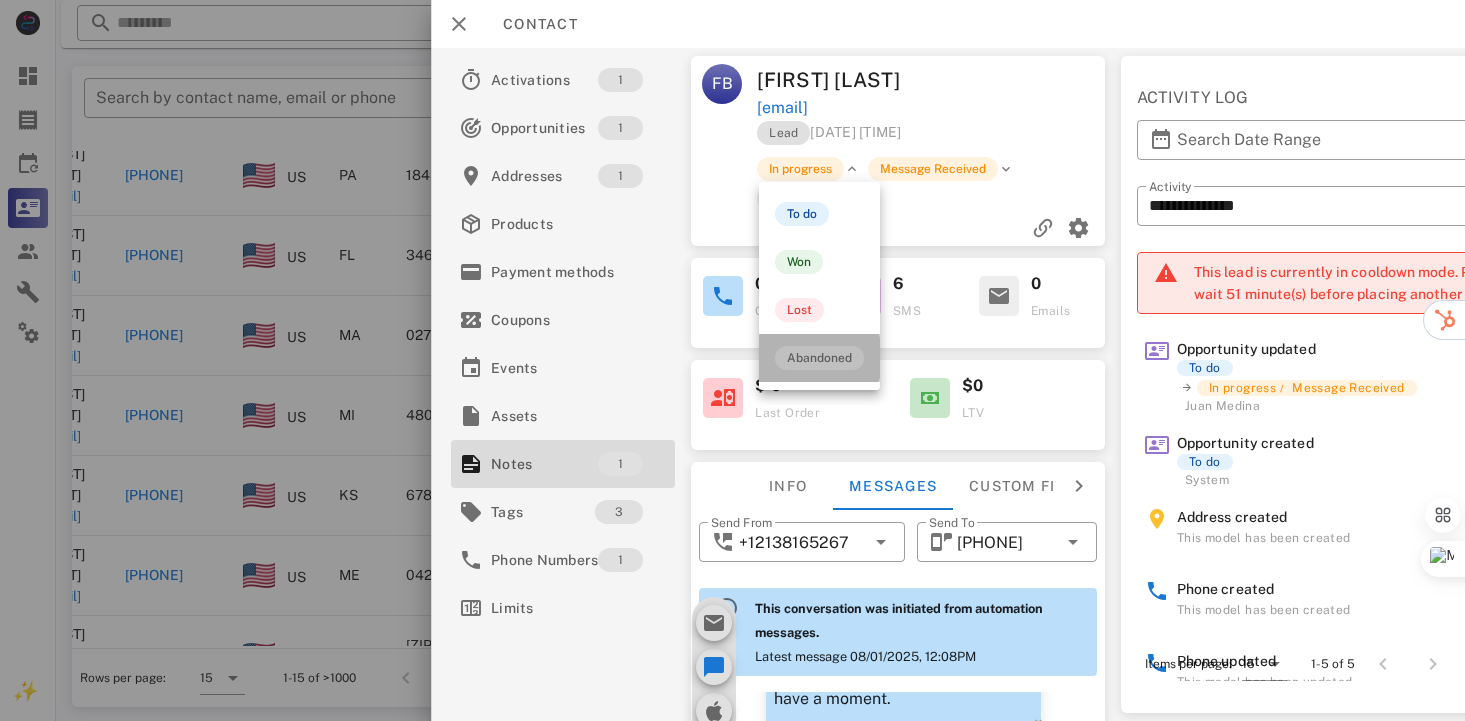 click on "Abandoned" at bounding box center [819, 358] 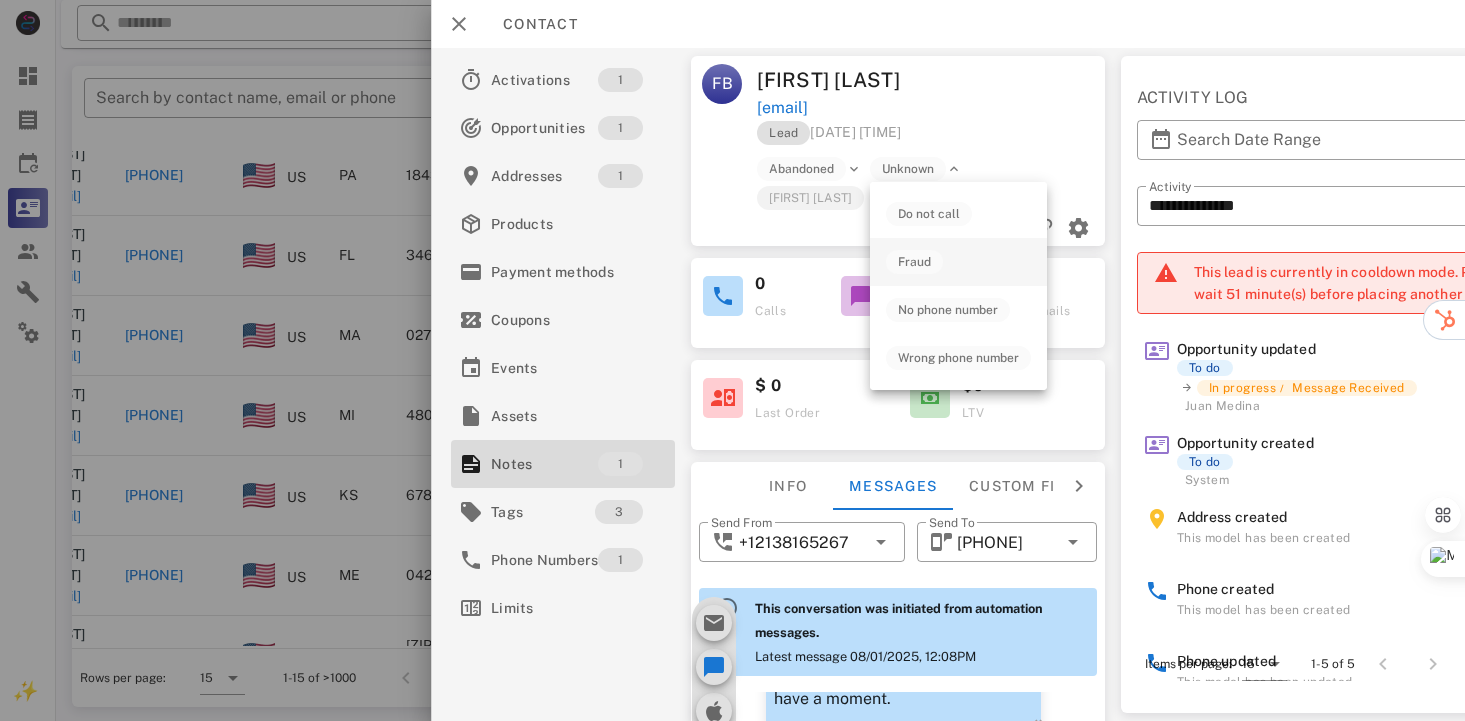 drag, startPoint x: 933, startPoint y: 166, endPoint x: 968, endPoint y: 263, distance: 103.121284 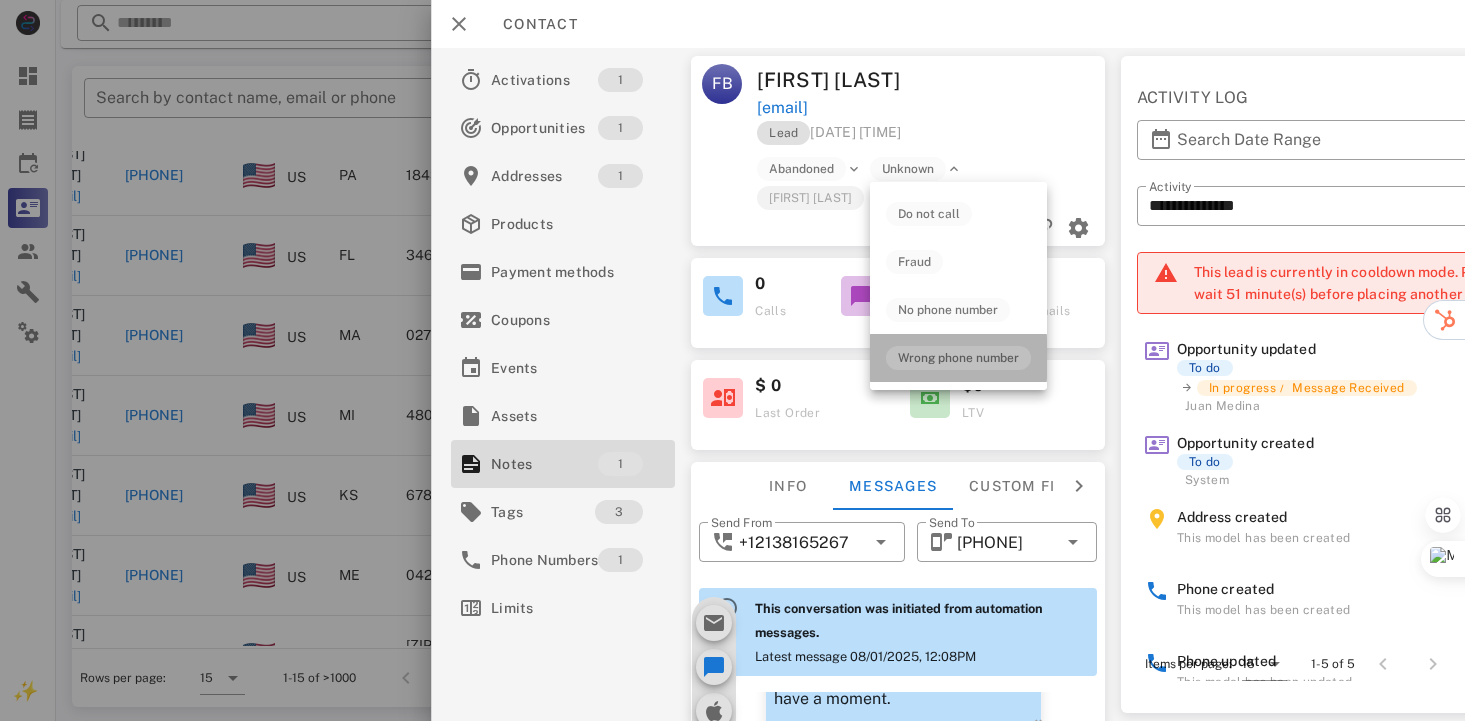 click on "Wrong phone number" at bounding box center [958, 358] 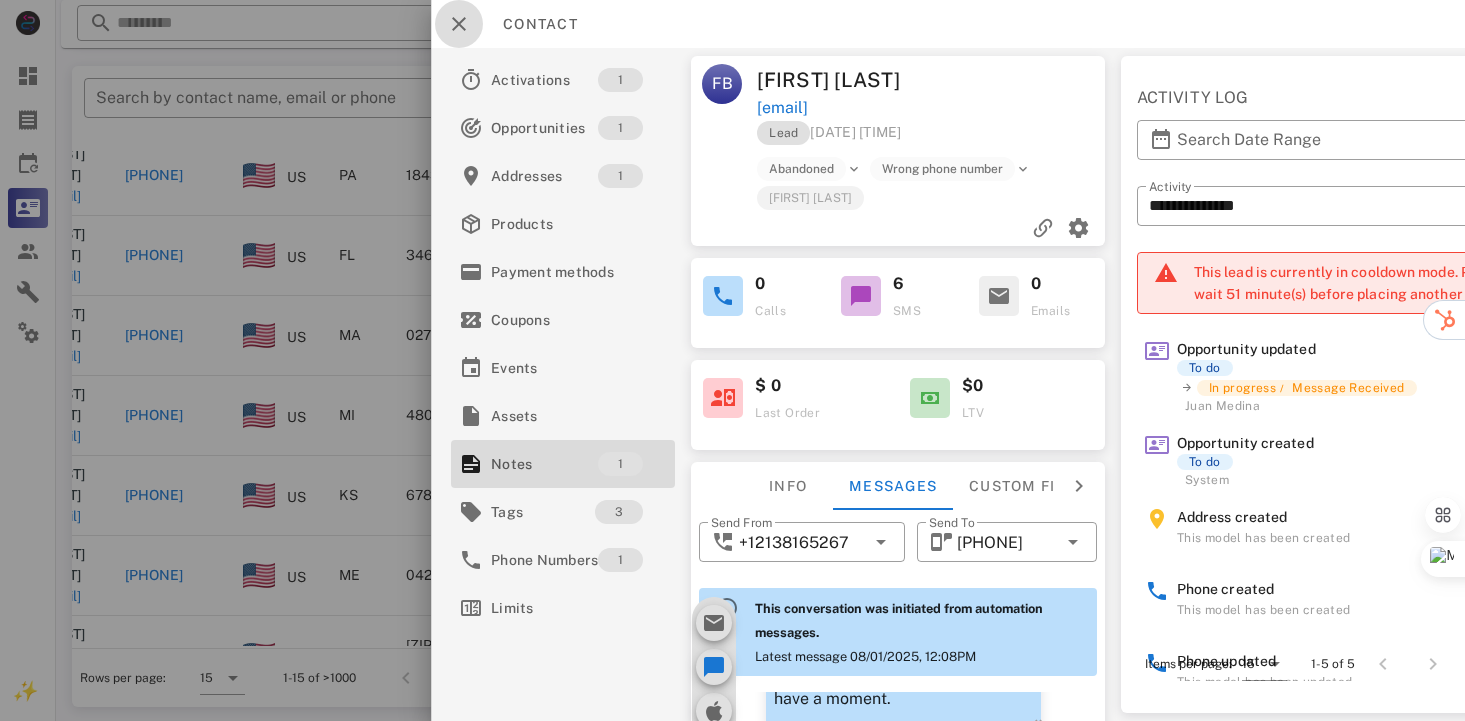 click at bounding box center (459, 24) 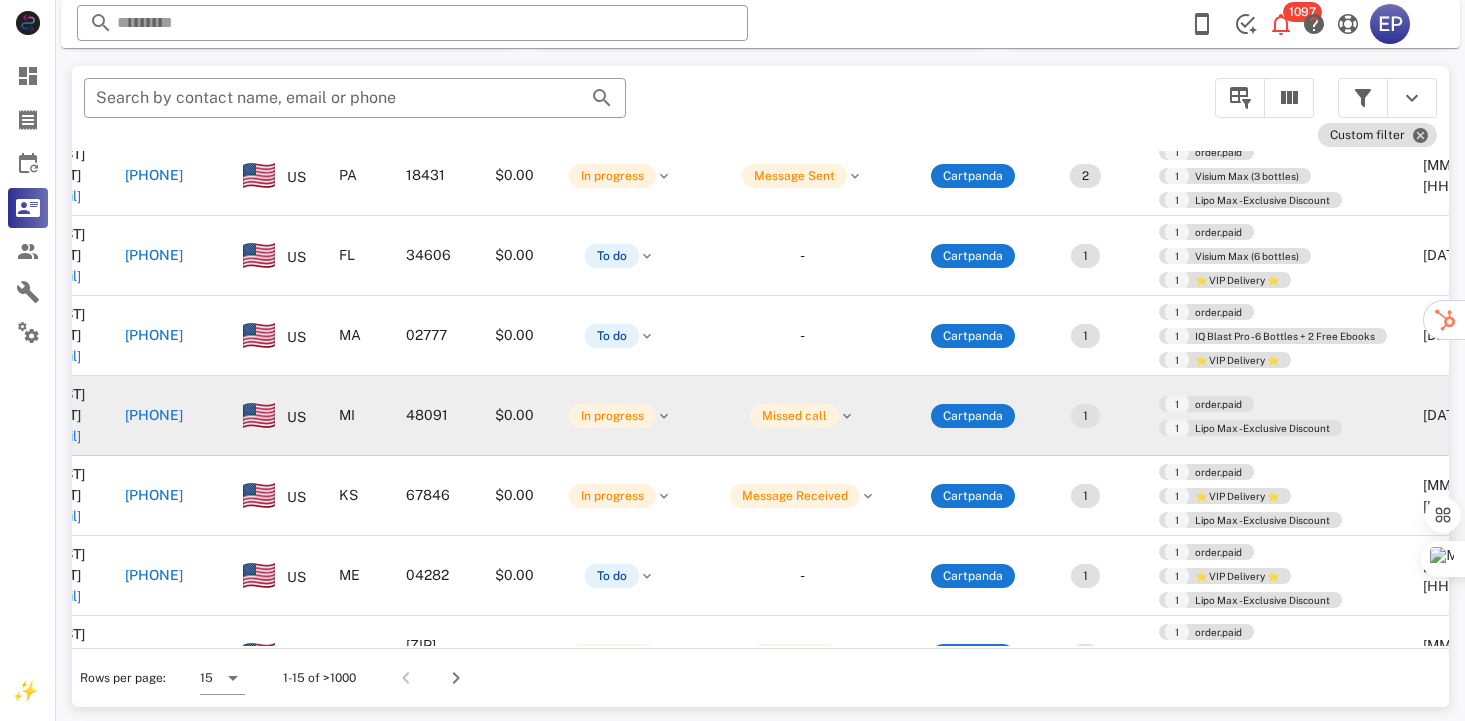 click on "[PHONE]" at bounding box center (154, 415) 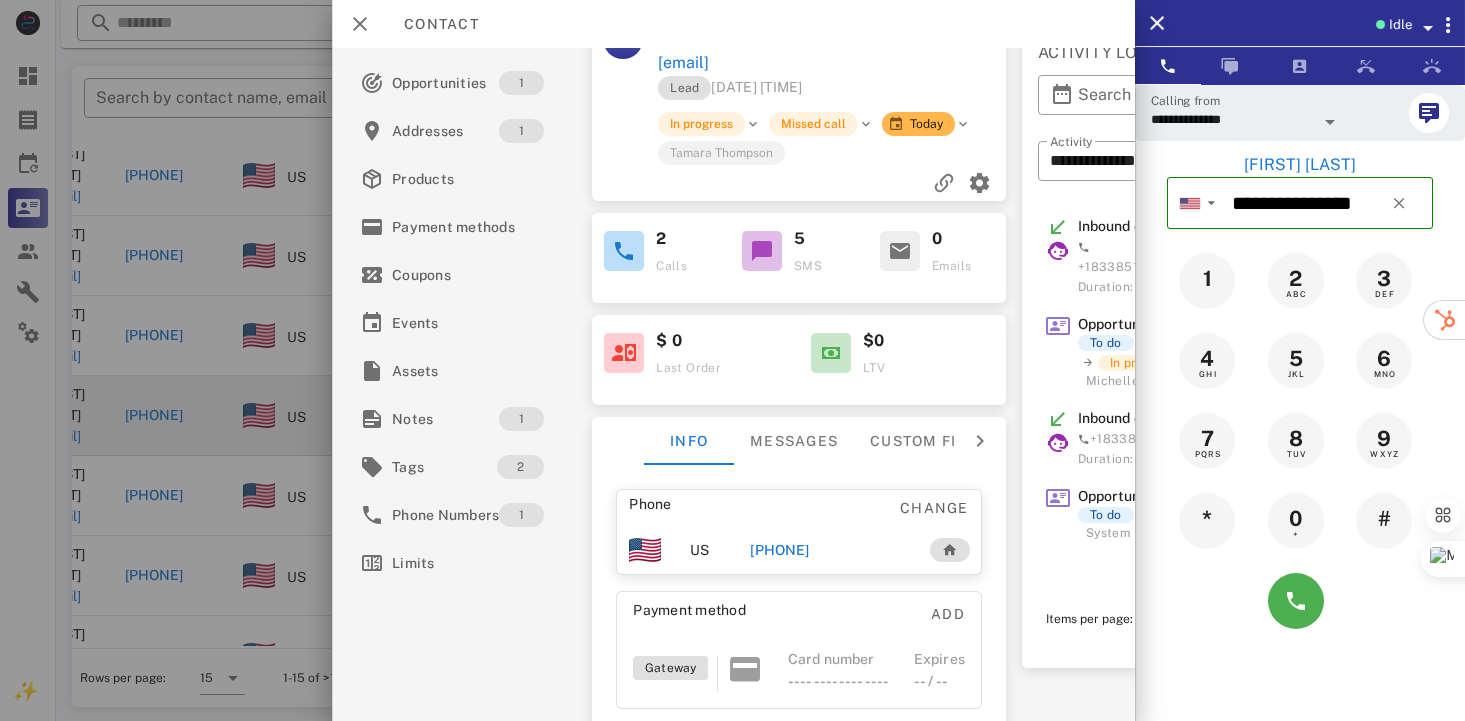 scroll, scrollTop: 50, scrollLeft: 0, axis: vertical 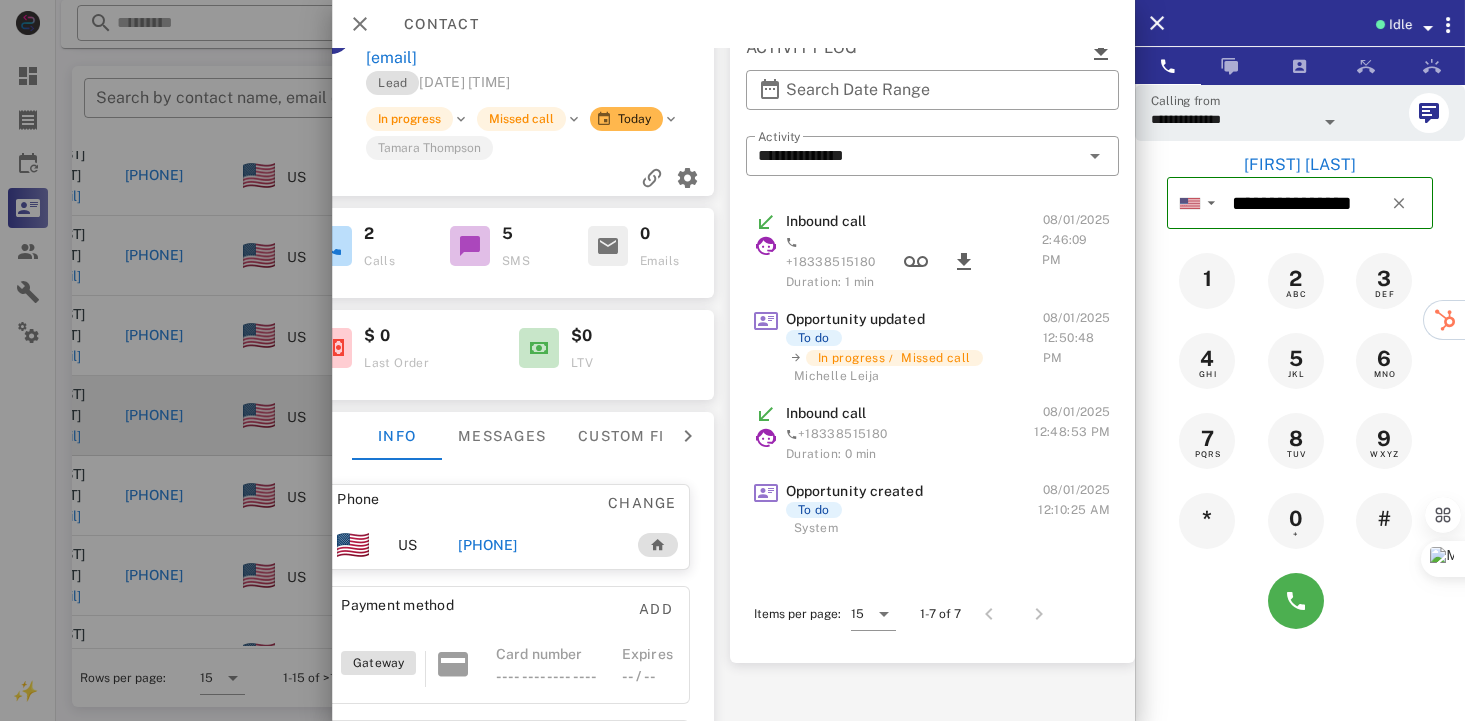 click on "Phone   Change   US   [PHONE]   Payment method   Add  Gateway  Card number  ---- ---- ---- ----  Expires  -- / --  Address   Change   [NUMBER] [STREET] .
[CITY], [STATE], [ZIP].
US" at bounding box center (507, 666) 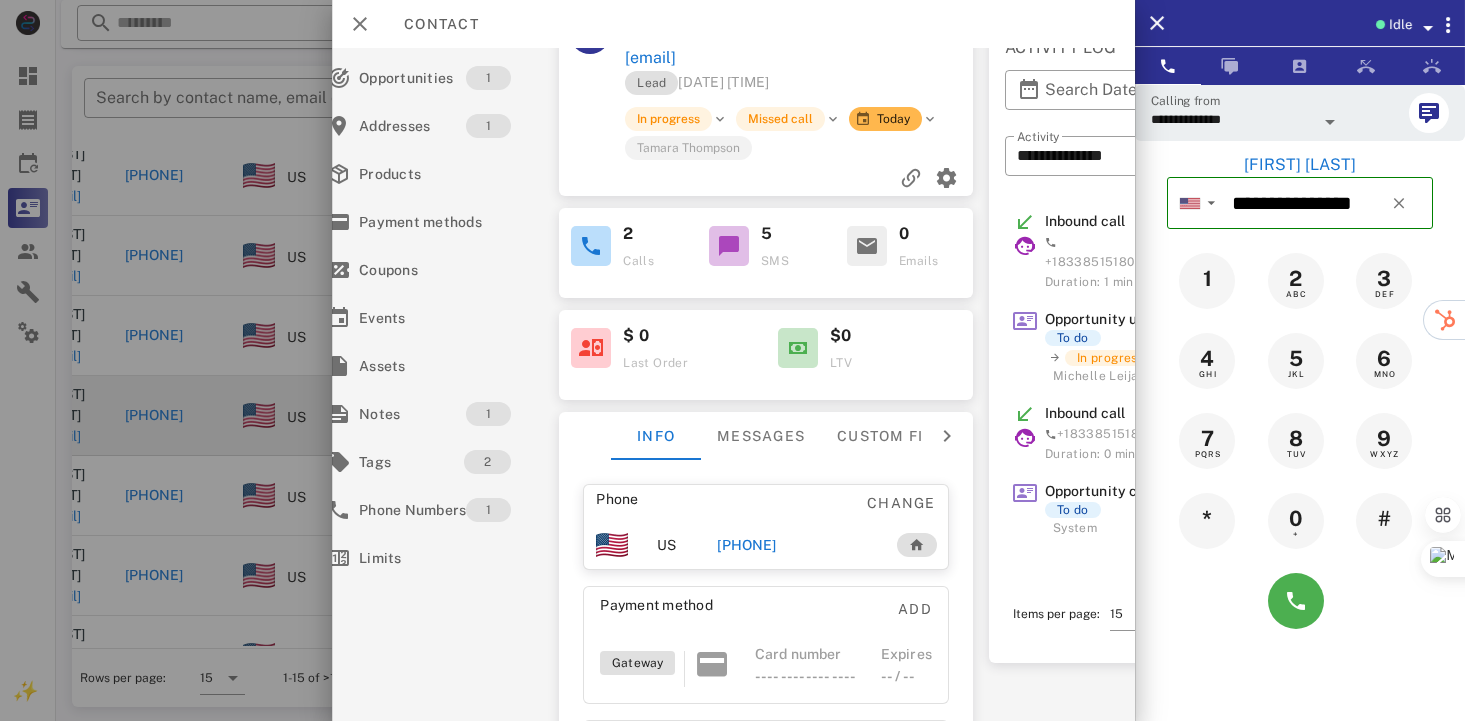 scroll, scrollTop: 50, scrollLeft: 0, axis: vertical 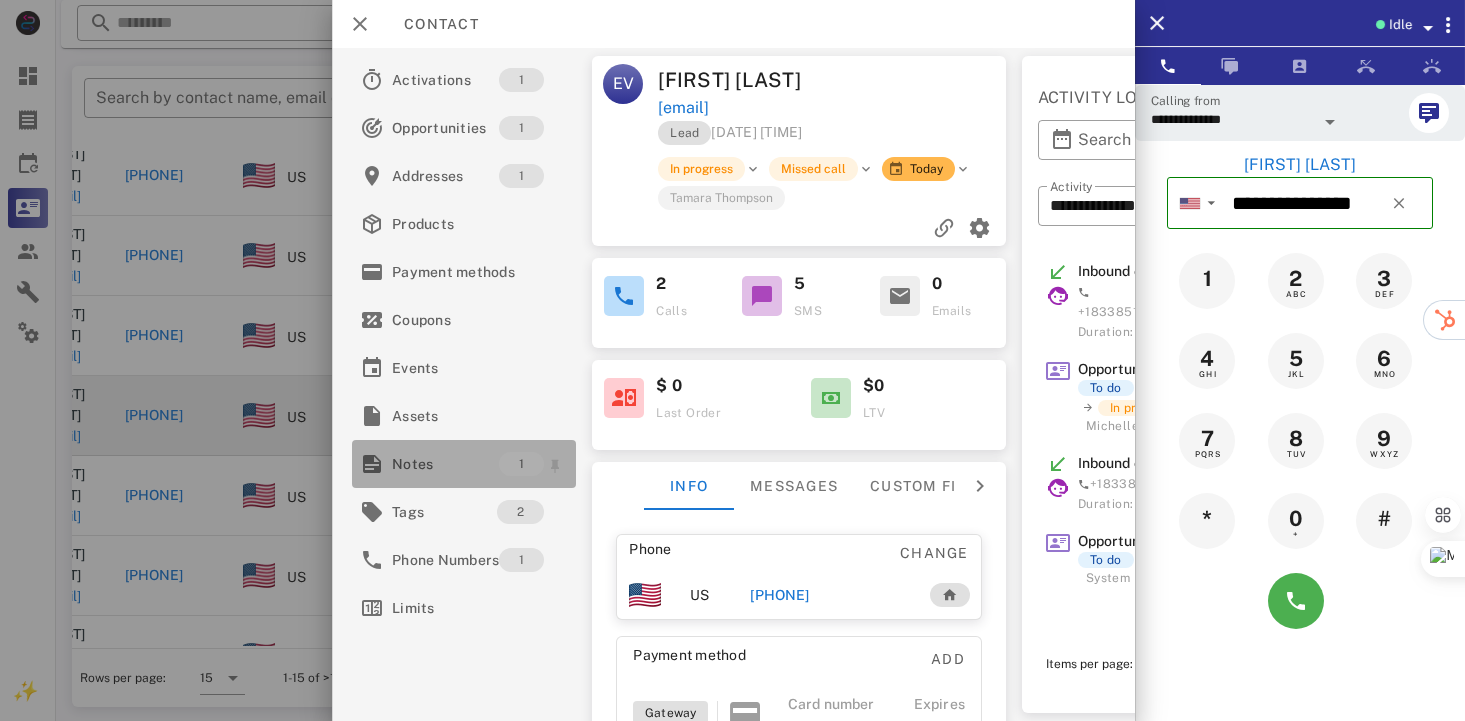 click on "Notes" at bounding box center [445, 464] 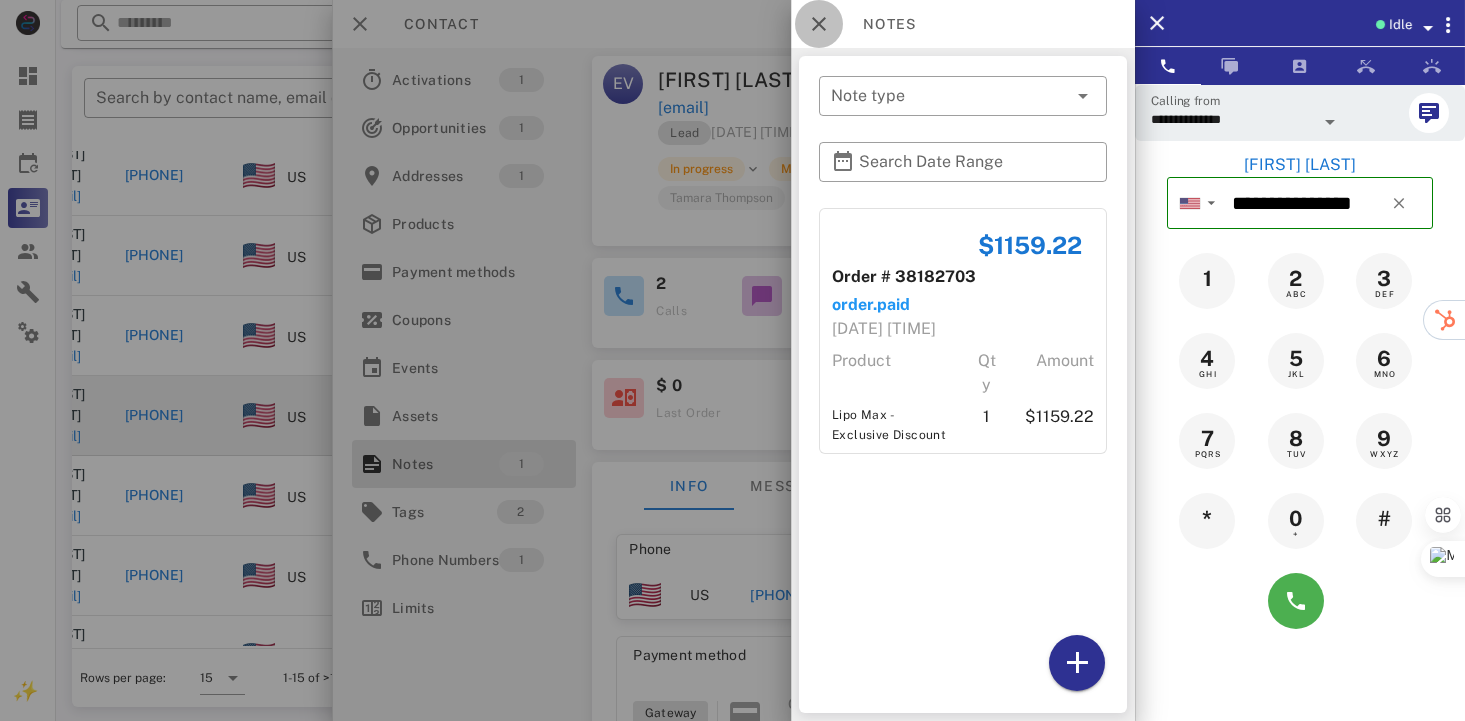 click at bounding box center [819, 24] 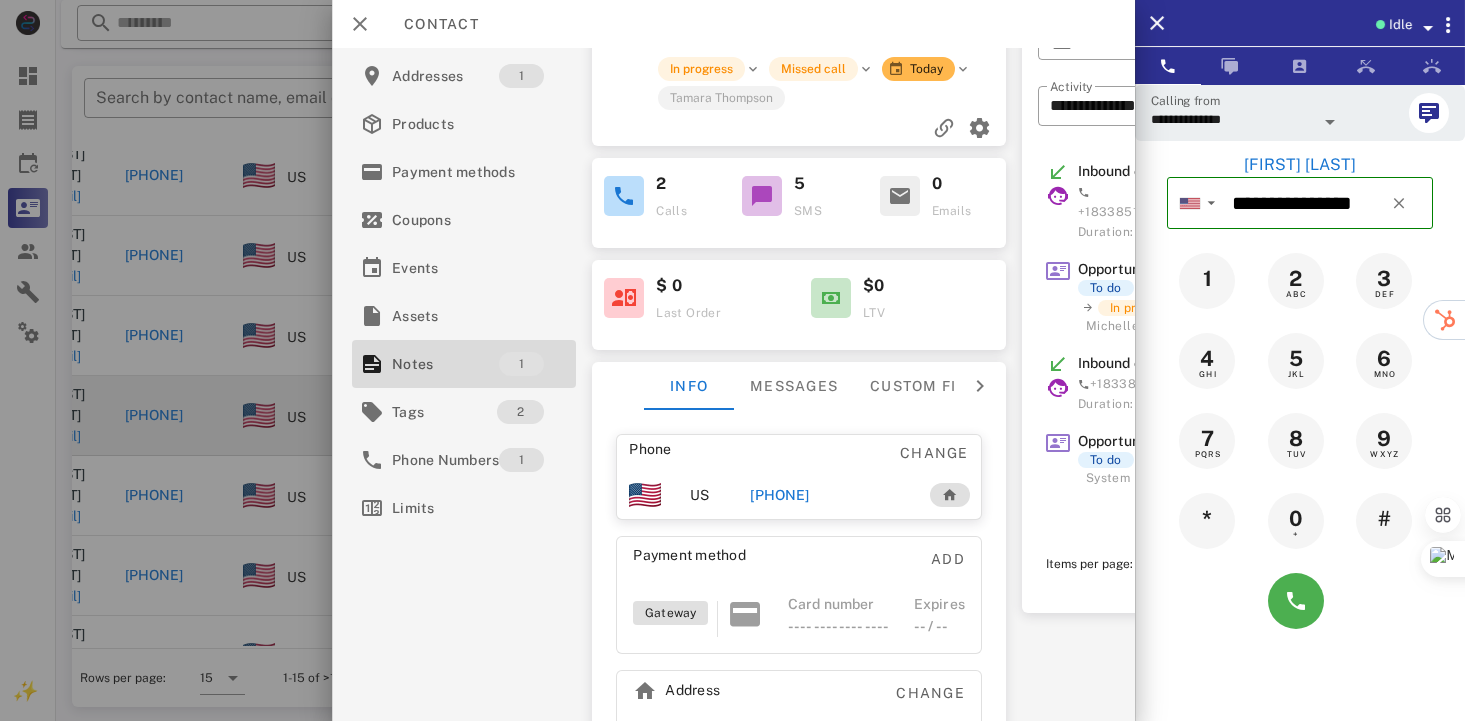 scroll, scrollTop: 150, scrollLeft: 0, axis: vertical 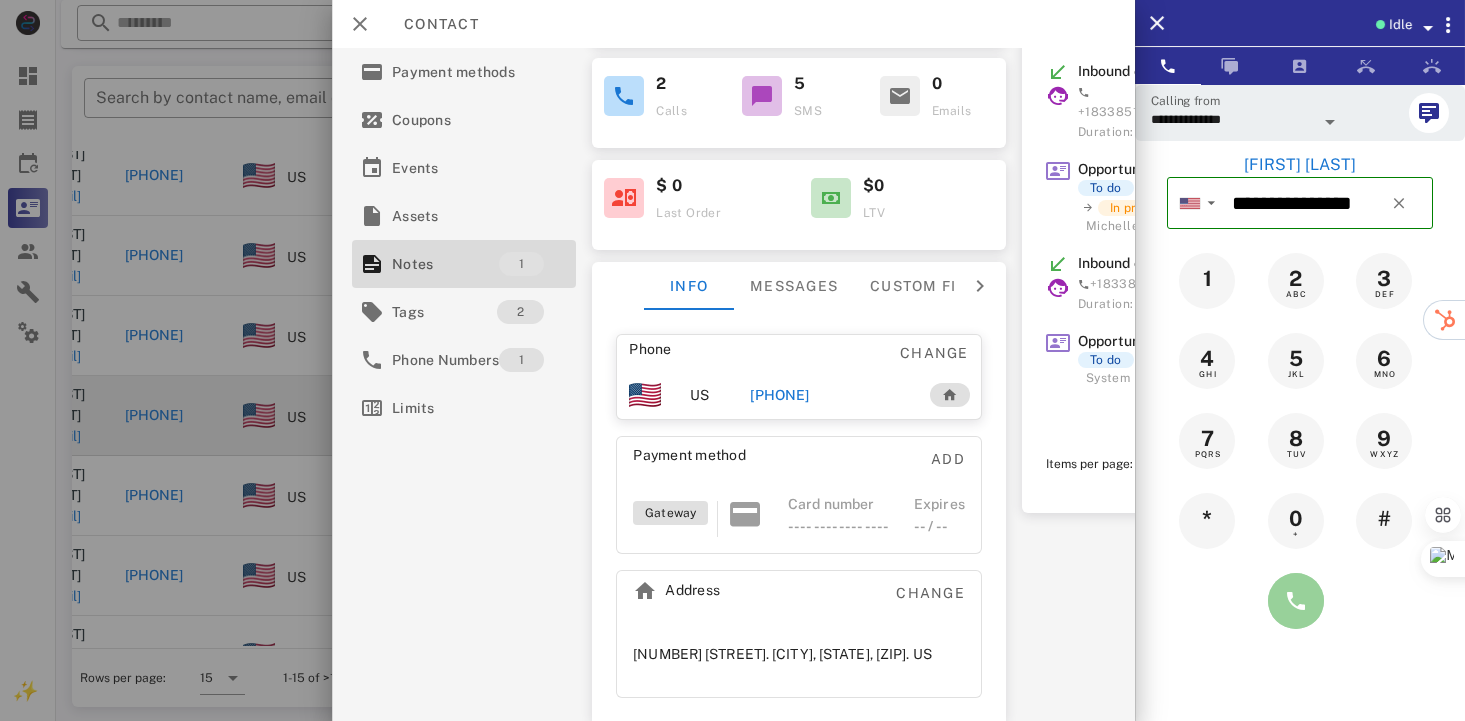 click at bounding box center [1296, 601] 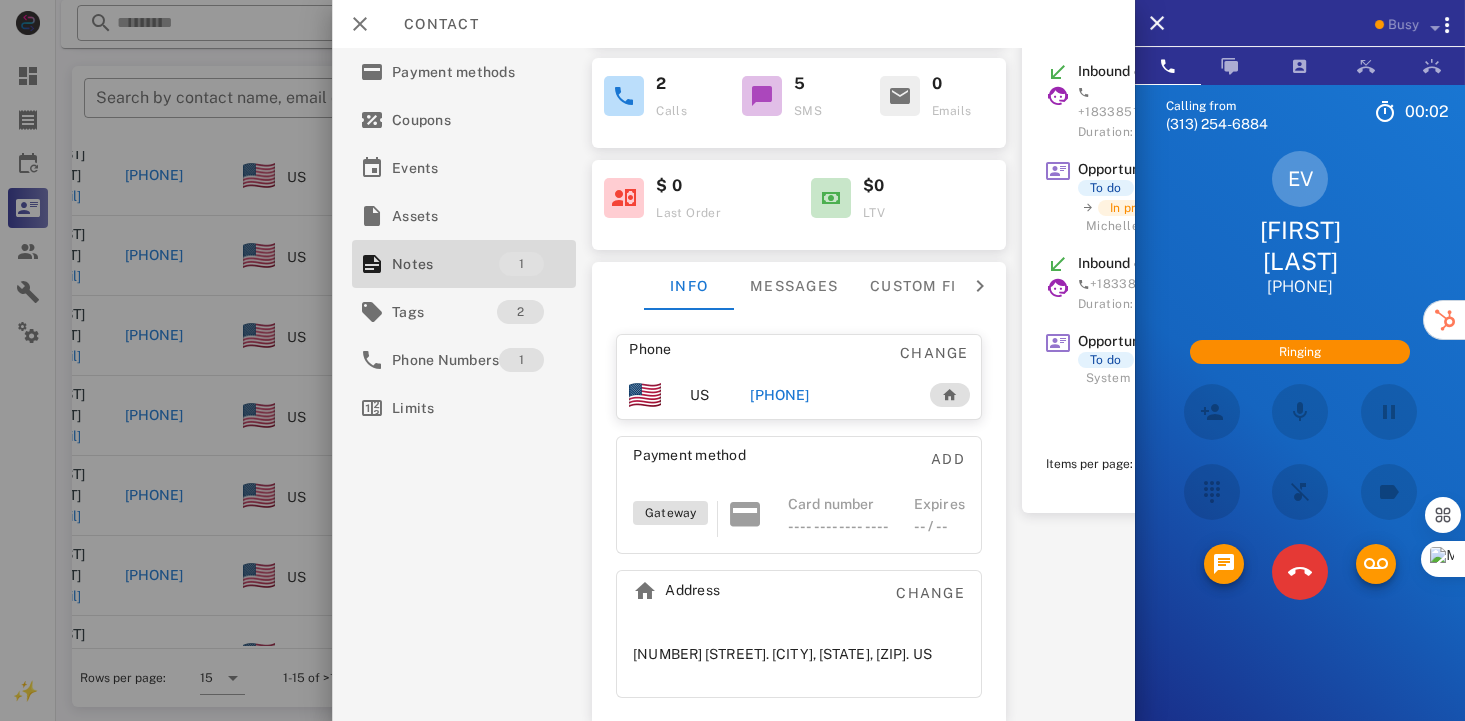 scroll, scrollTop: 403, scrollLeft: 50, axis: both 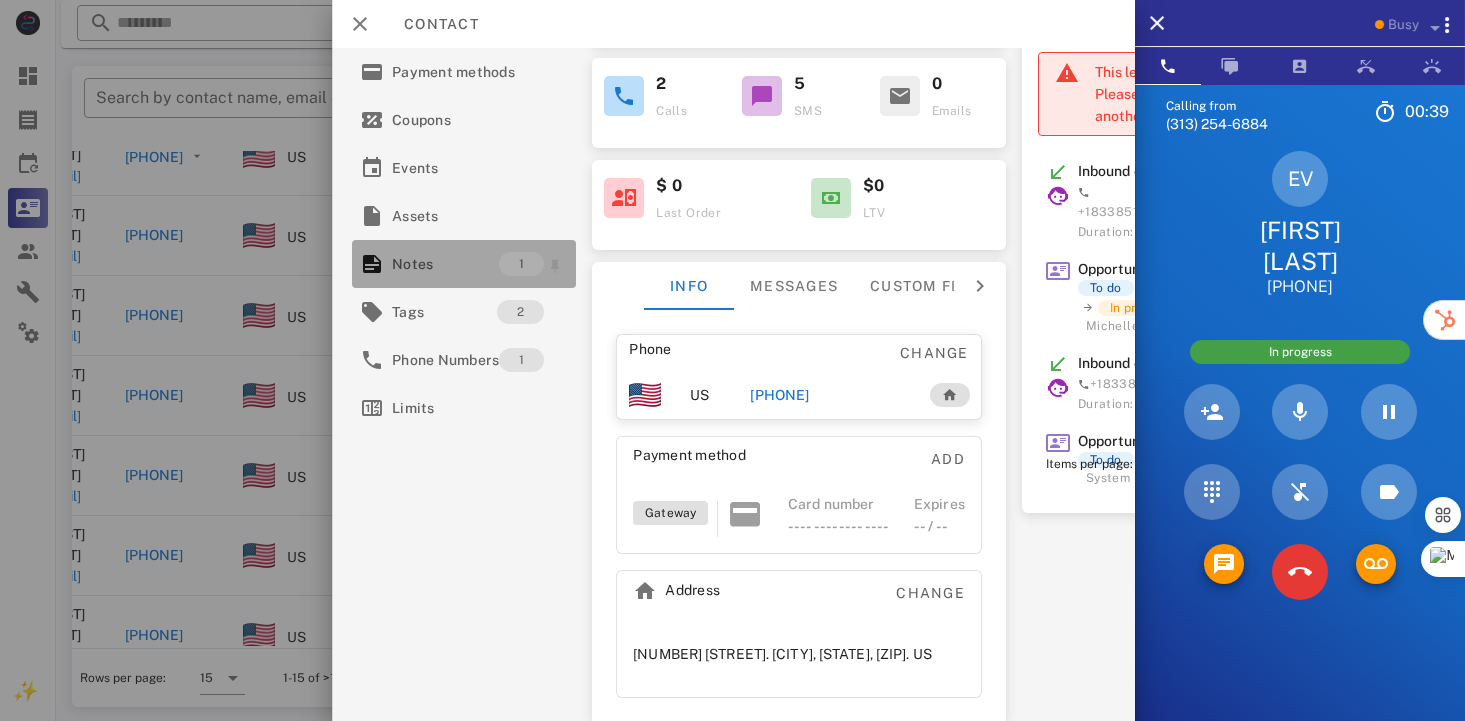 click on "Notes" at bounding box center [445, 264] 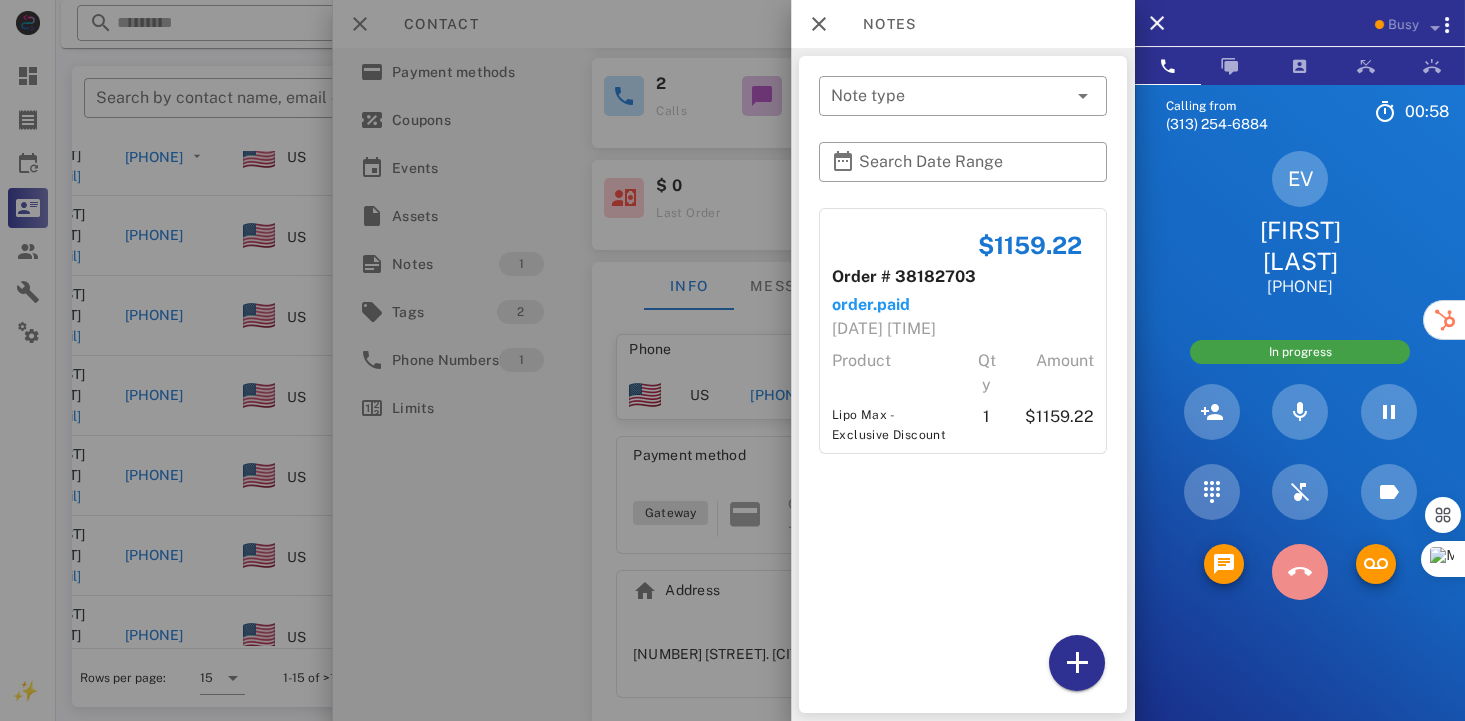 click at bounding box center (1300, 572) 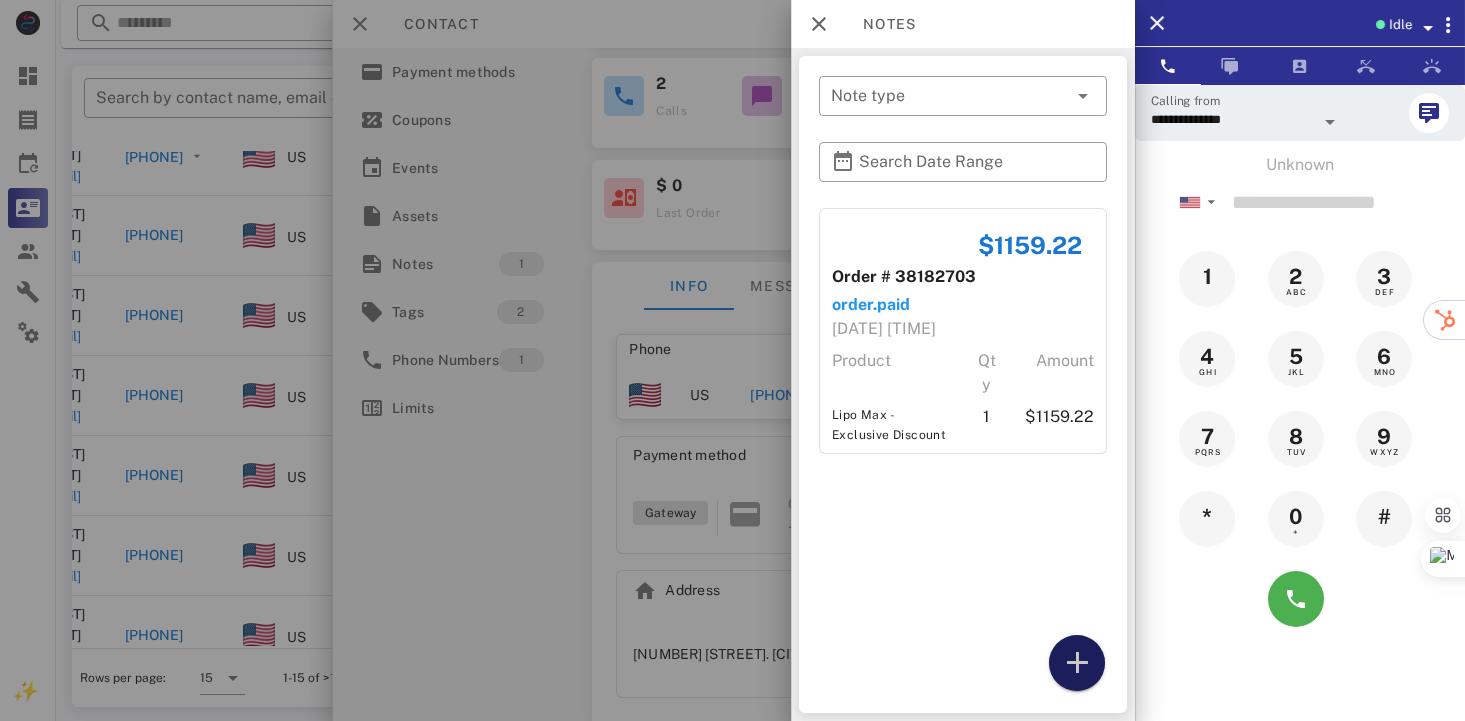 click at bounding box center [1077, 663] 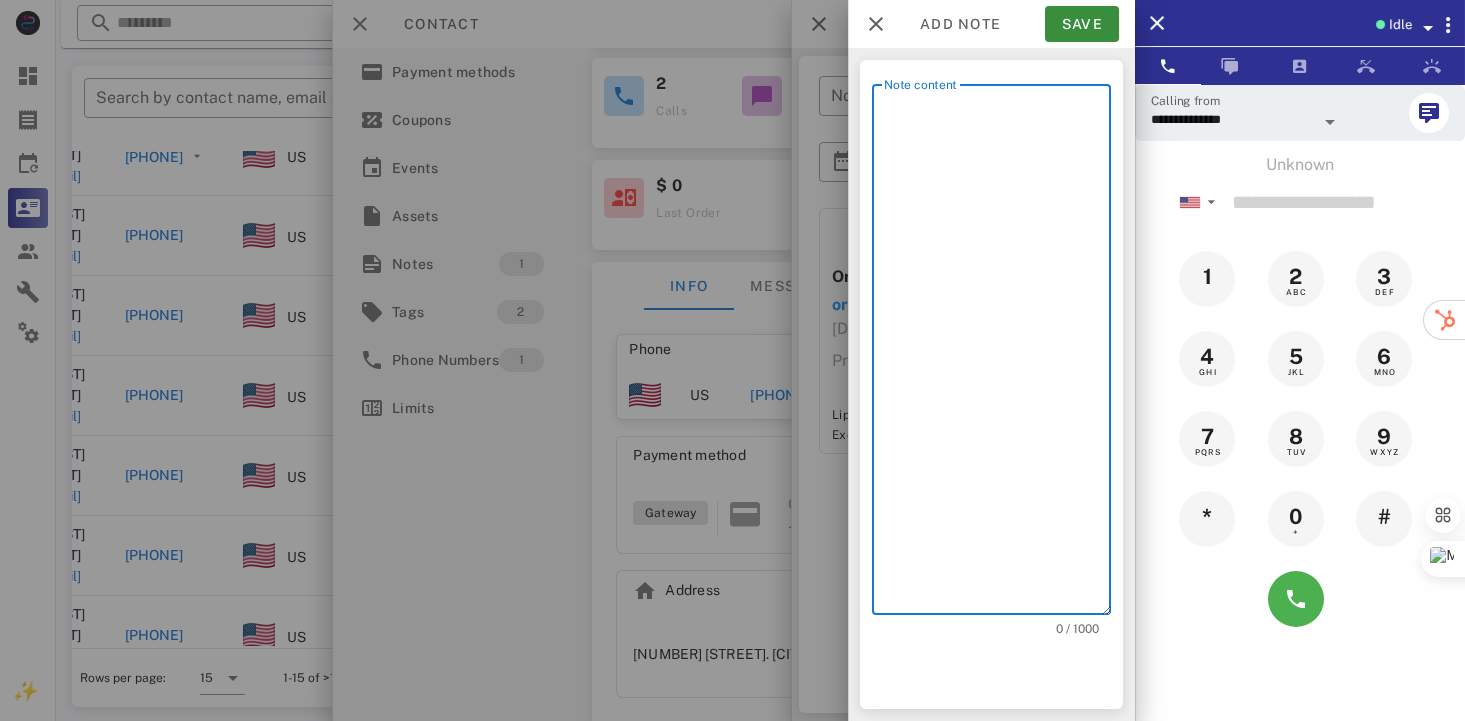 click on "Note content" at bounding box center (997, 354) 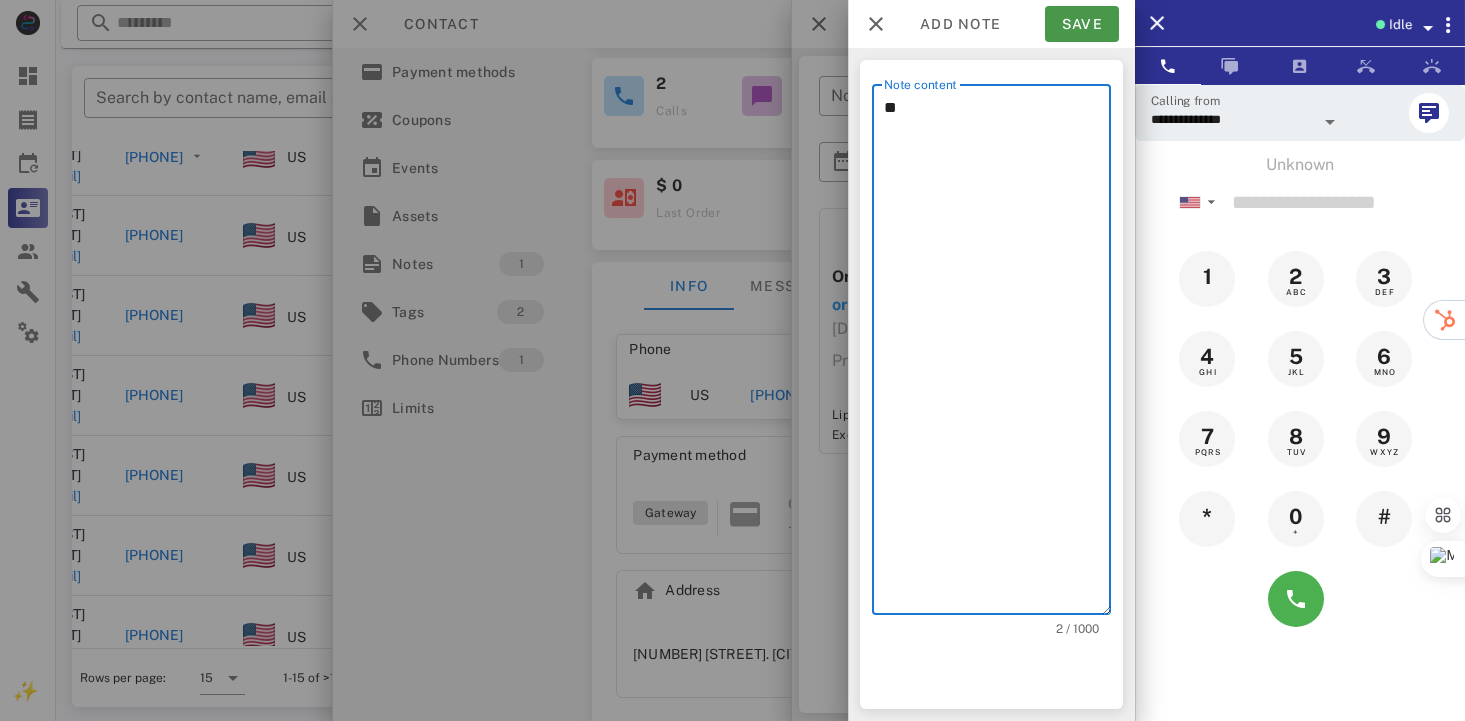type on "**" 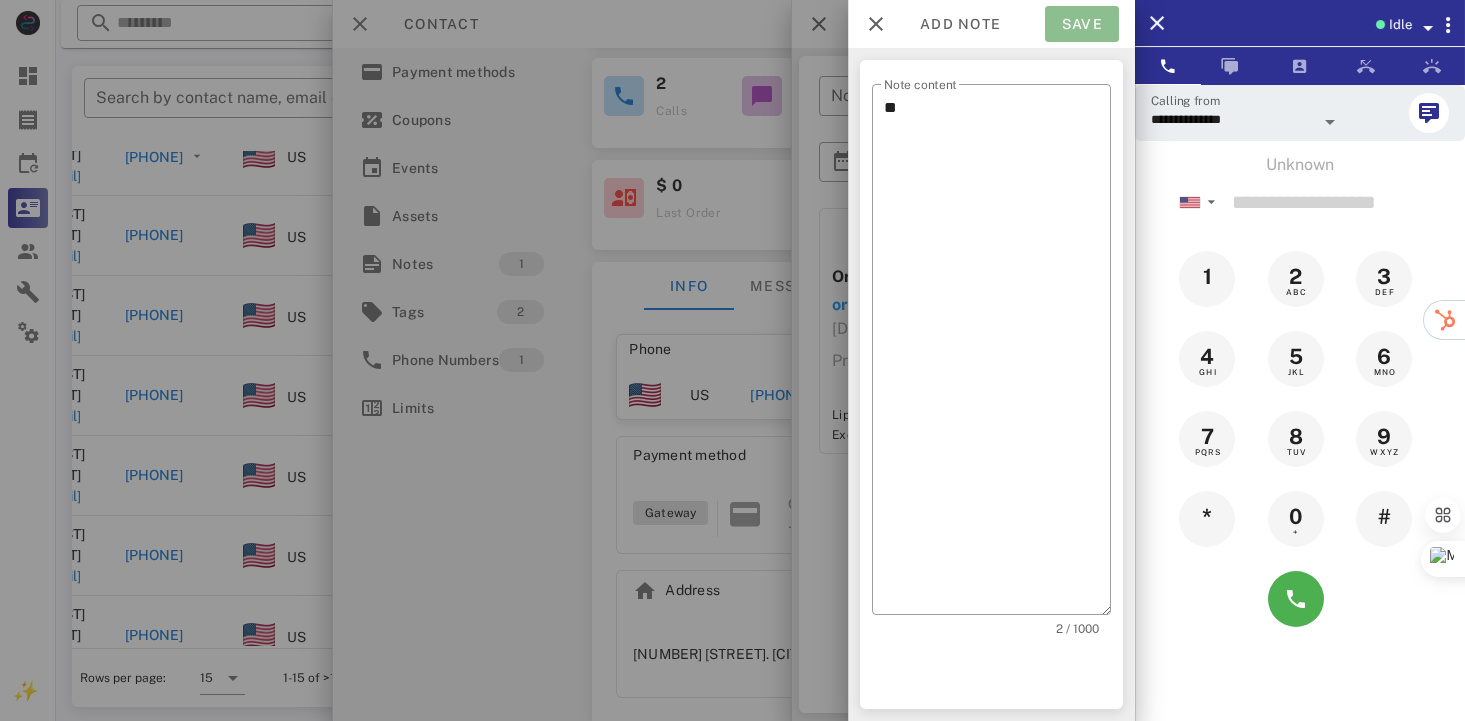 click on "Save" at bounding box center (1082, 24) 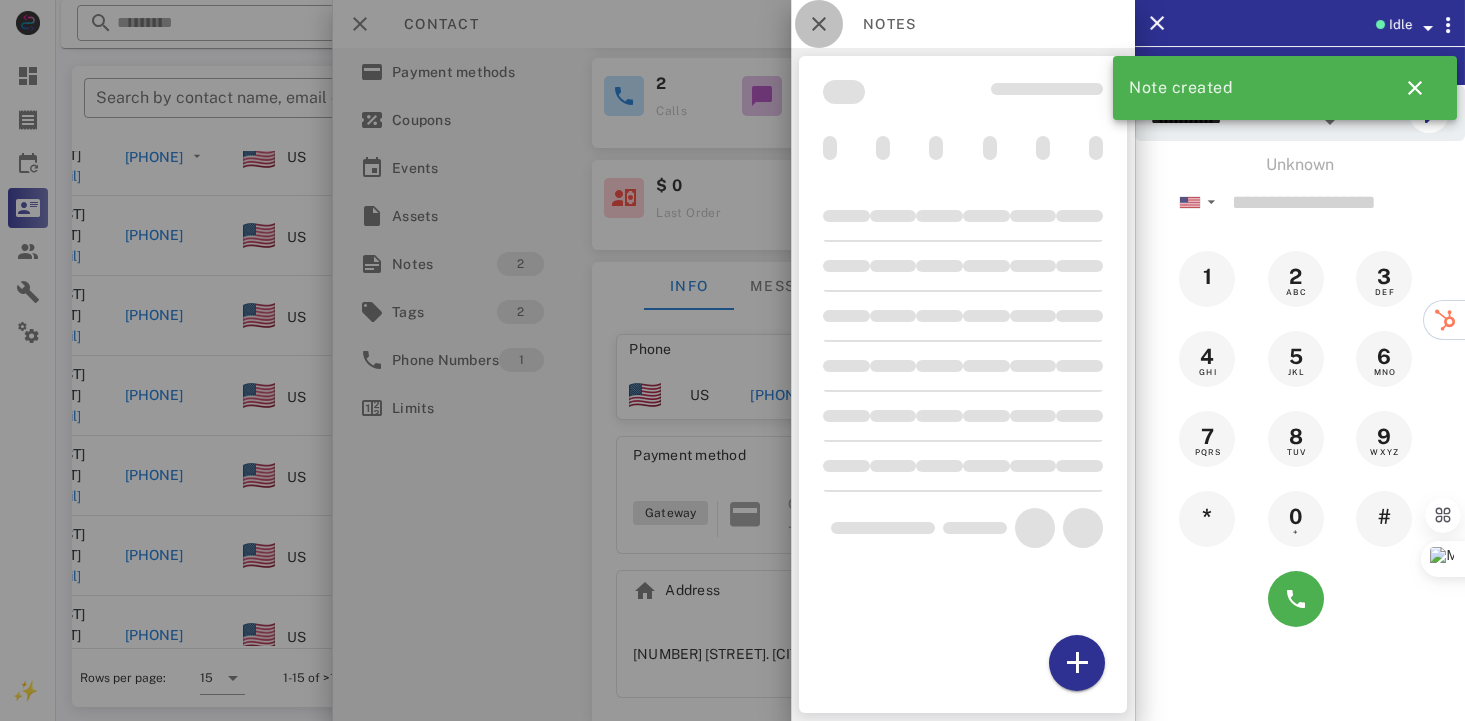 click at bounding box center (819, 24) 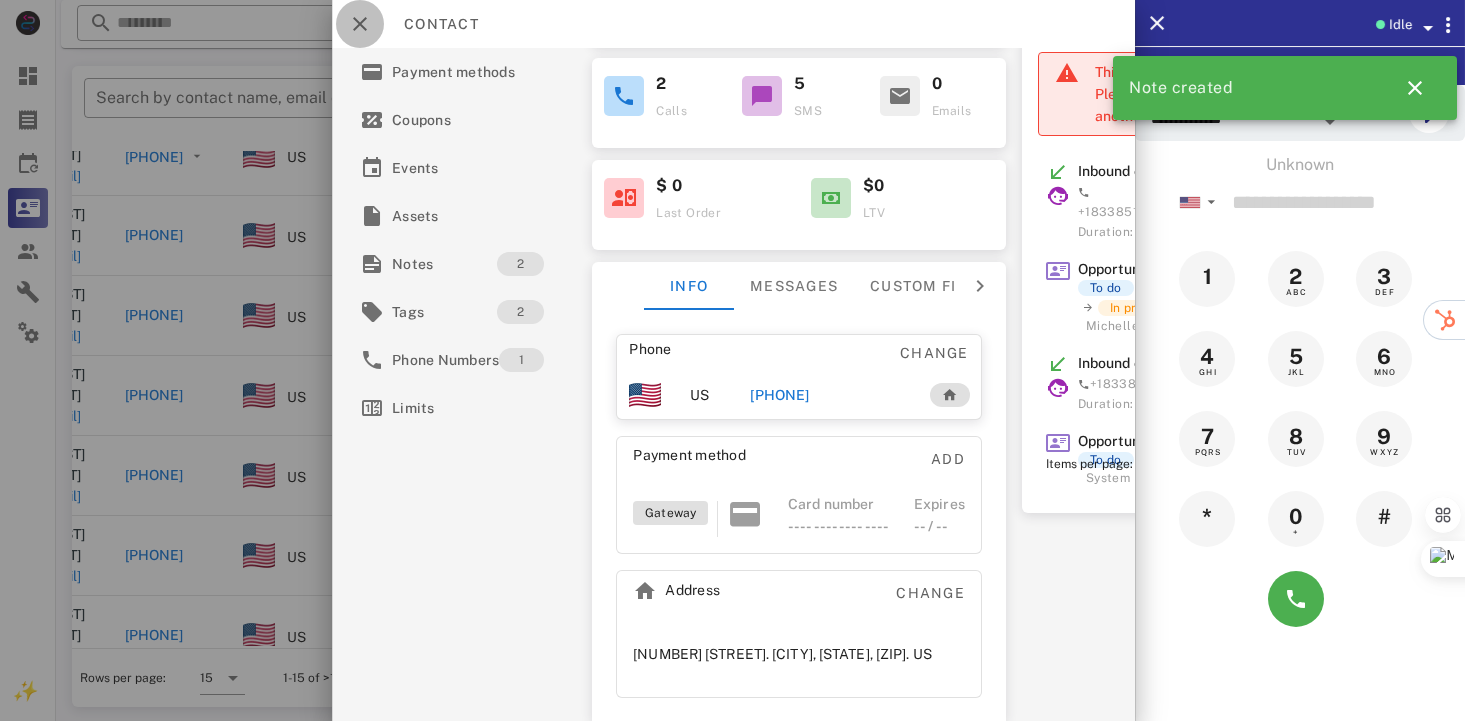 click at bounding box center [360, 24] 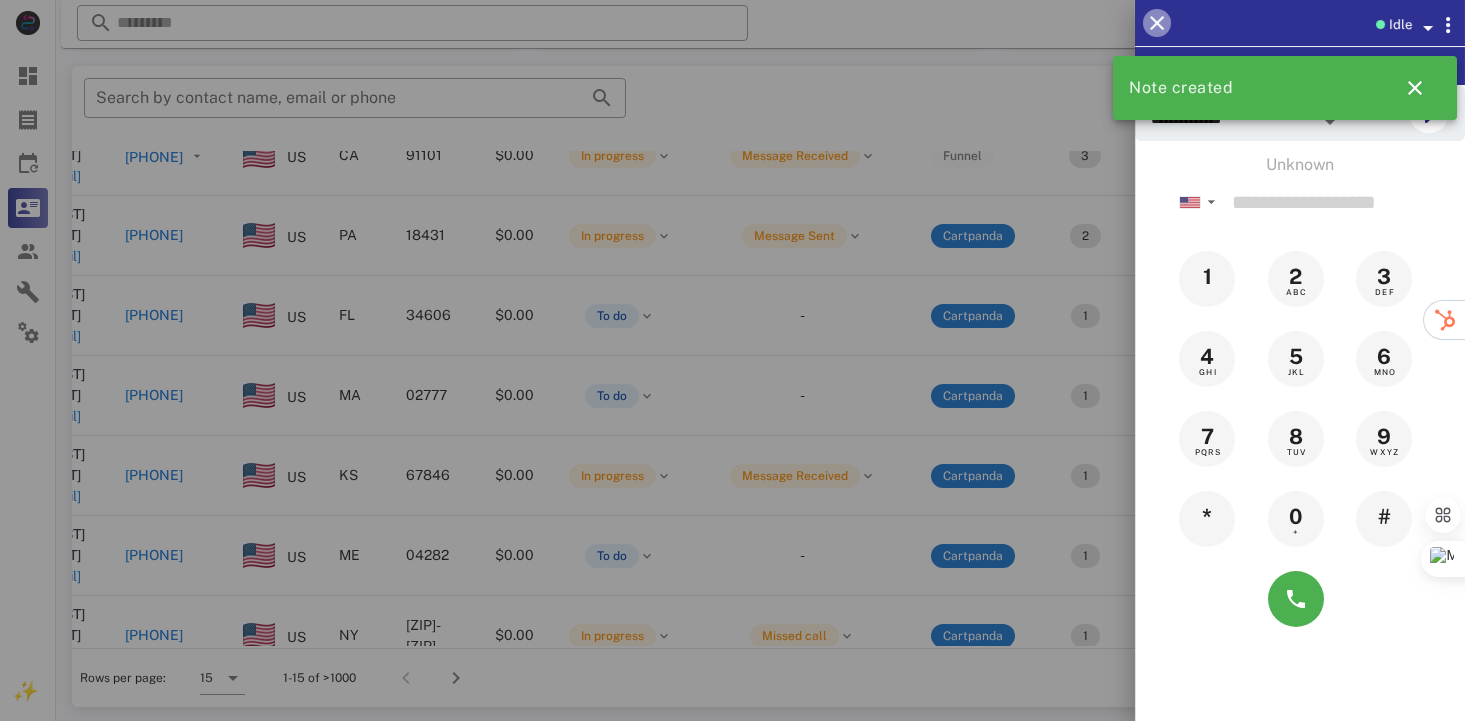 click at bounding box center (1157, 23) 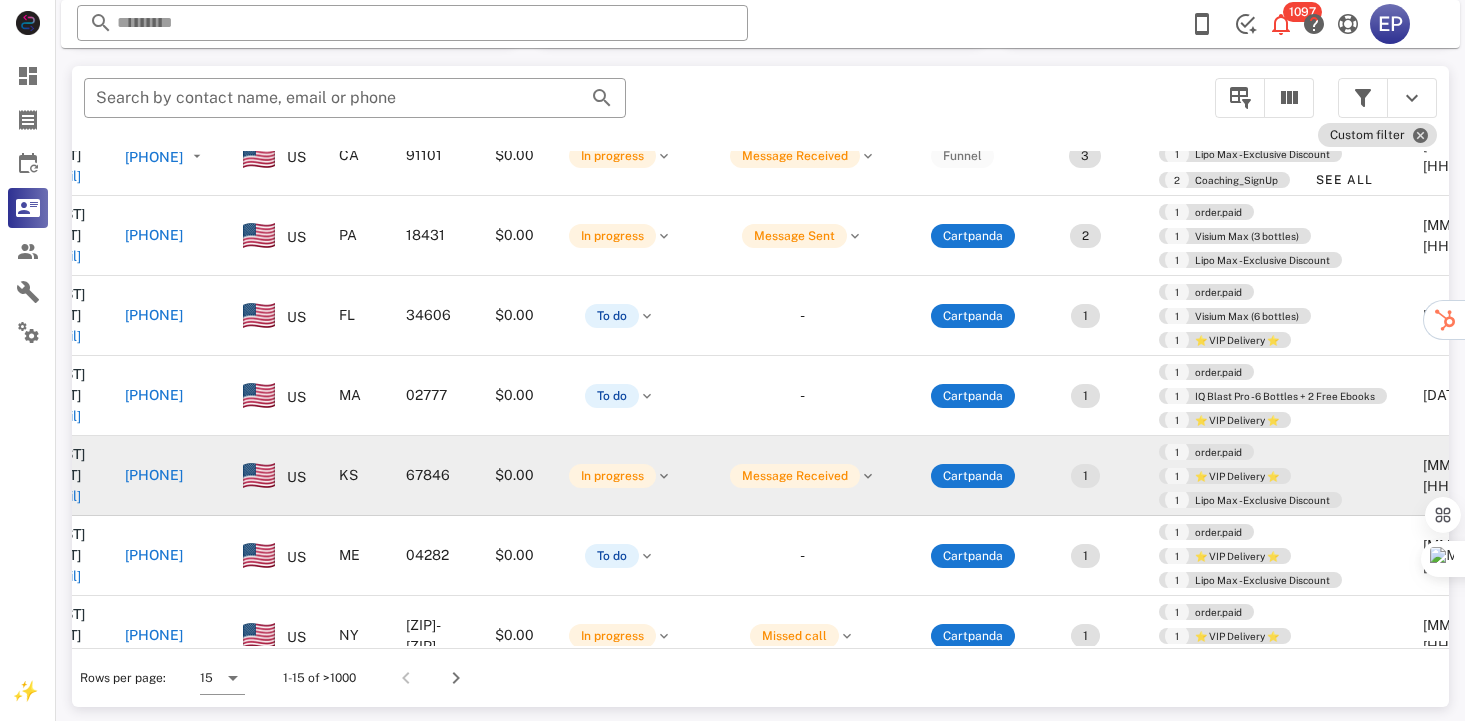 click on "[PHONE]" at bounding box center (154, 475) 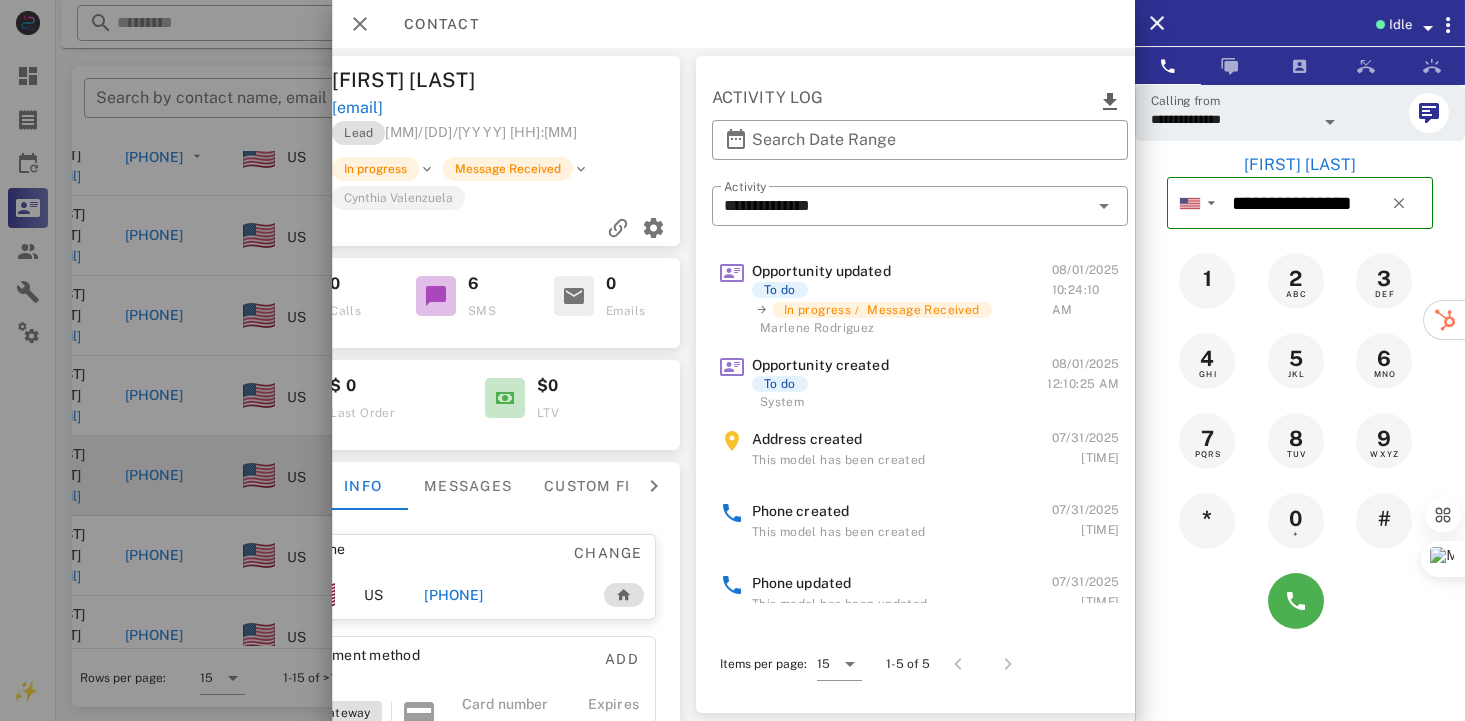 scroll, scrollTop: 0, scrollLeft: 350, axis: horizontal 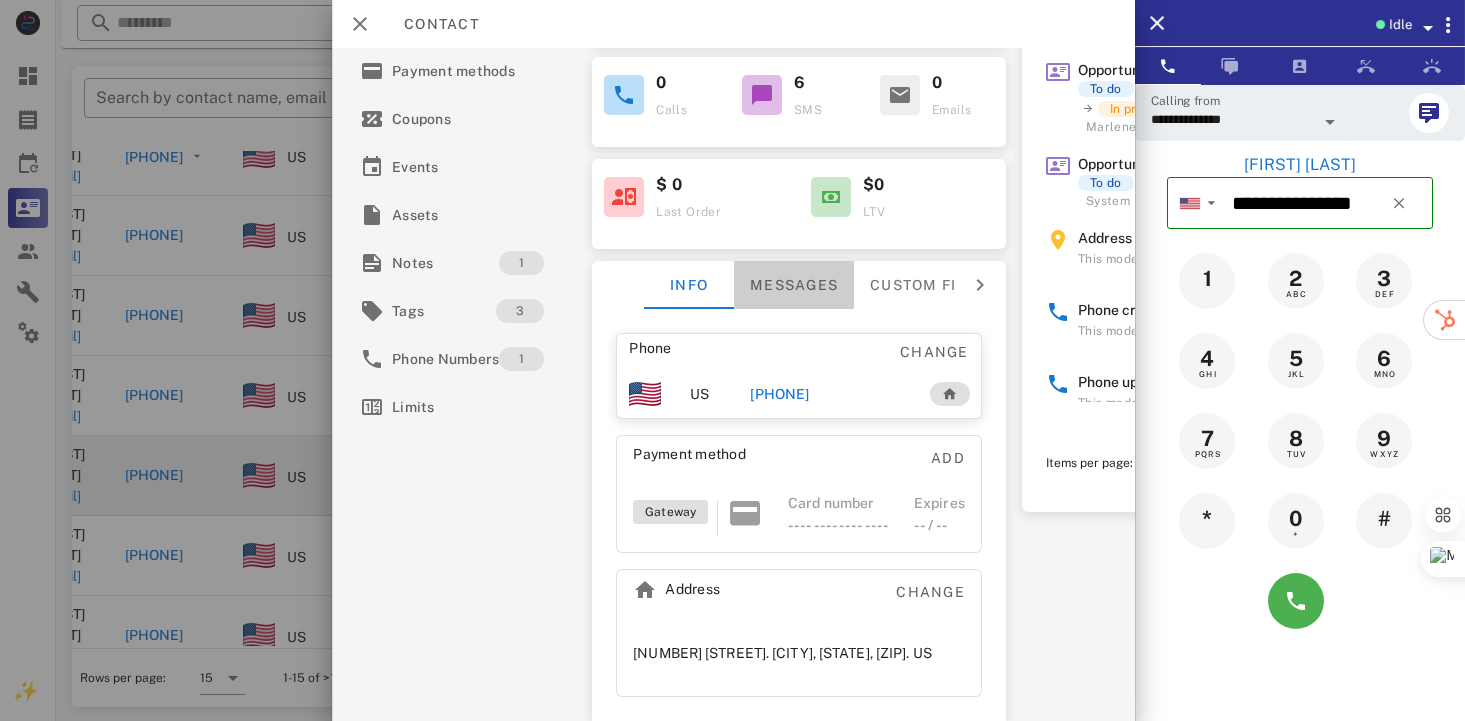 click on "Messages" at bounding box center [794, 285] 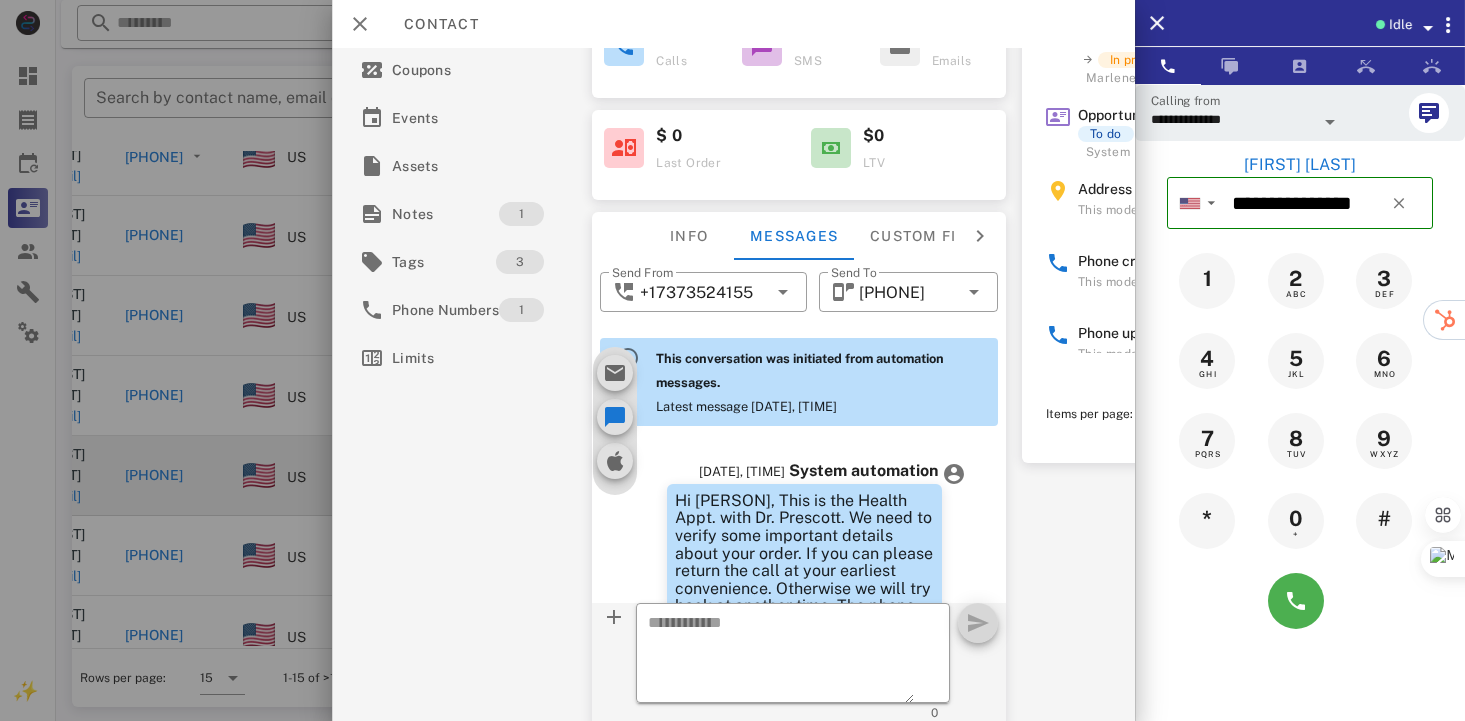 scroll, scrollTop: 732, scrollLeft: 0, axis: vertical 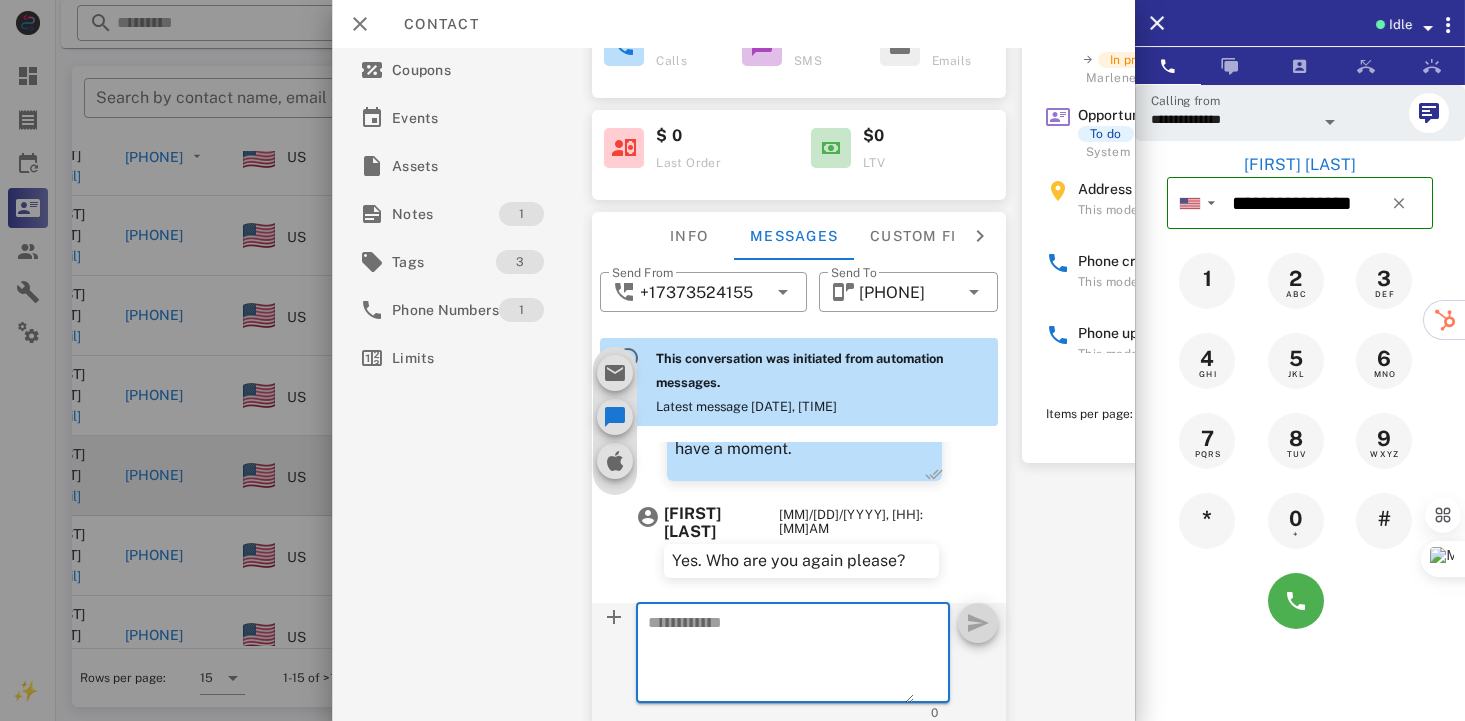 click at bounding box center (781, 656) 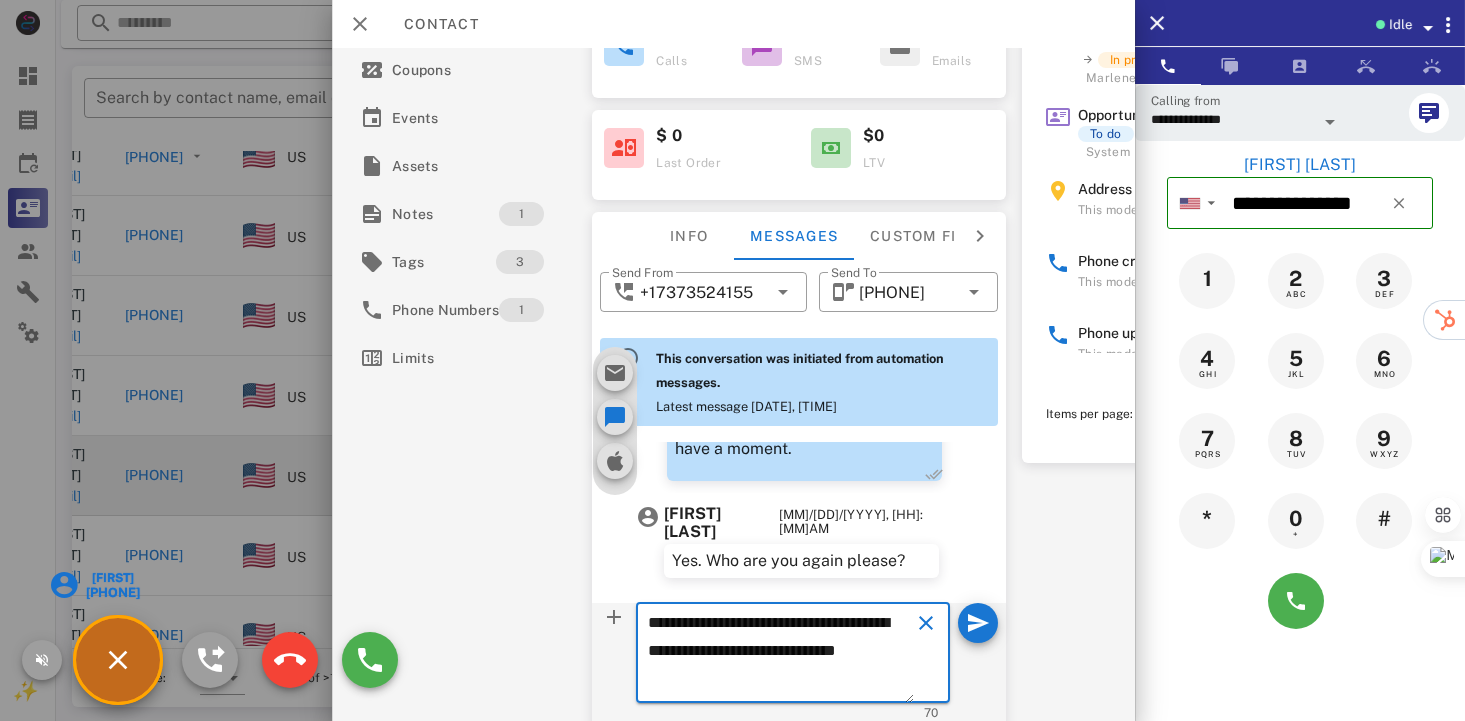 scroll, scrollTop: 262, scrollLeft: 0, axis: vertical 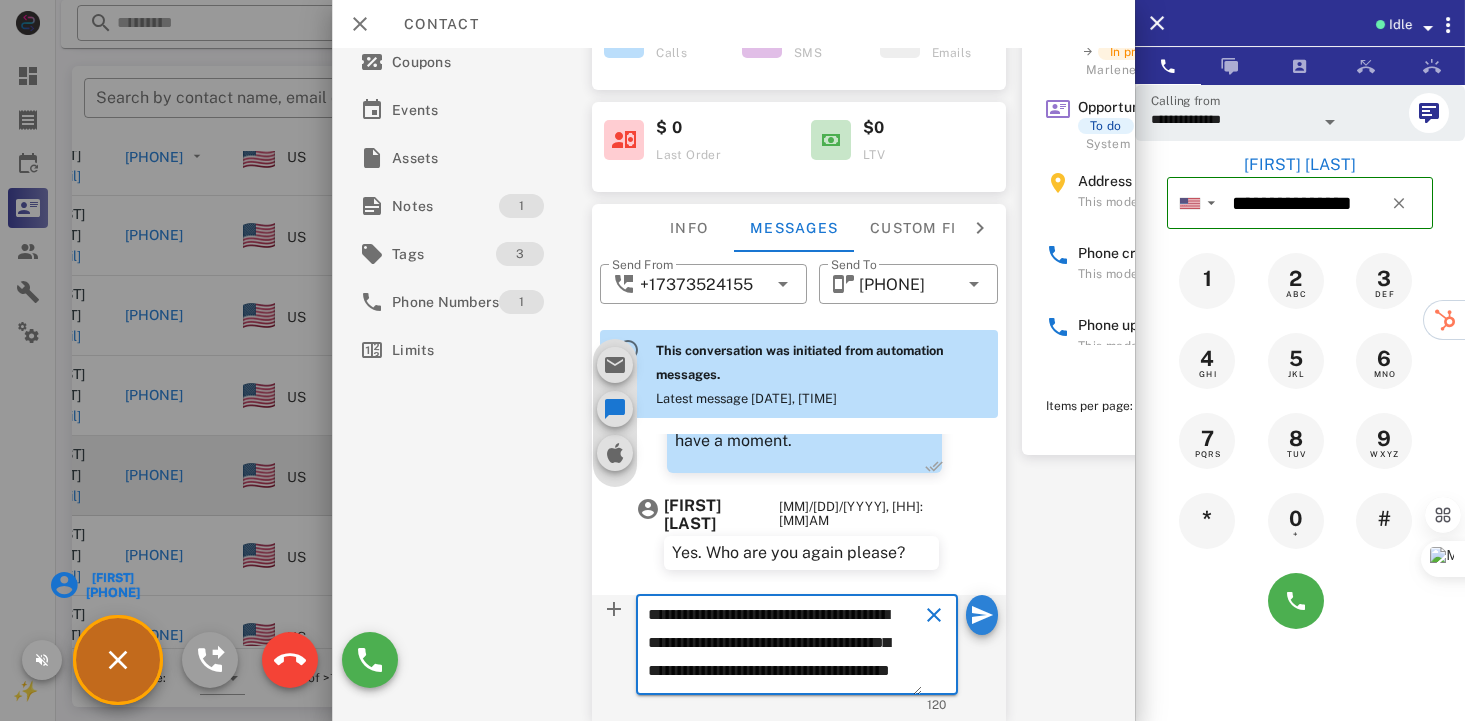 type on "**********" 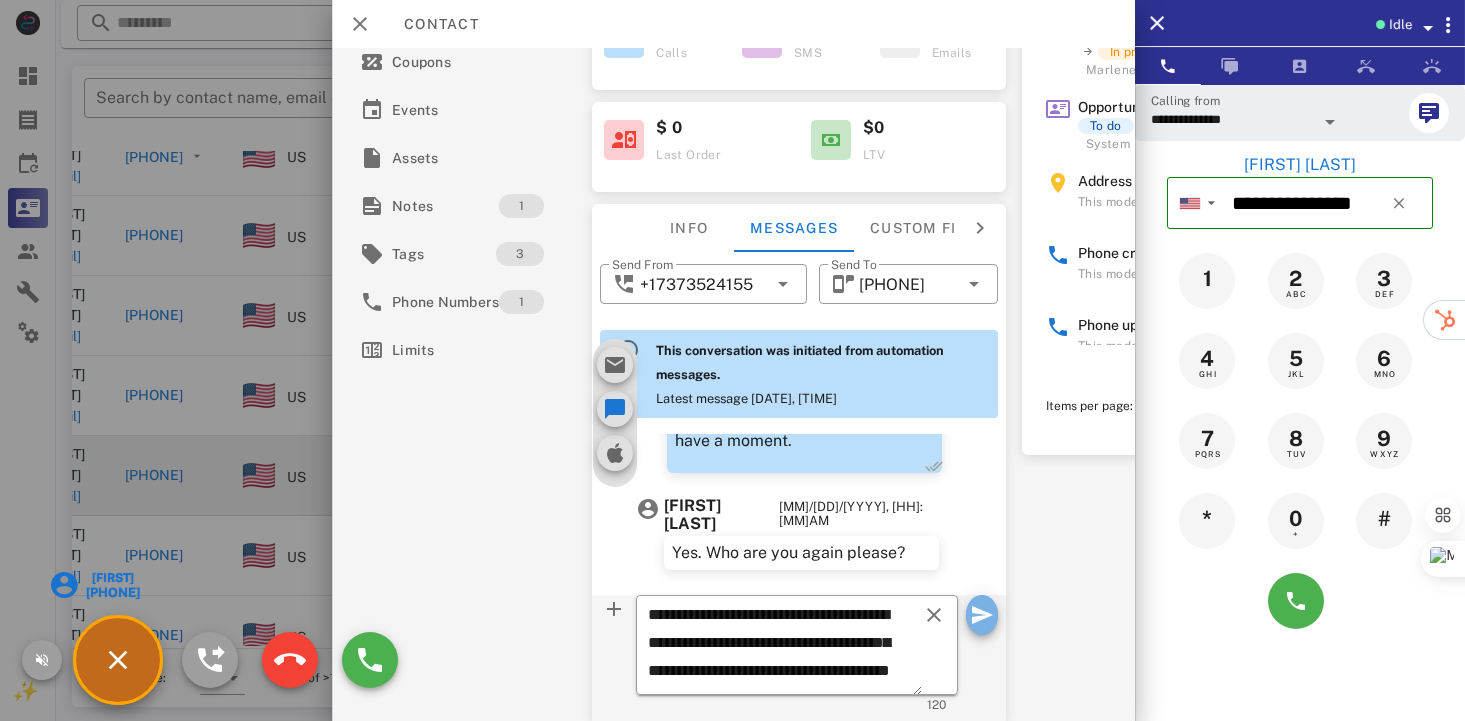 click at bounding box center [982, 615] 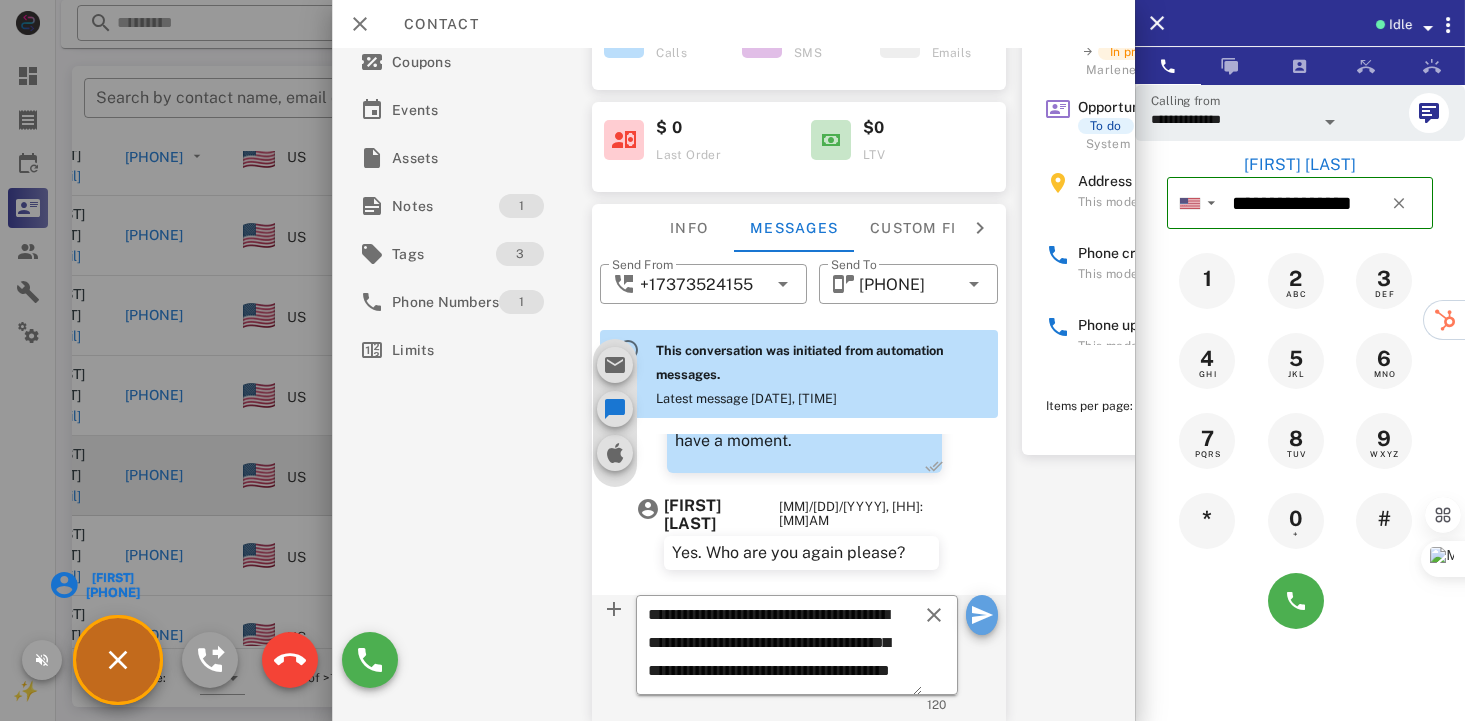 type 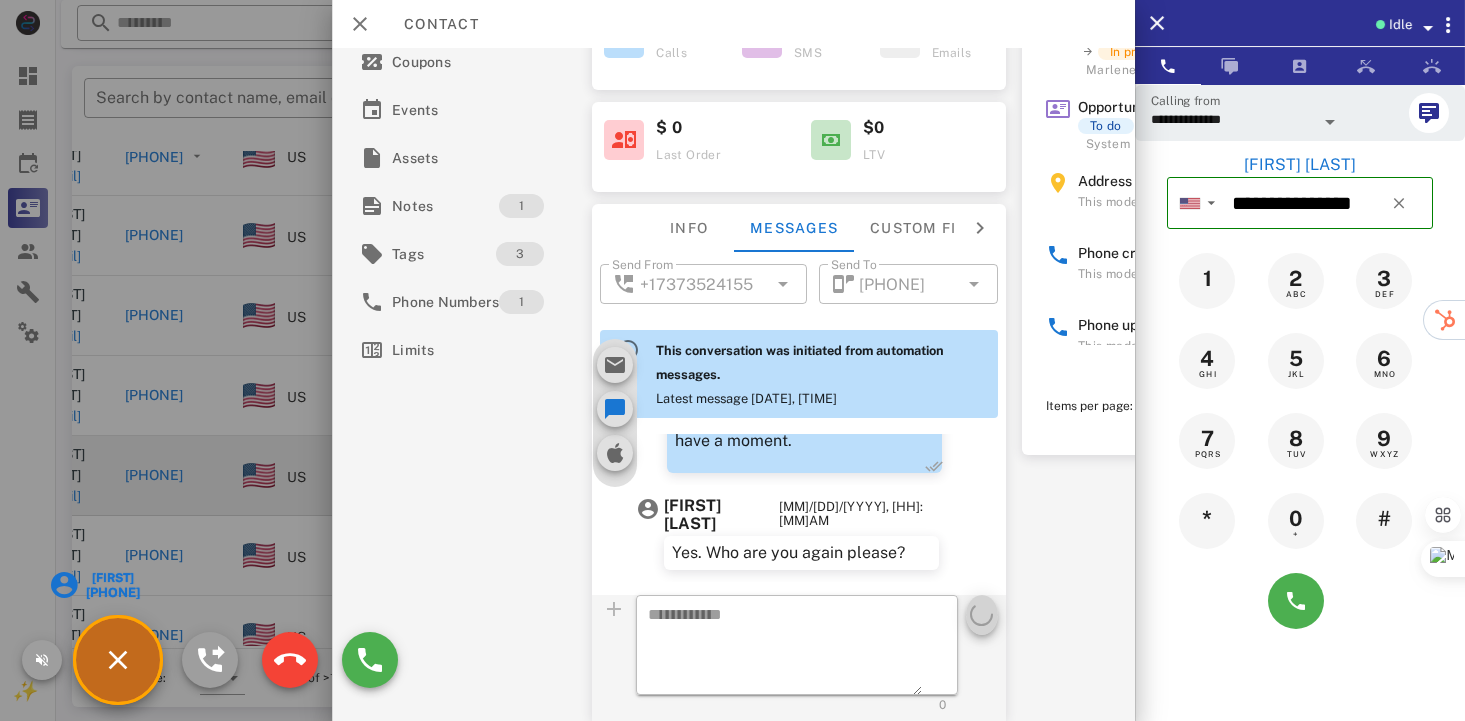 scroll, scrollTop: 0, scrollLeft: 0, axis: both 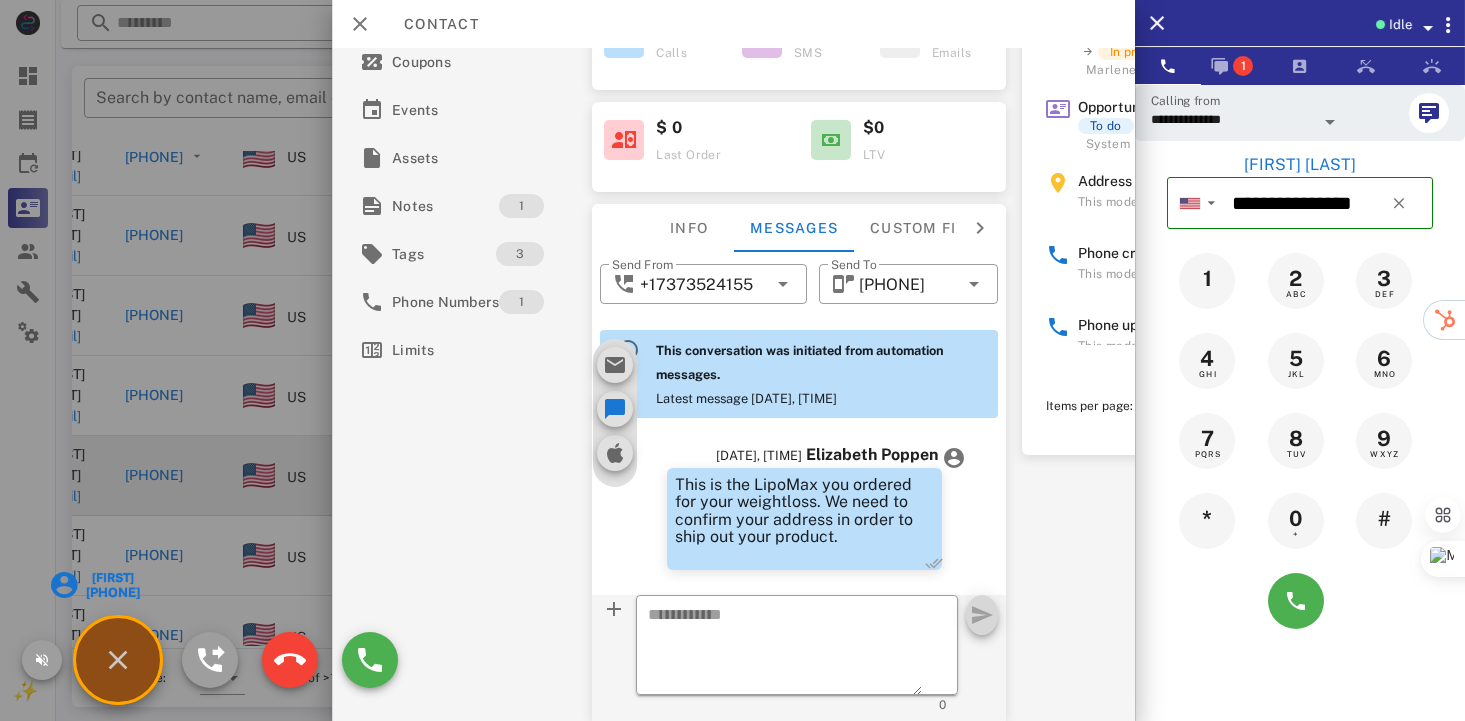 click on "[FIRST]" at bounding box center [111, 578] 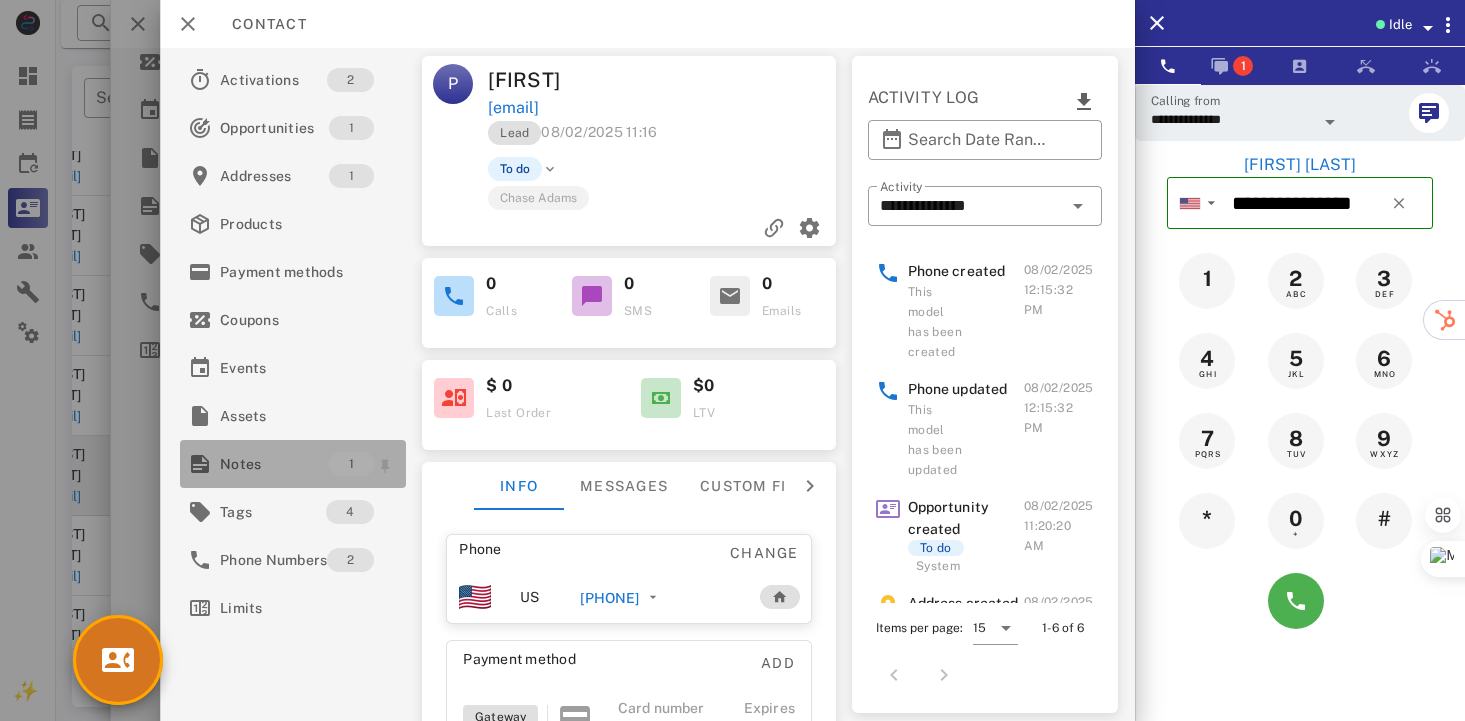 click on "Notes" at bounding box center [274, 464] 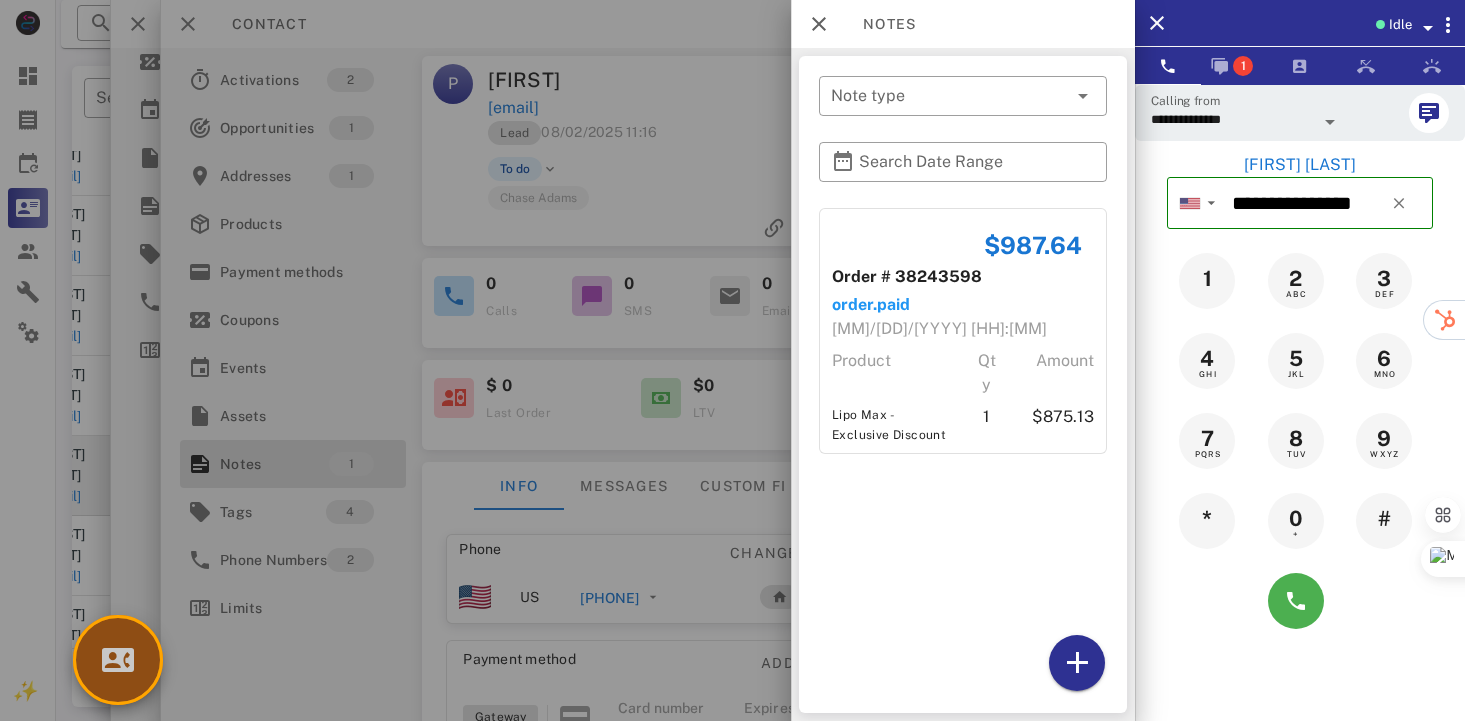 click at bounding box center (118, 660) 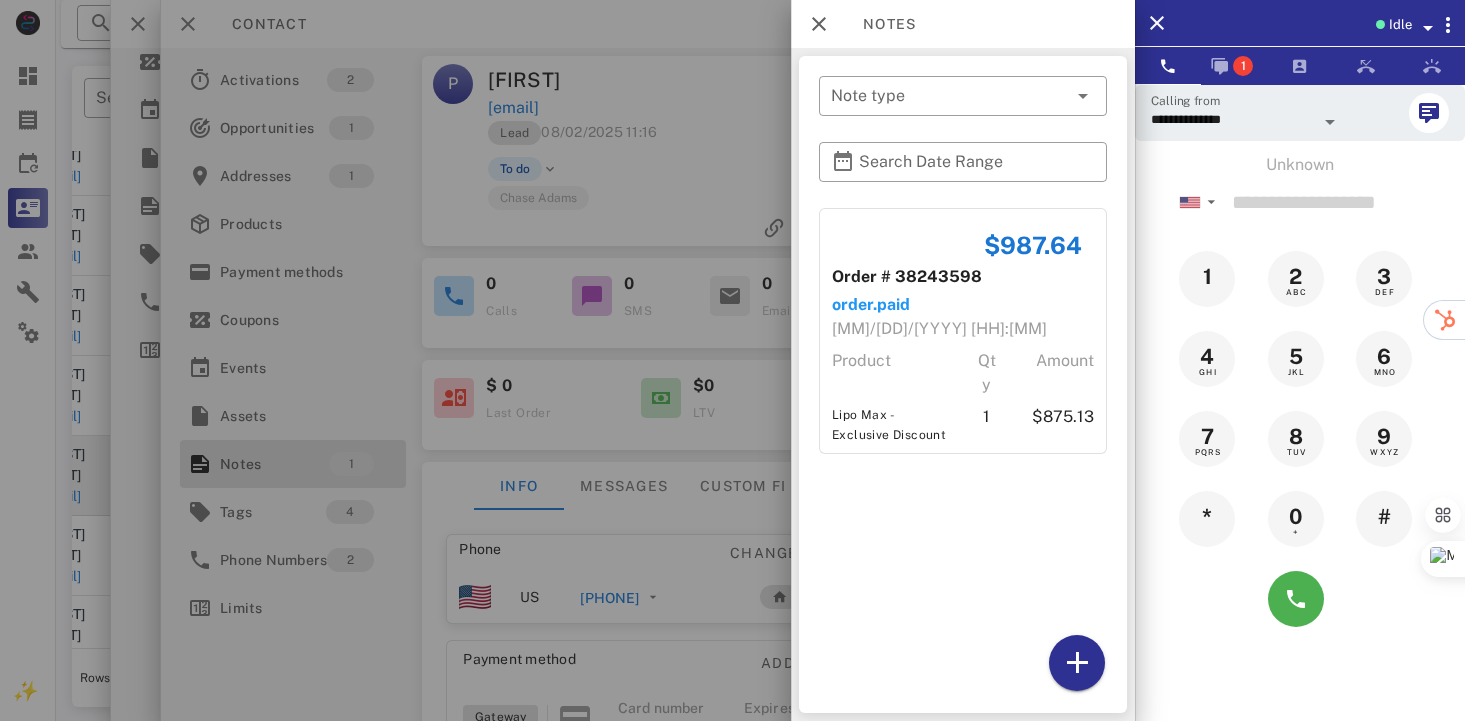 click at bounding box center (732, 360) 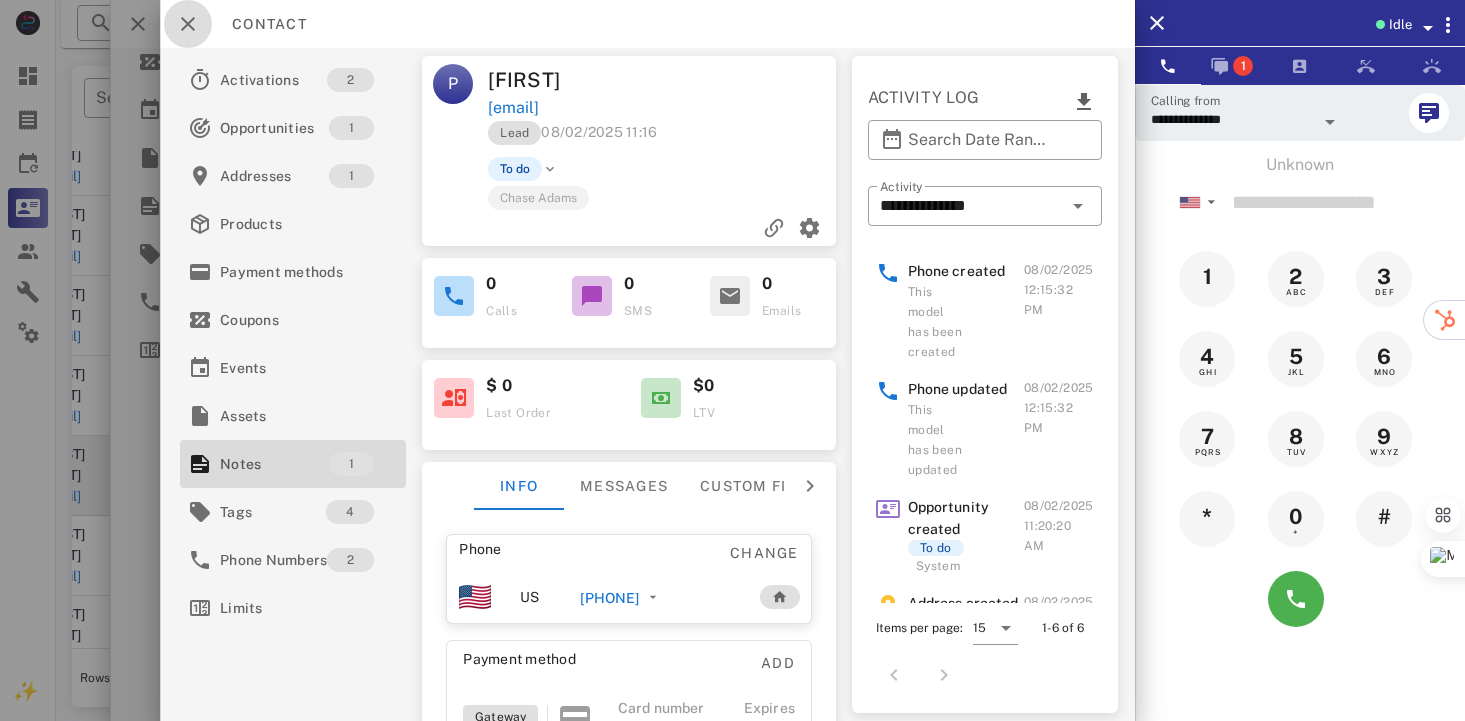 click at bounding box center [188, 24] 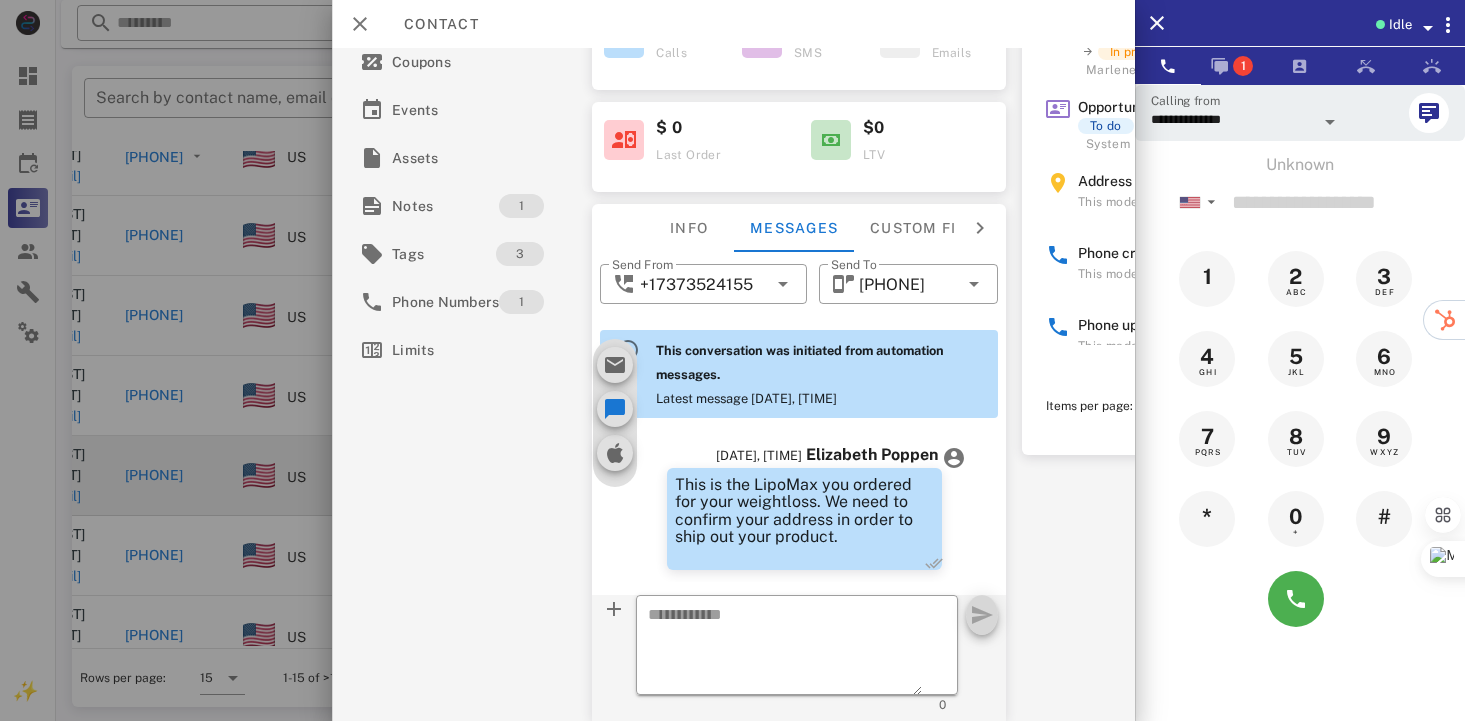 scroll, scrollTop: 0, scrollLeft: 0, axis: both 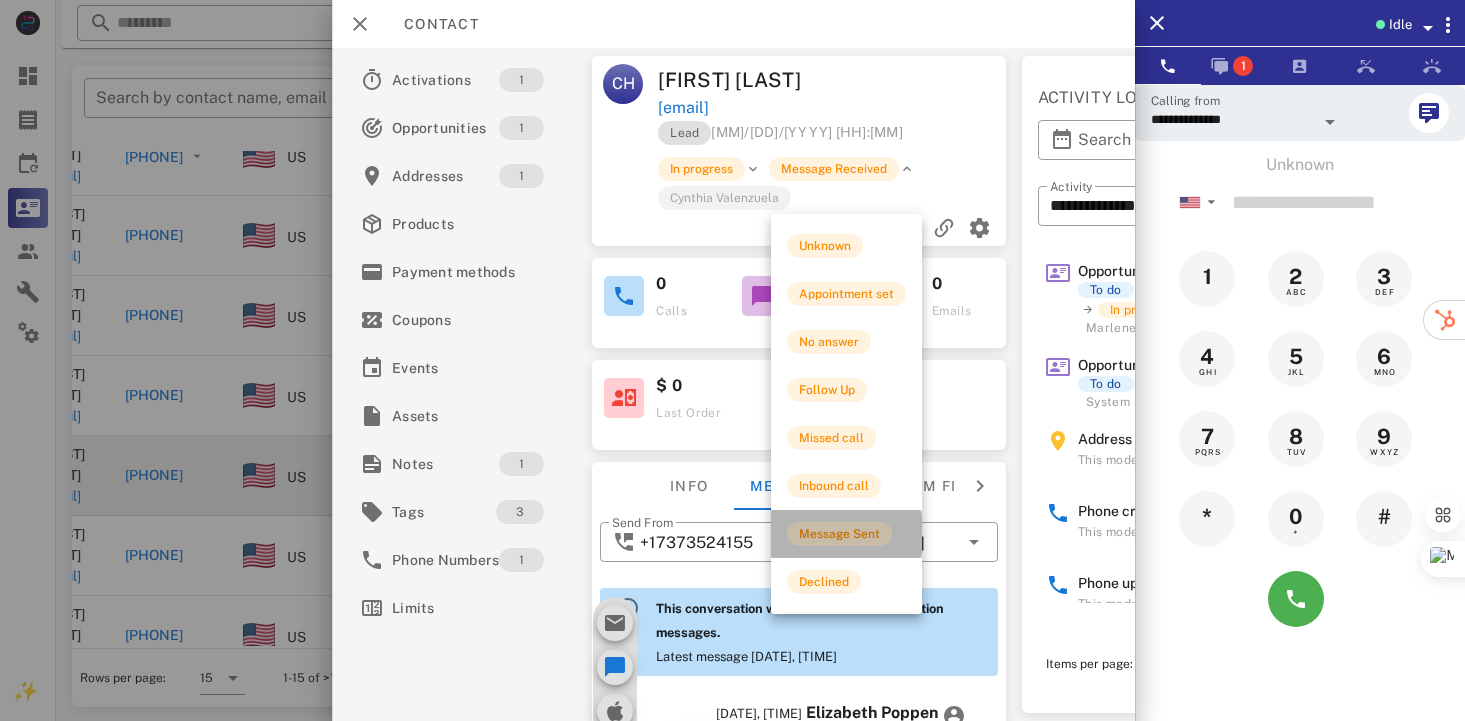 click on "Message Sent" at bounding box center [839, 534] 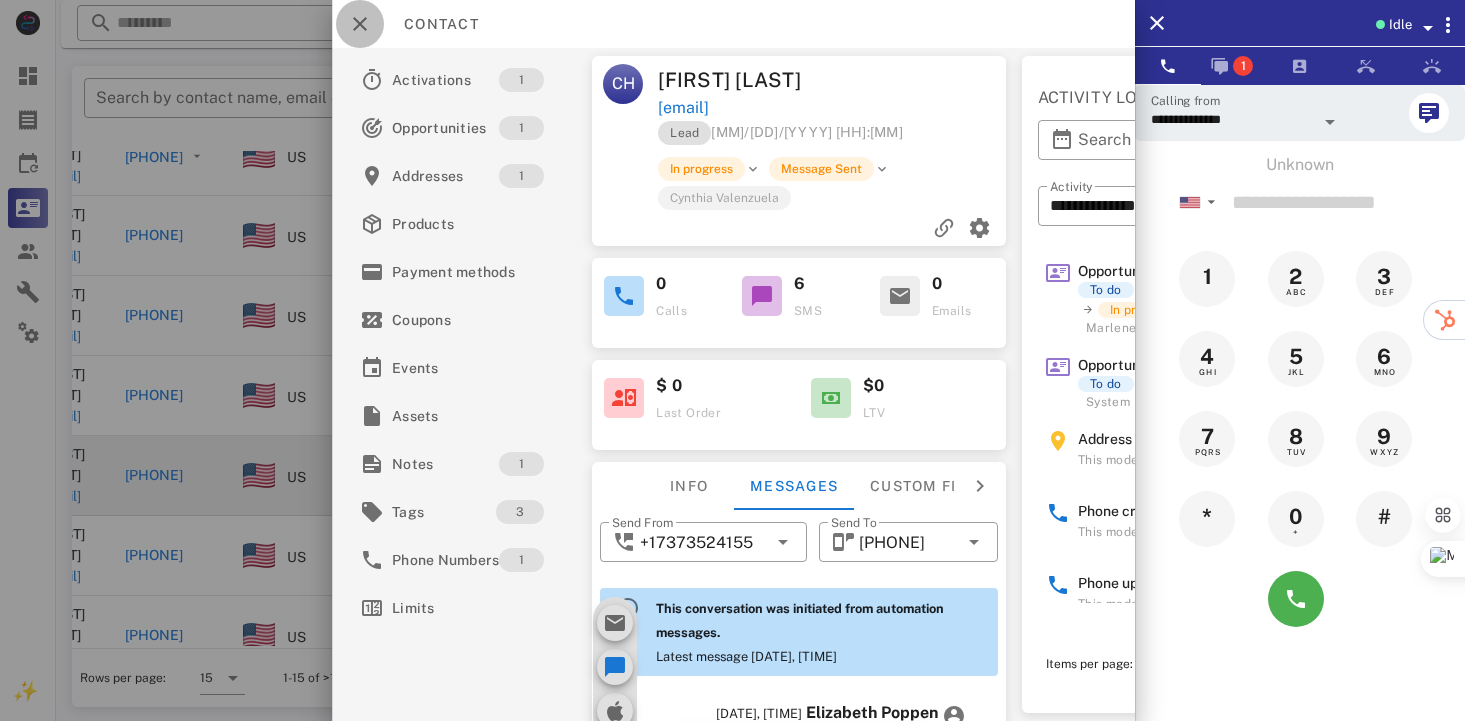 click at bounding box center [360, 24] 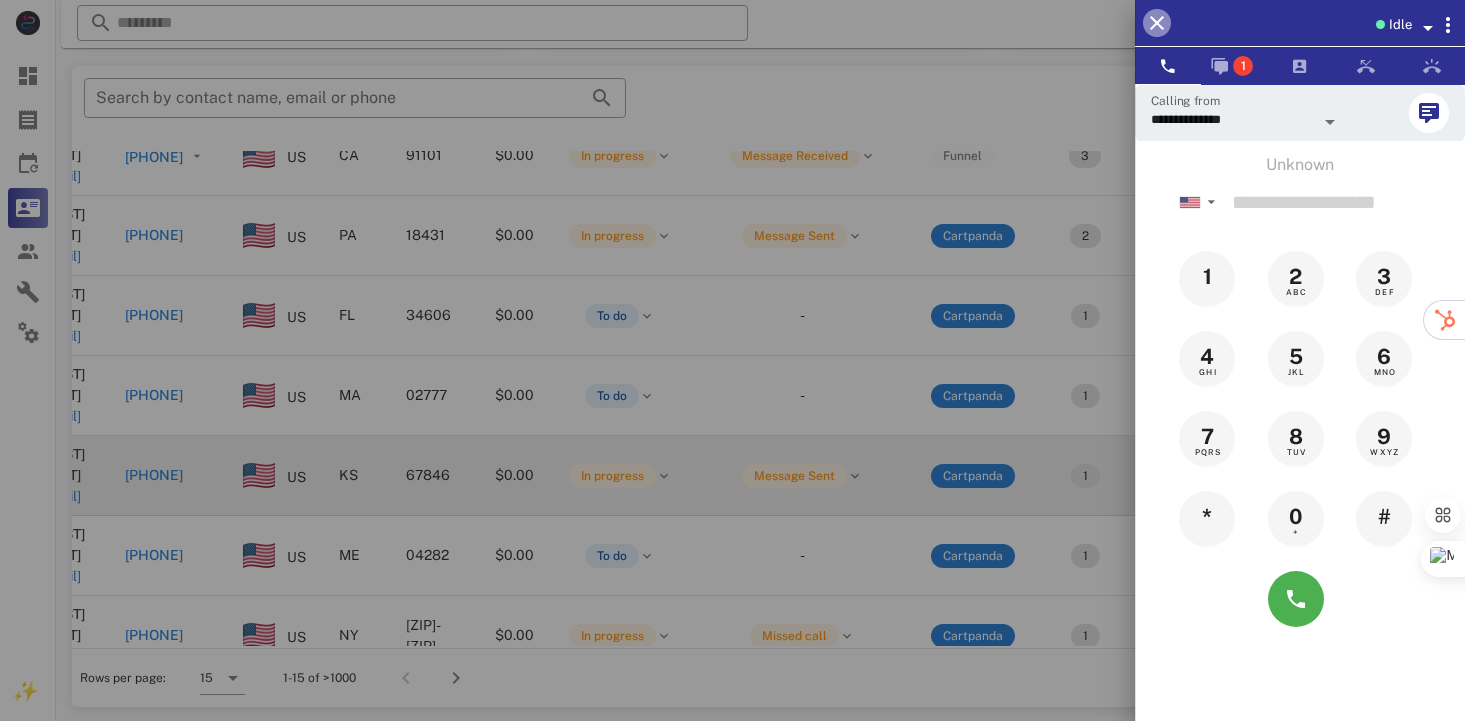 click at bounding box center [1157, 23] 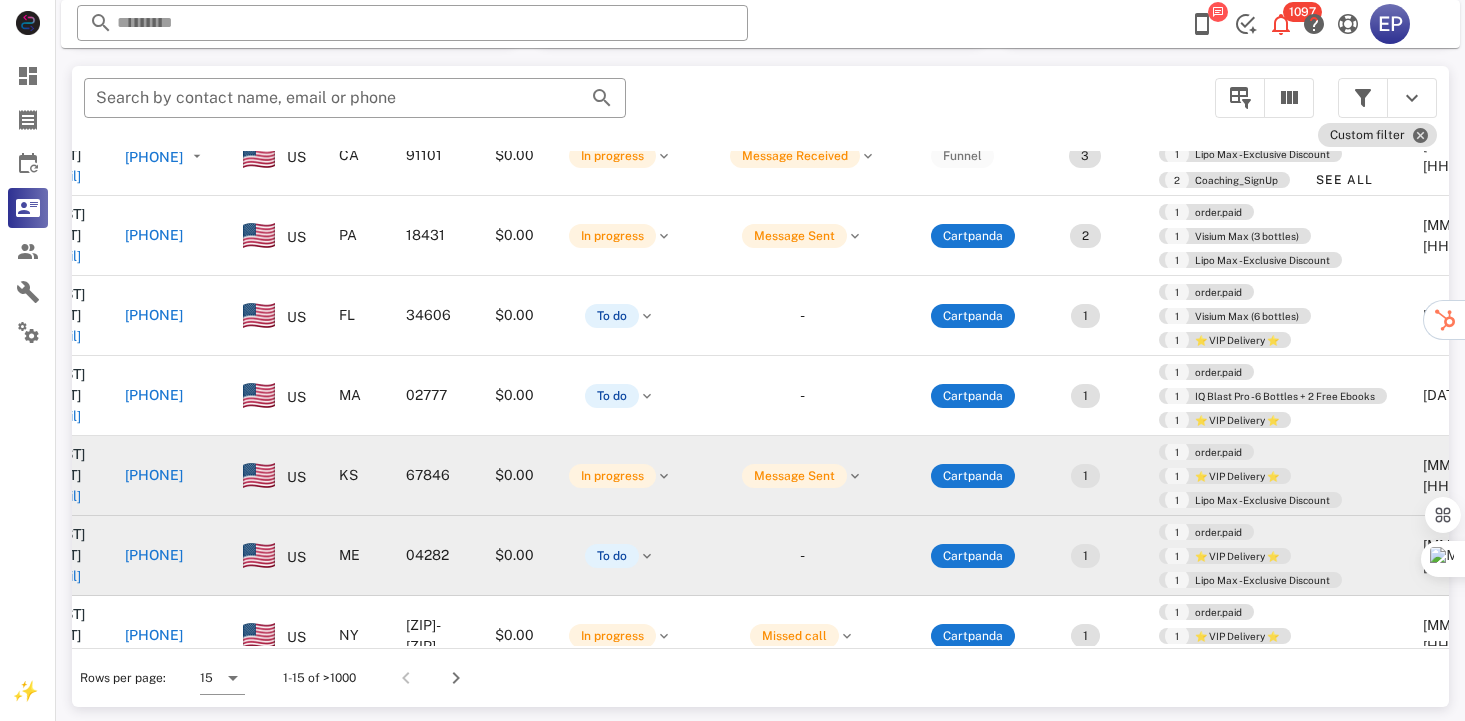 click on "[PHONE]" at bounding box center [154, 555] 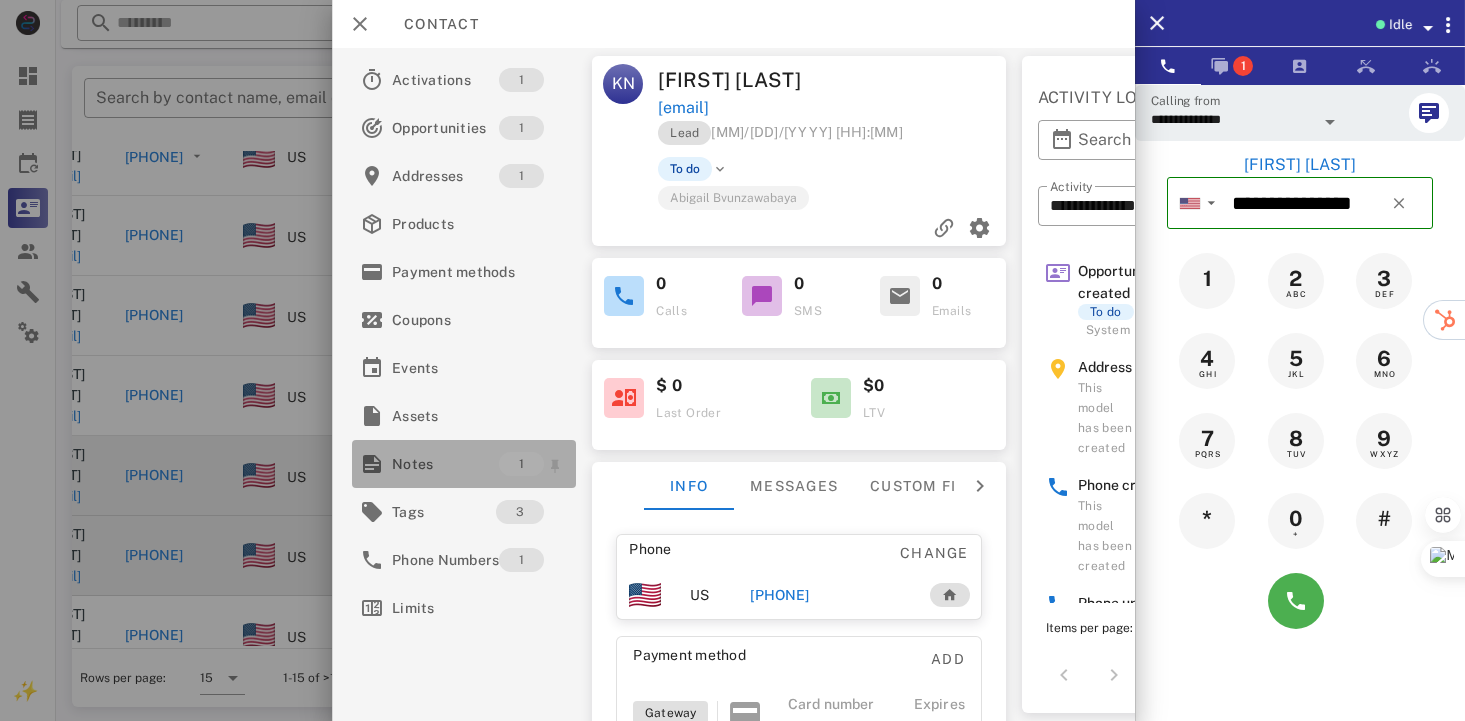 click on "Notes" at bounding box center (445, 464) 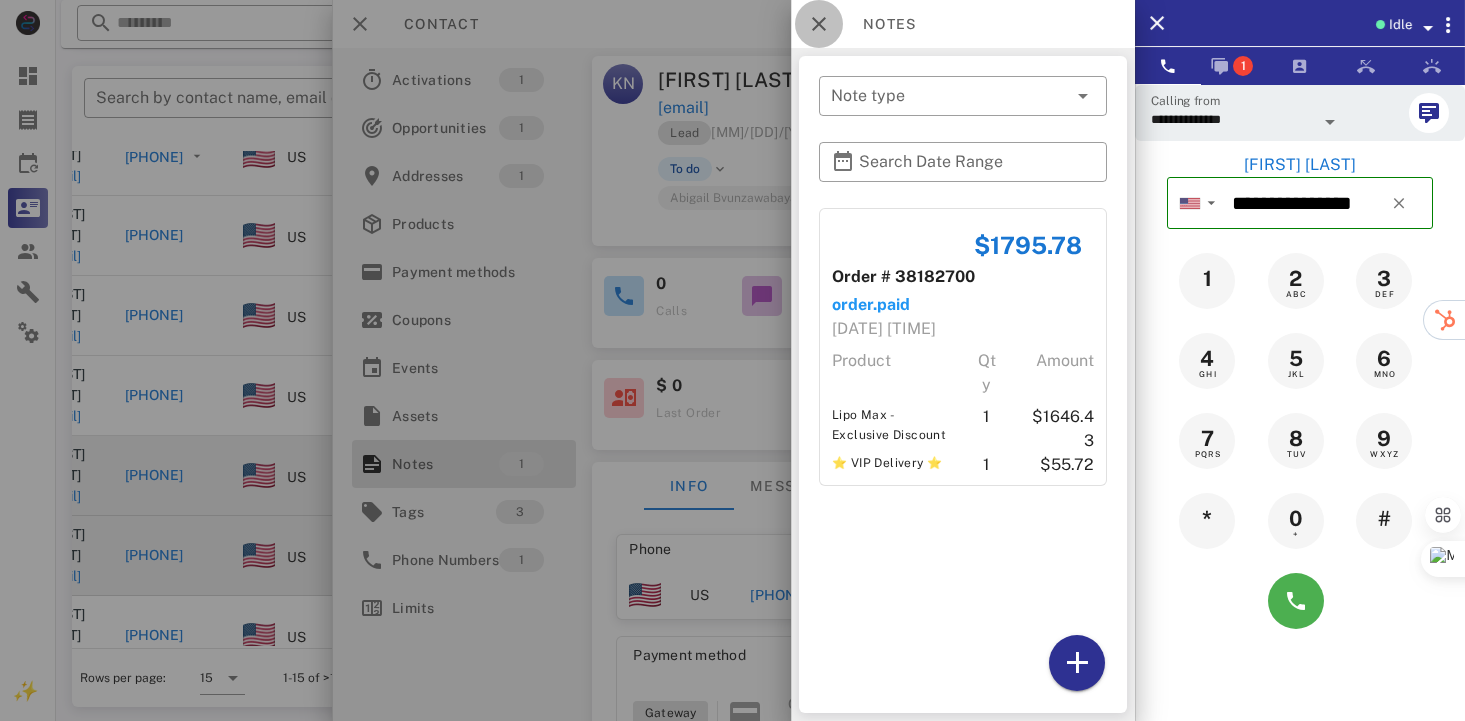 click at bounding box center (819, 24) 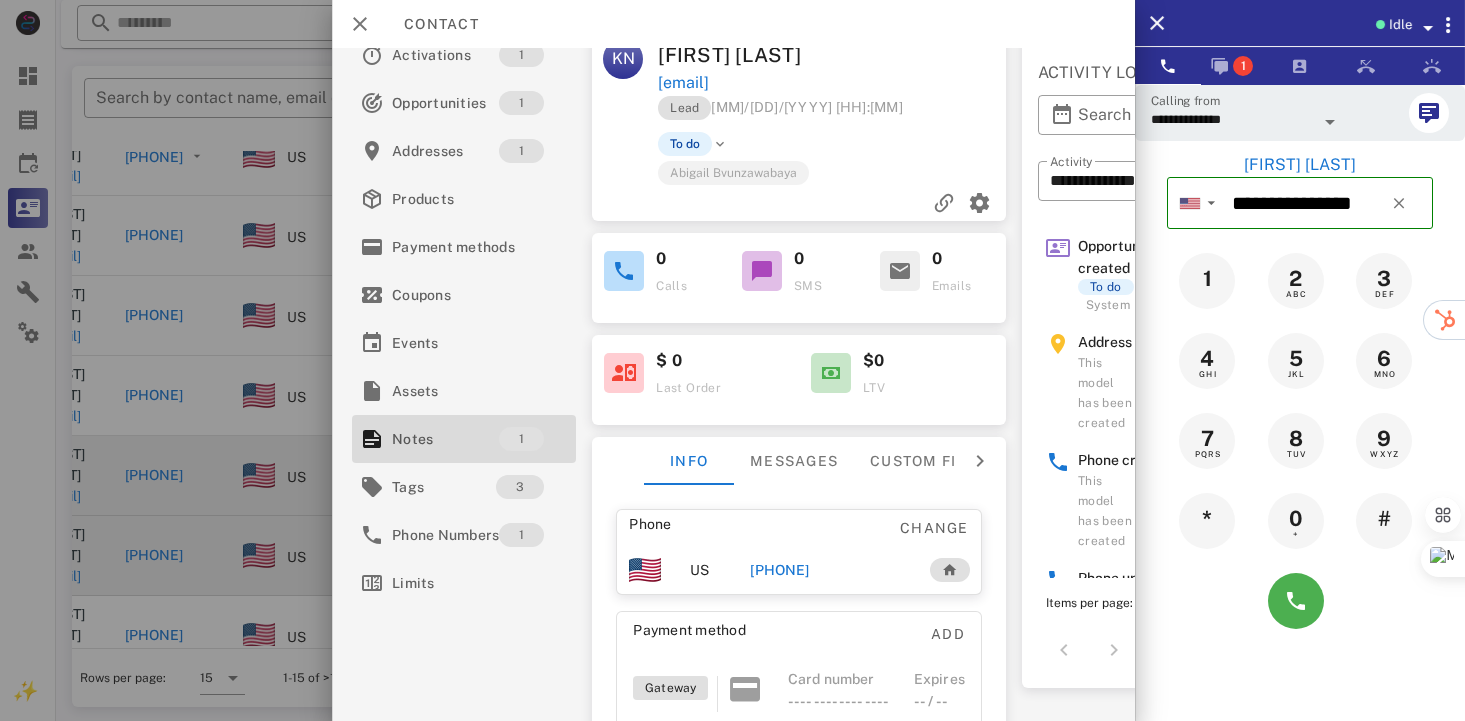 scroll, scrollTop: 50, scrollLeft: 0, axis: vertical 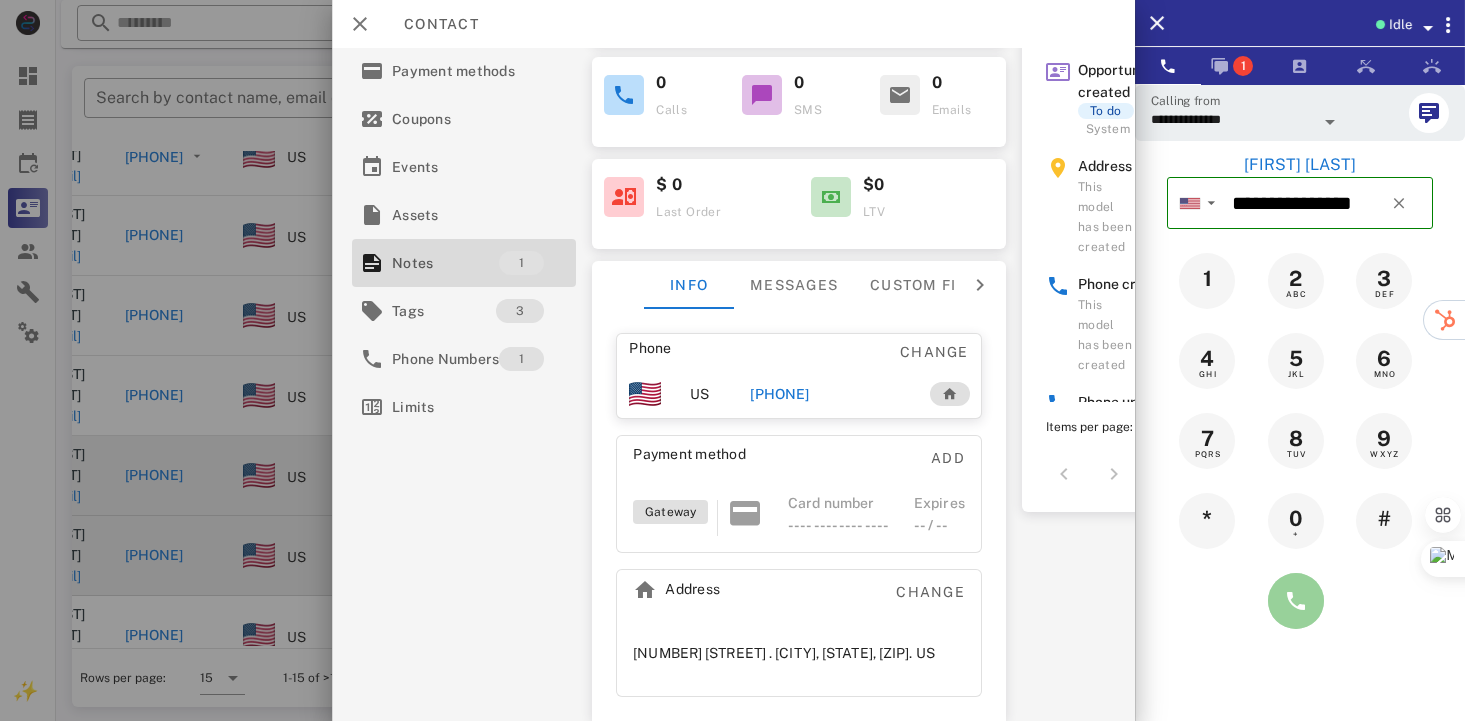 click at bounding box center [1296, 601] 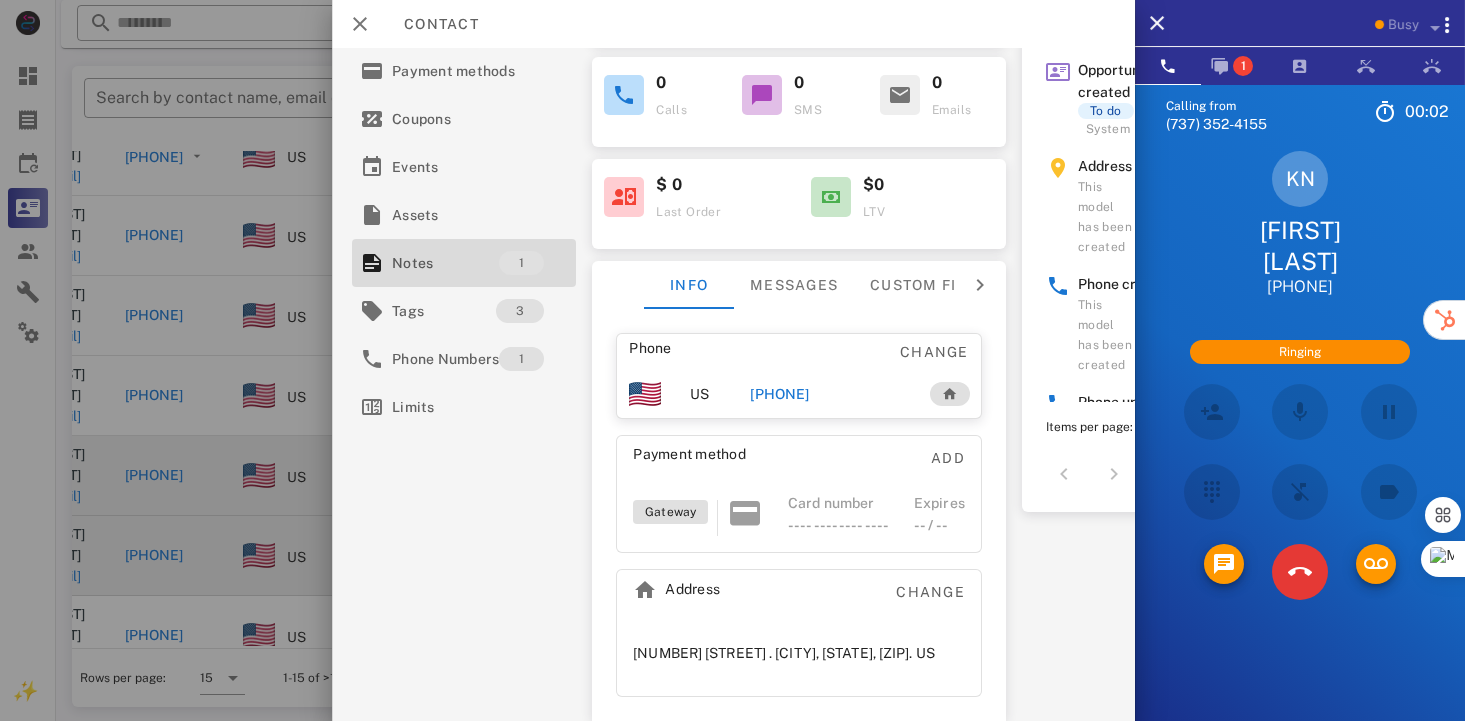 scroll, scrollTop: 331, scrollLeft: 50, axis: both 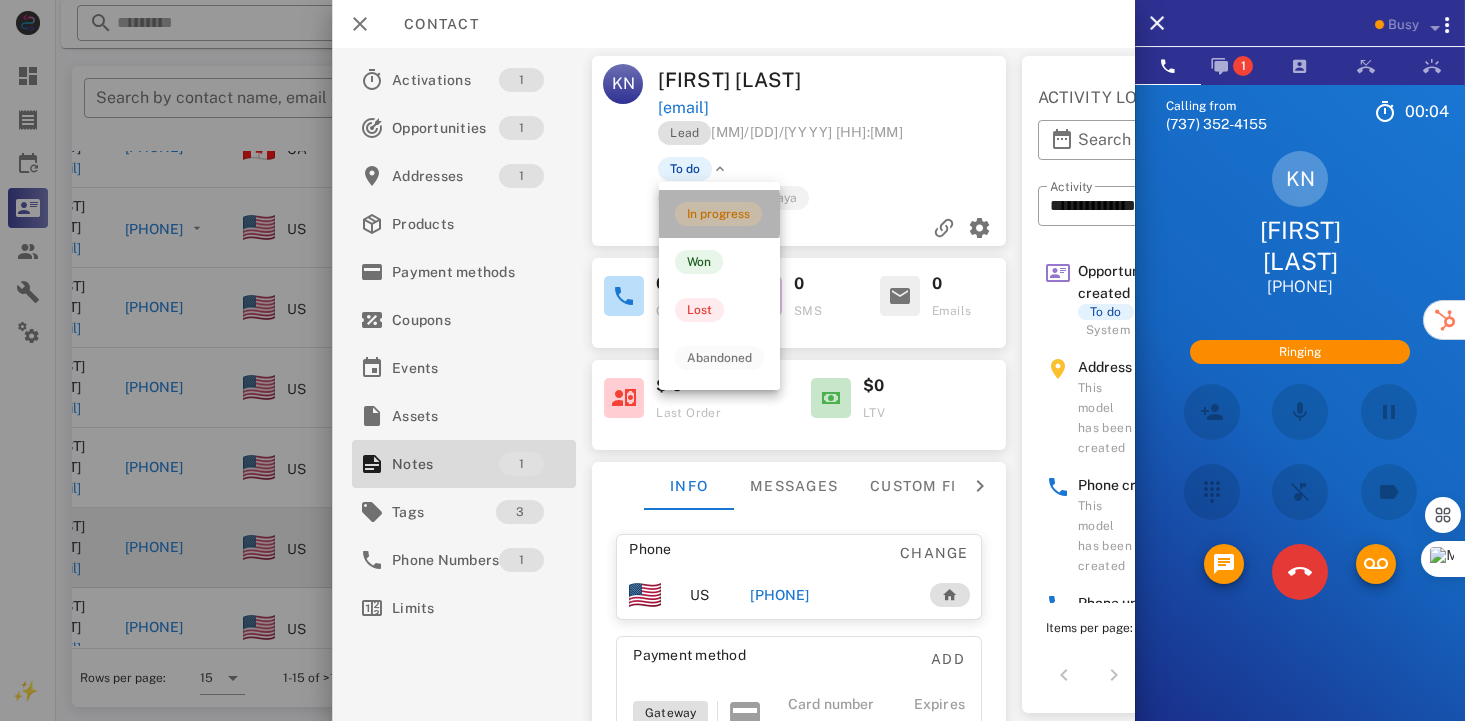 click on "In progress" at bounding box center (718, 214) 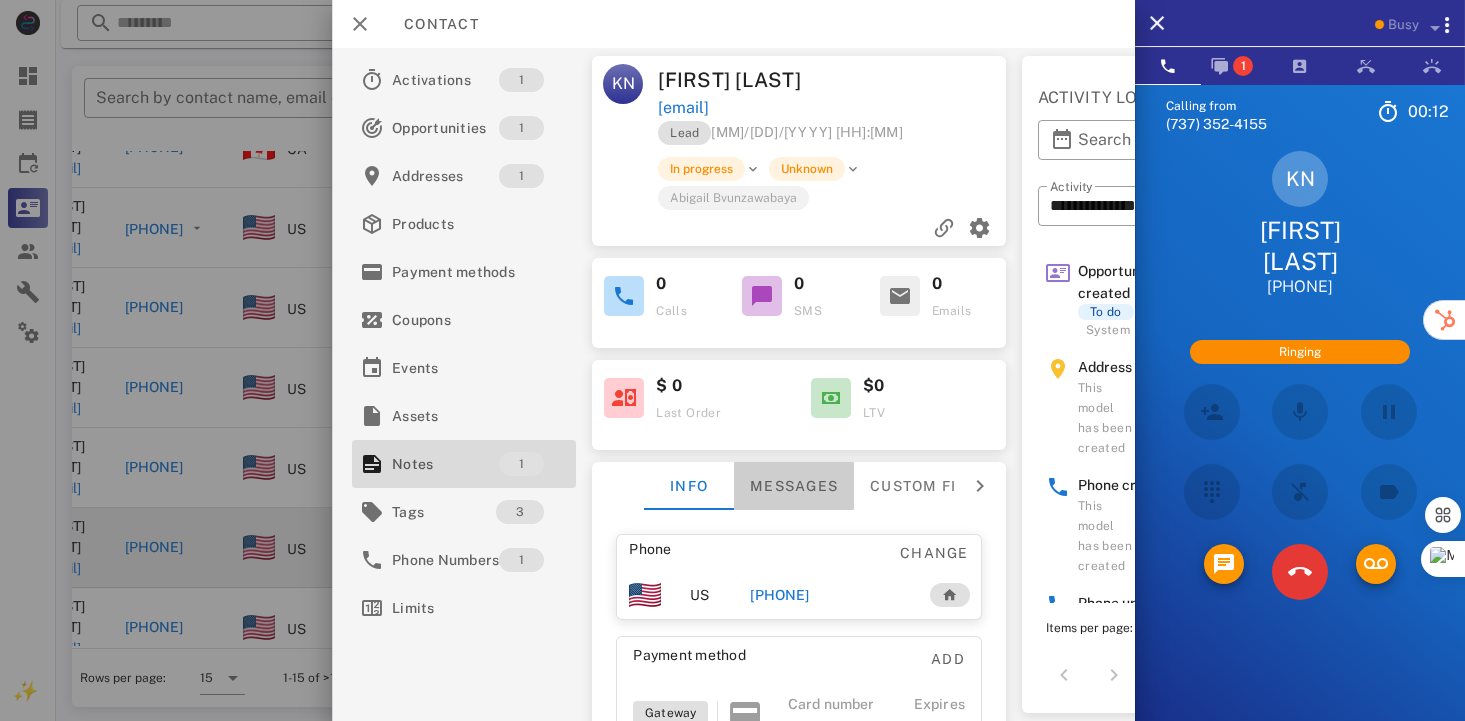 click on "Messages" at bounding box center (794, 486) 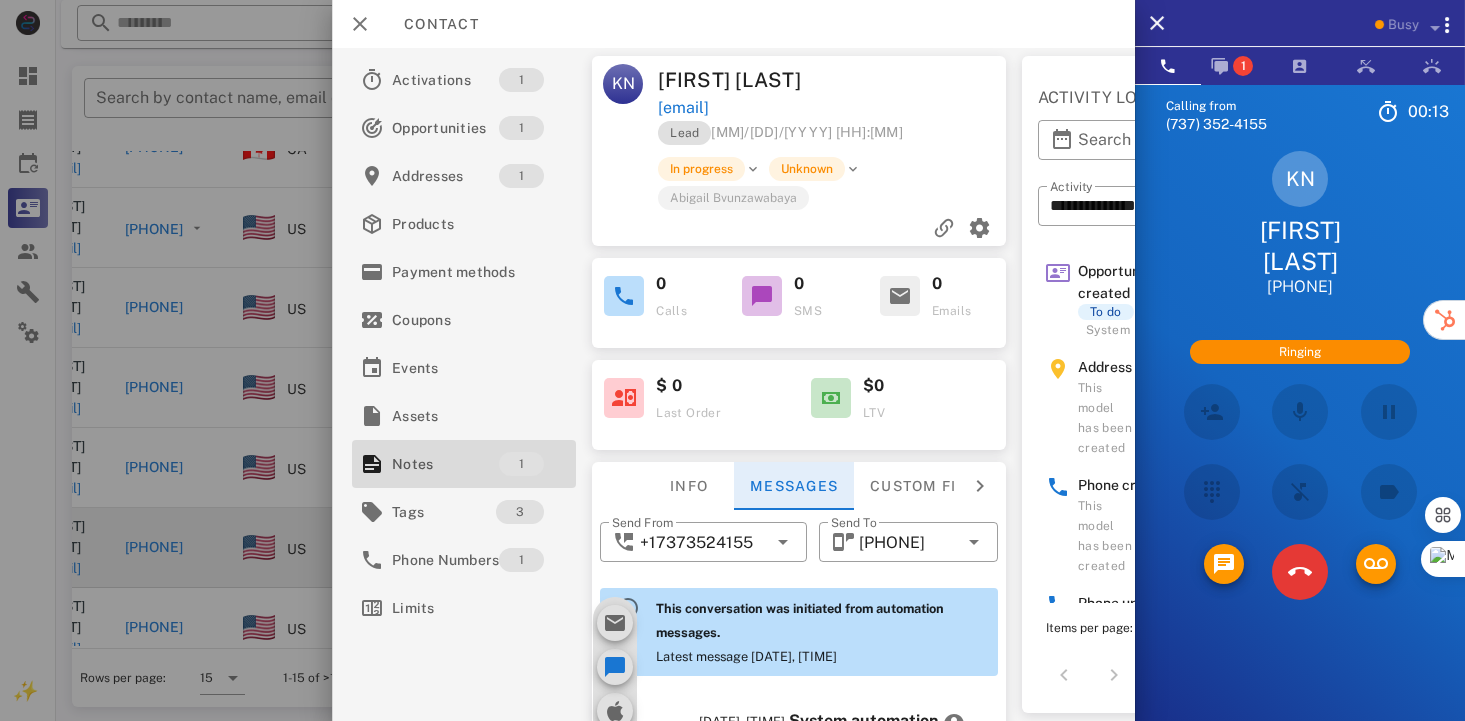 scroll, scrollTop: 653, scrollLeft: 0, axis: vertical 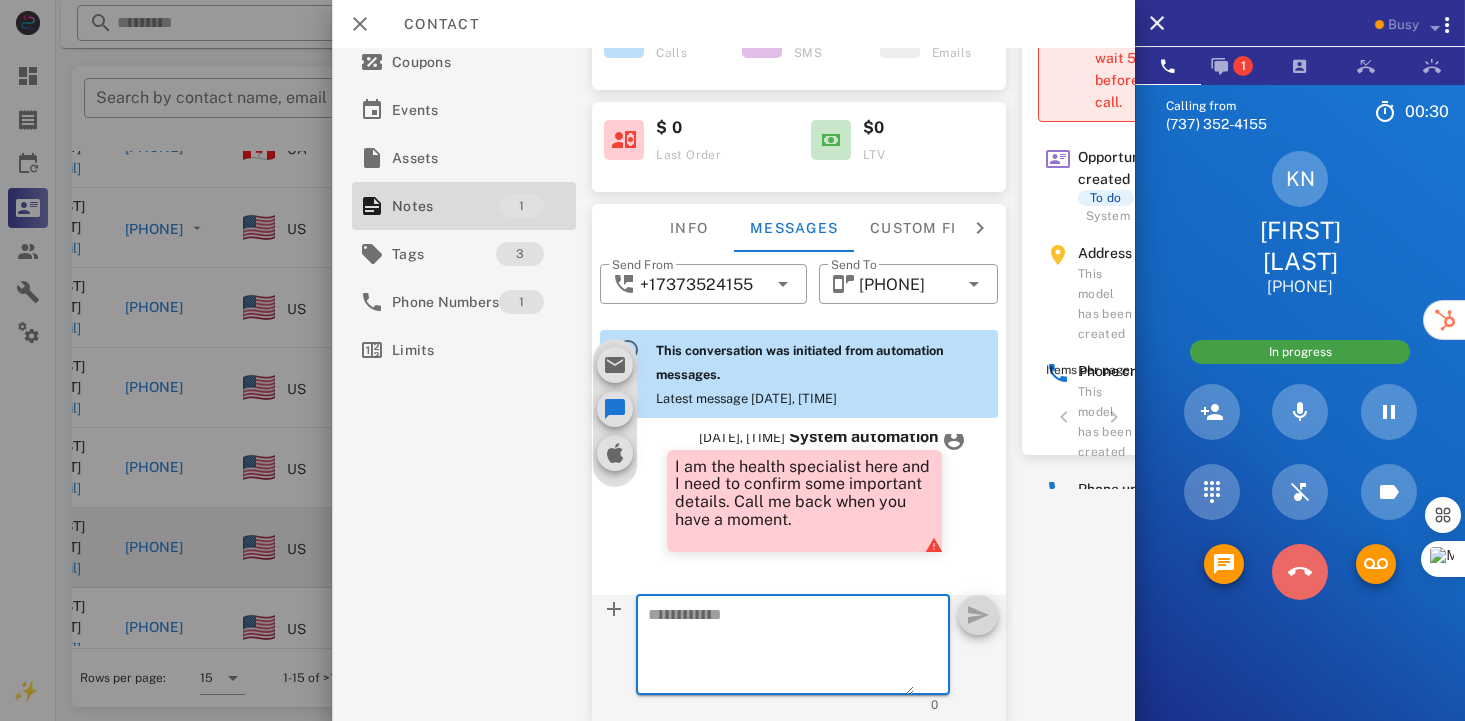 click at bounding box center (1300, 572) 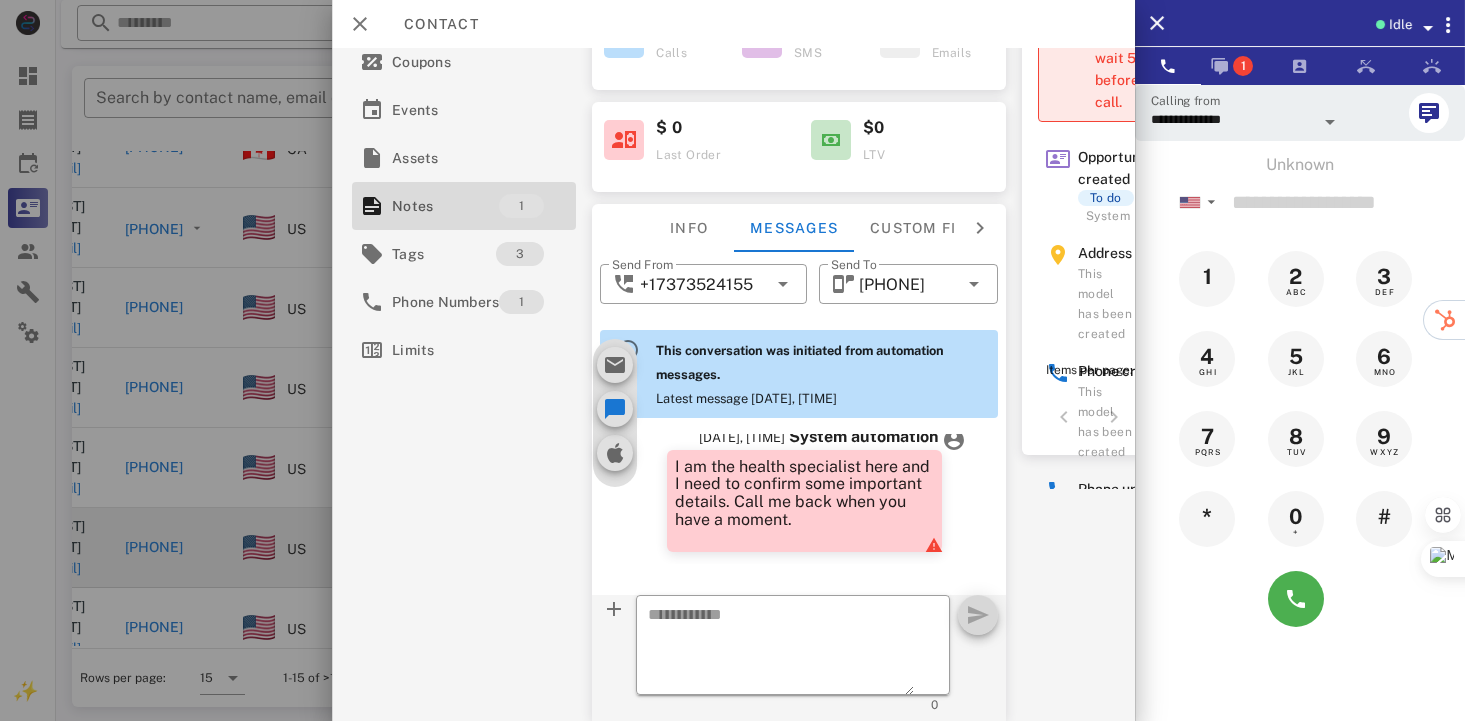 click on "Unknown      ▼     Australia
+61
Canada
+1
Guam
+1671
Mexico (México)
+52
New Zealand
+64
United Kingdom
+44
United States
+1
1 2 ABC 3 DEF 4 GHI 5 JKL 6 MNO 7 PQRS 8 TUV 9 WXYZ * 0 + #" at bounding box center [1300, 396] 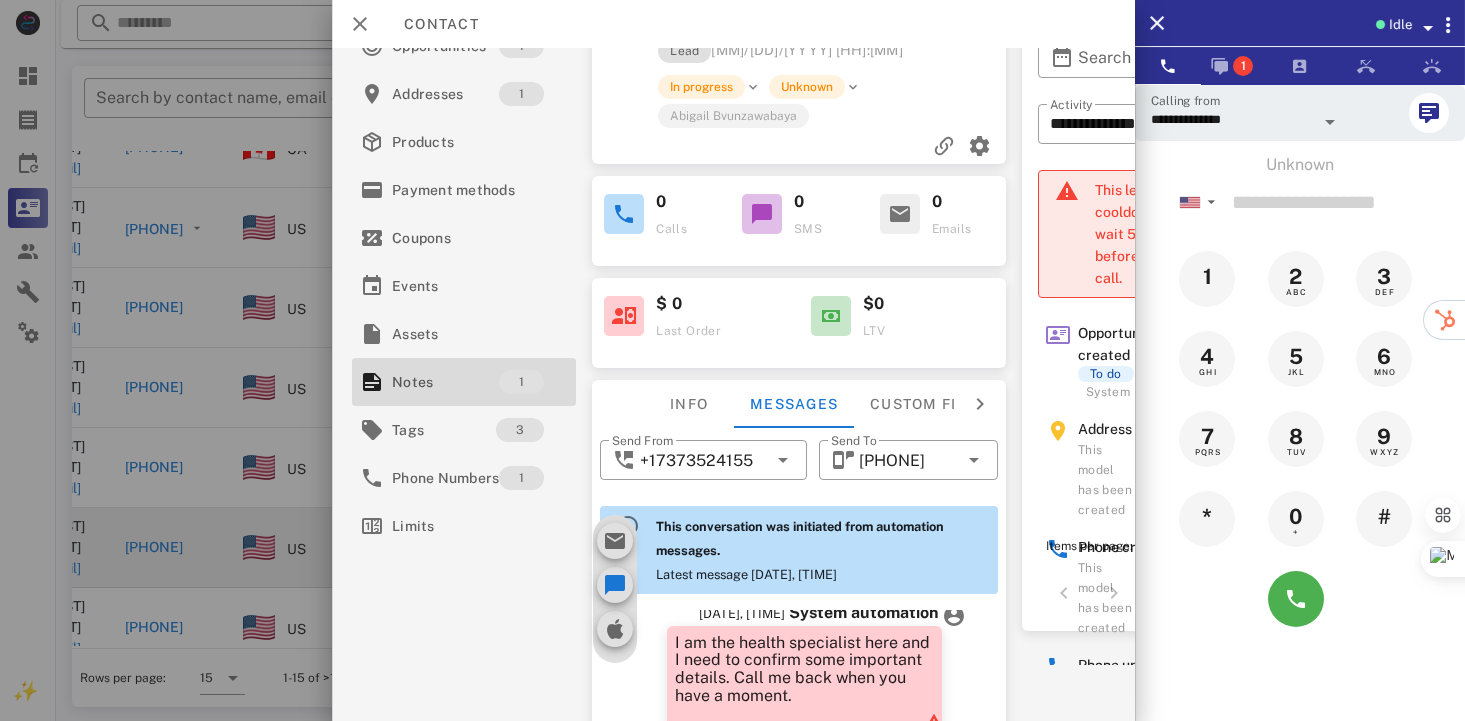 scroll, scrollTop: 0, scrollLeft: 0, axis: both 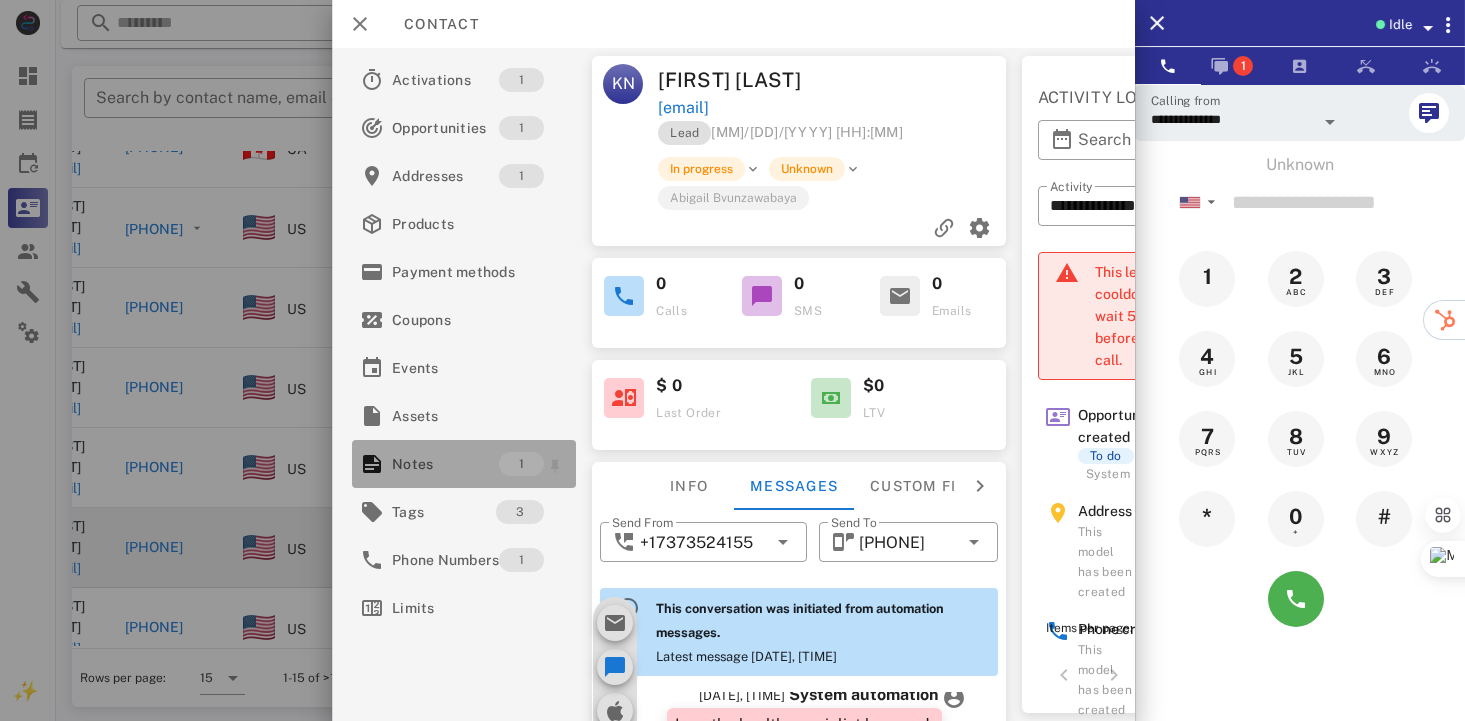 click on "Notes" at bounding box center (445, 464) 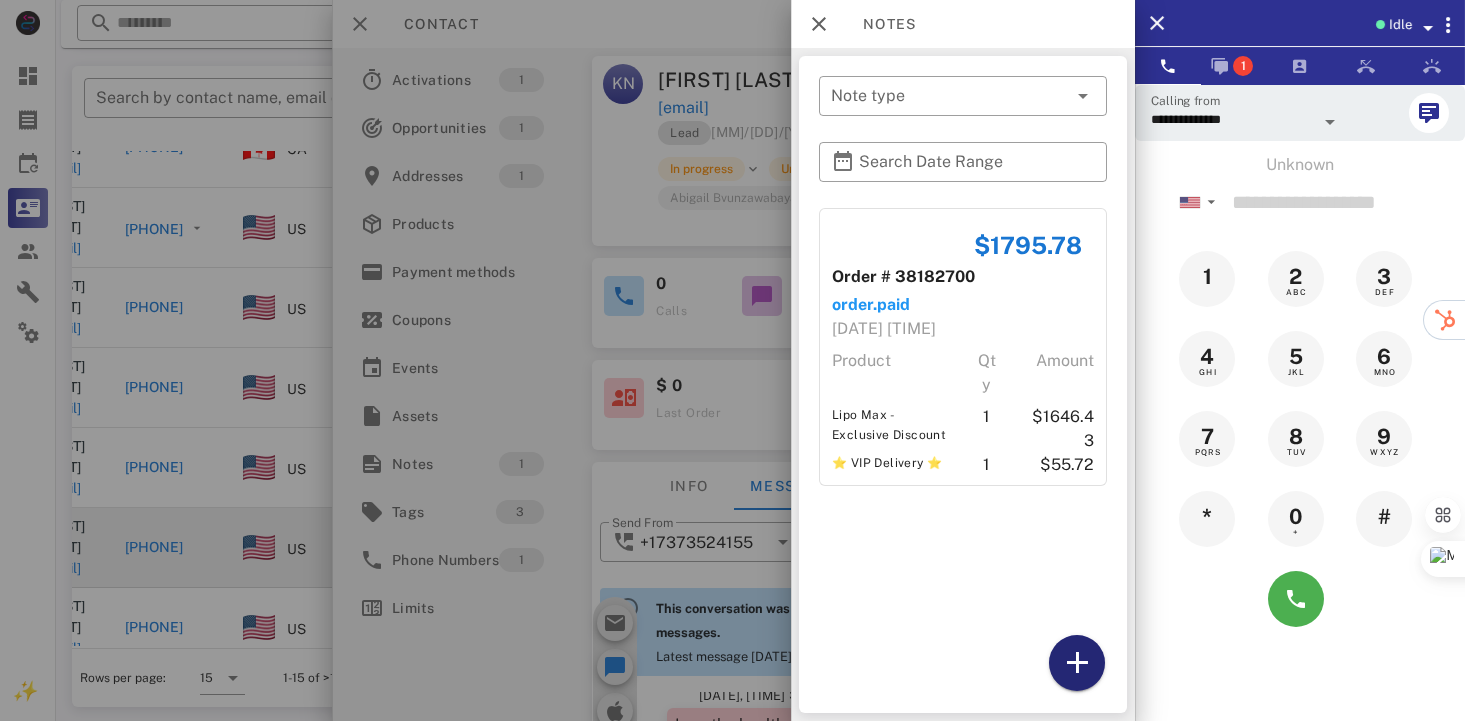 click at bounding box center [1077, 663] 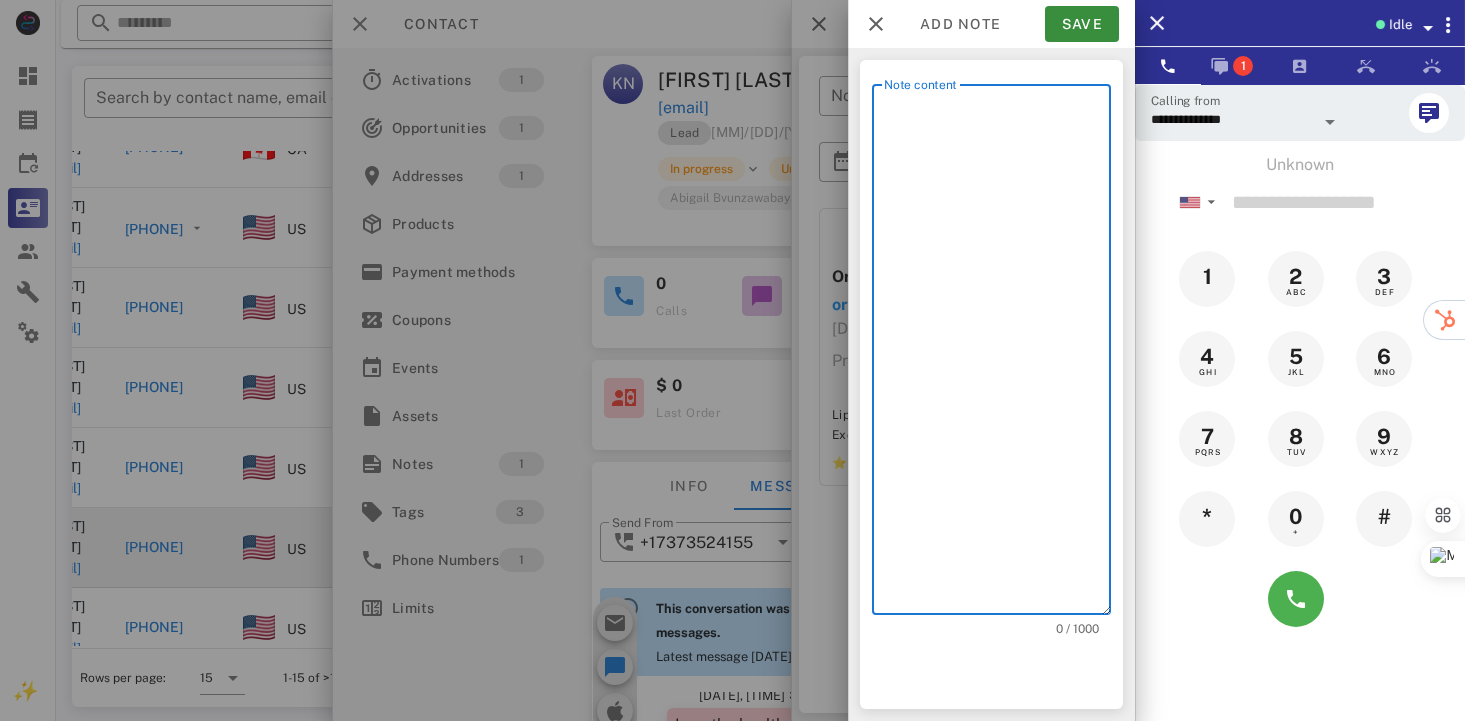 click on "Note content" at bounding box center (997, 354) 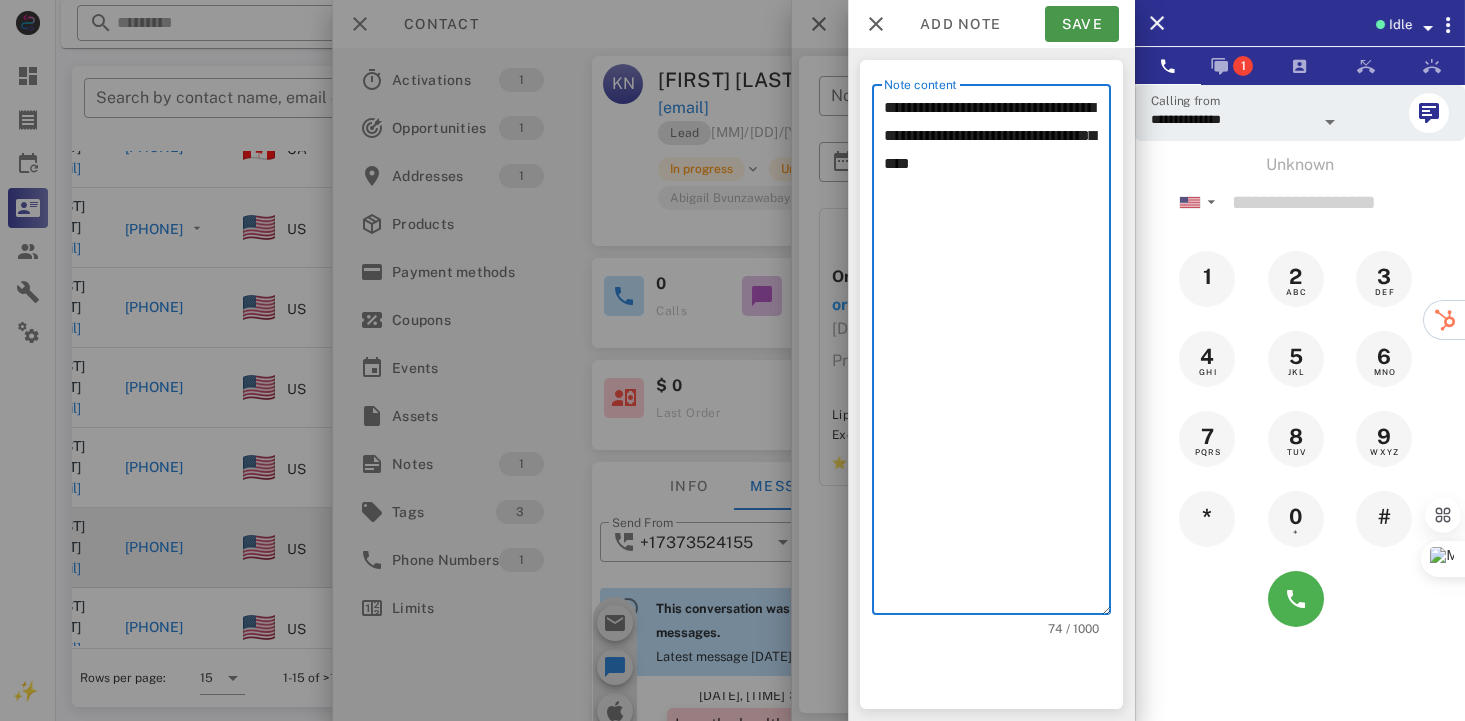 type on "**********" 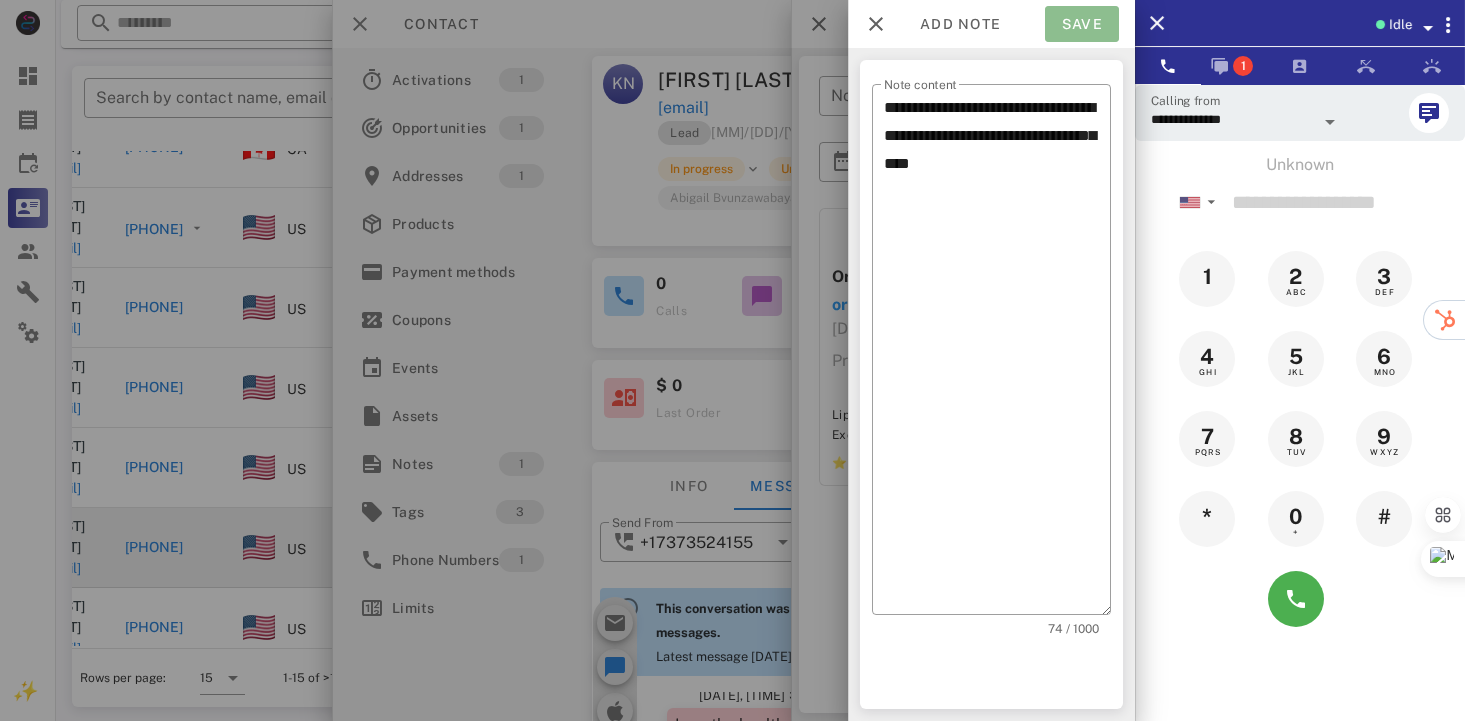 click on "Save" at bounding box center [1082, 24] 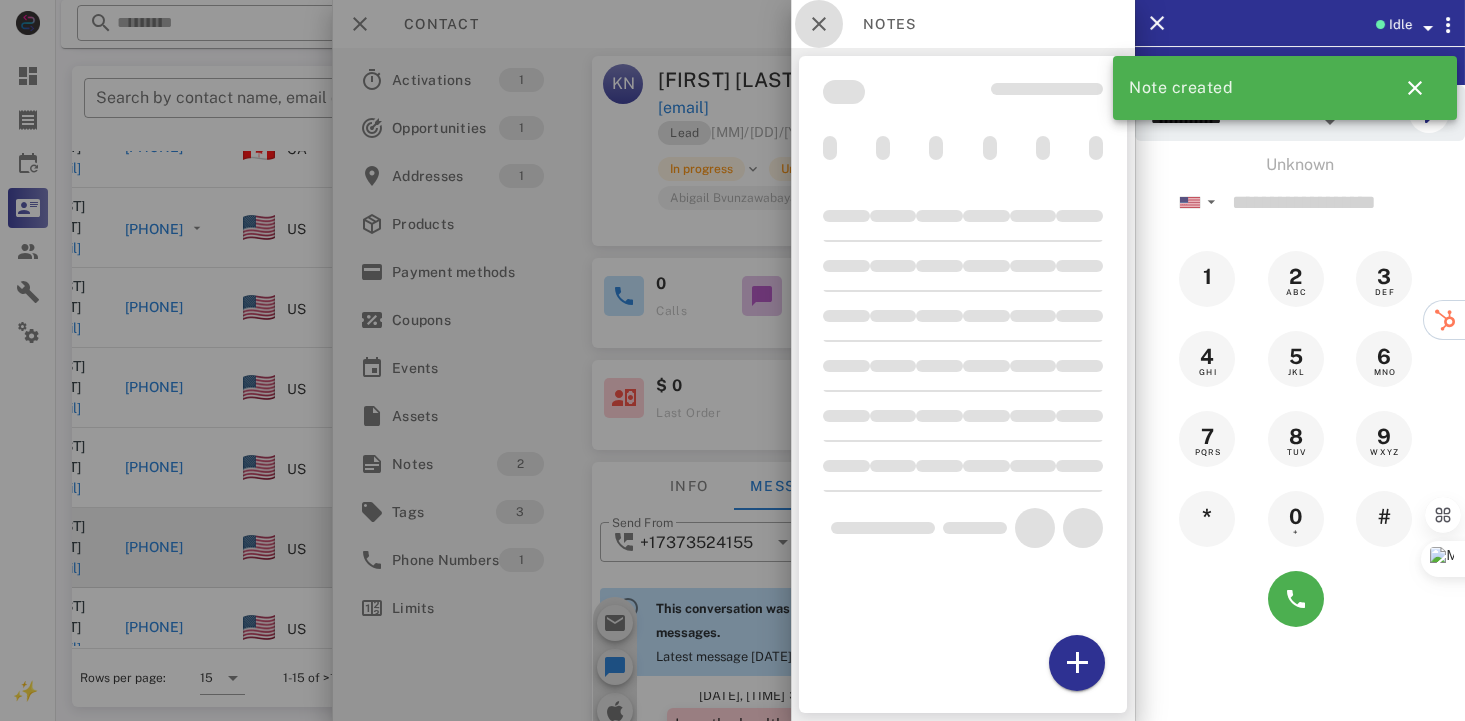 click at bounding box center [819, 24] 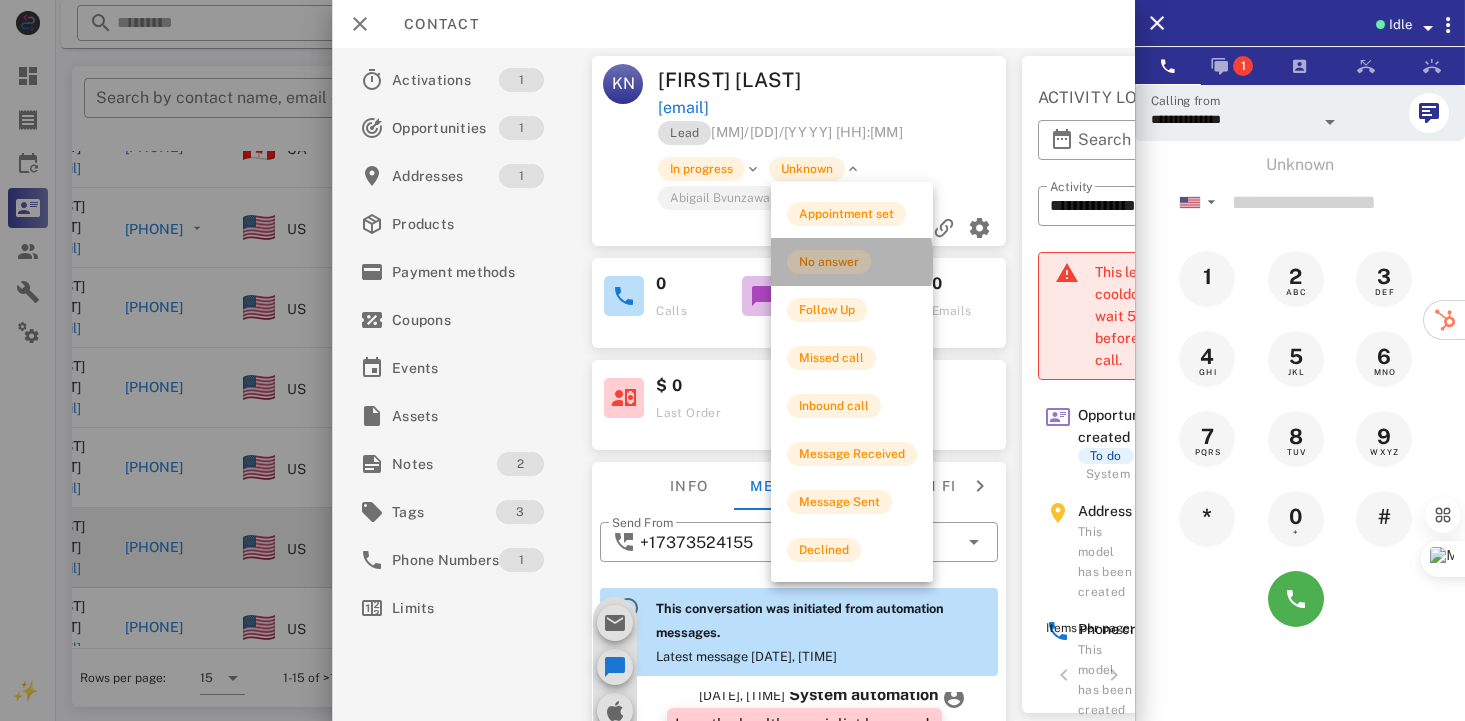 click on "No answer" at bounding box center [829, 262] 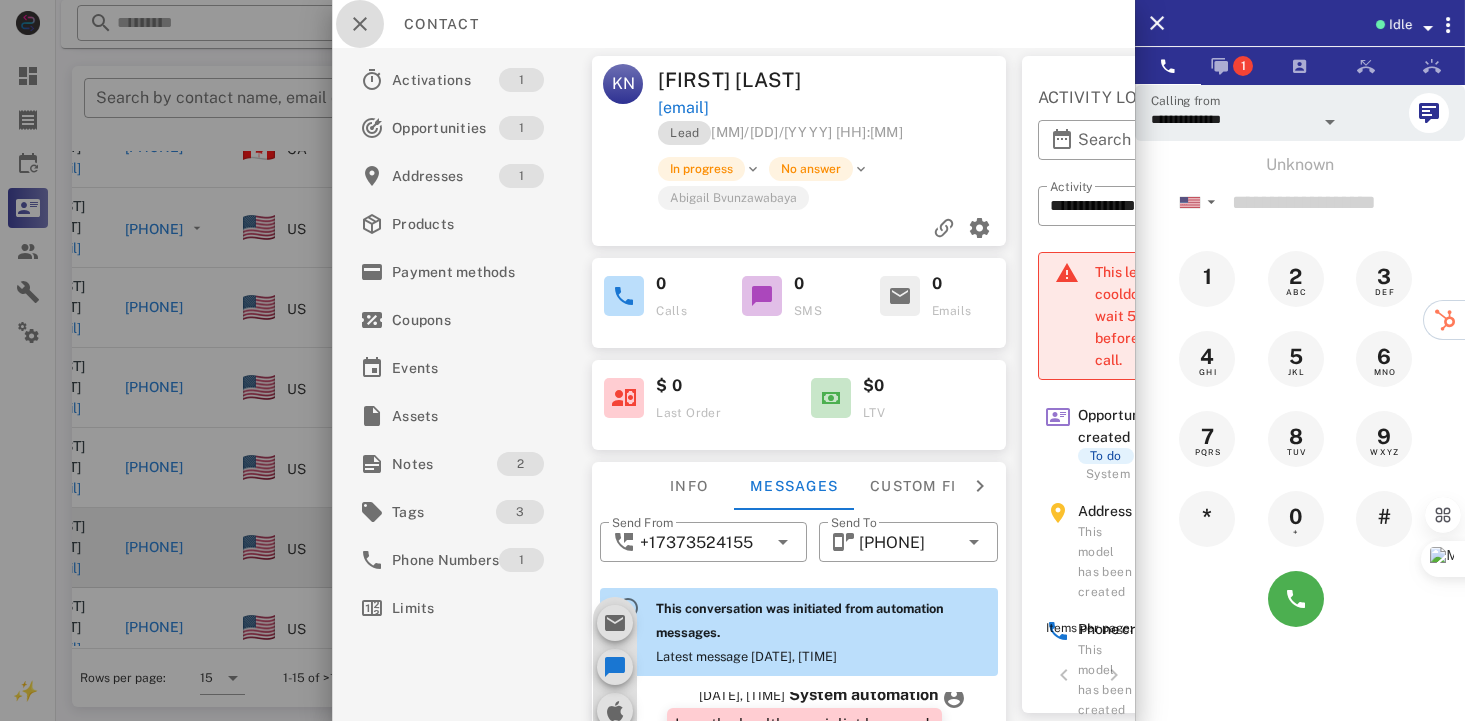 click at bounding box center (360, 24) 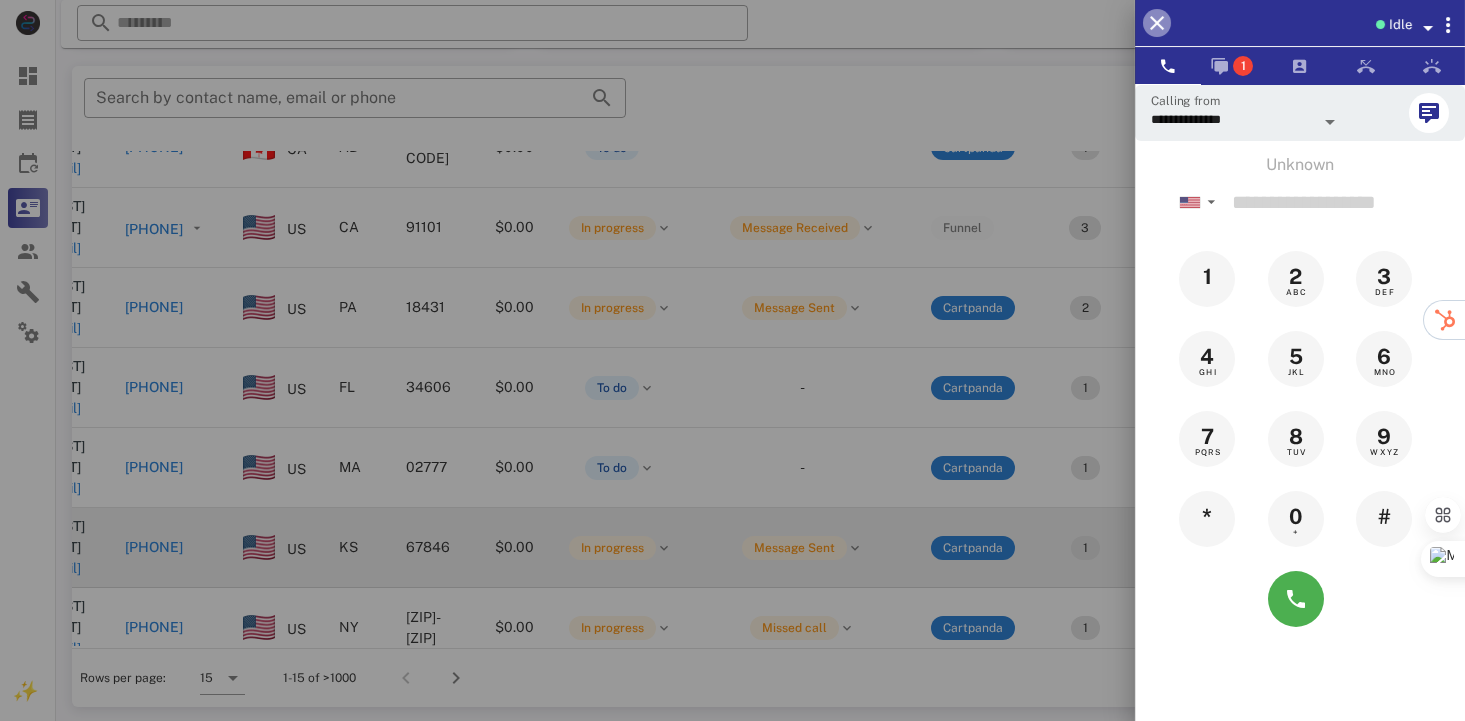click at bounding box center (1157, 23) 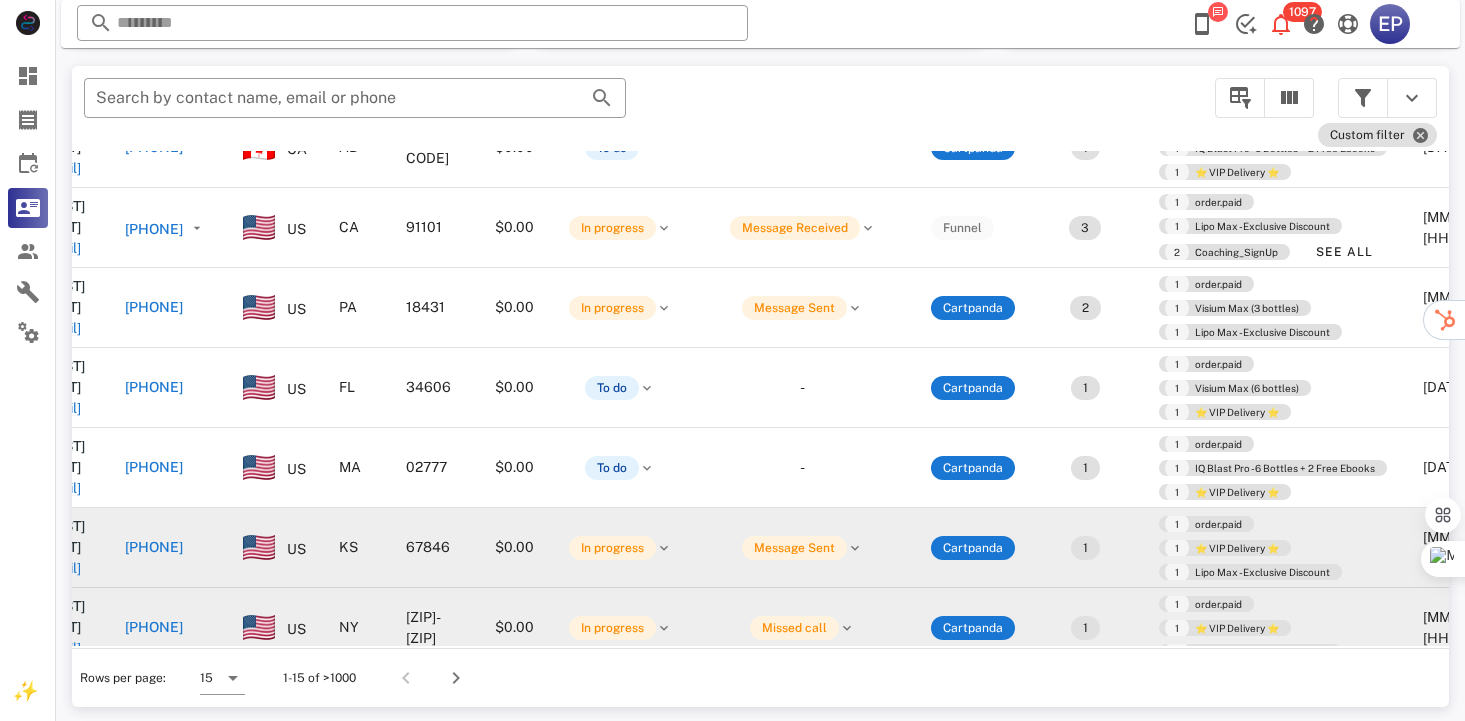 click on "[PHONE]" at bounding box center [154, 627] 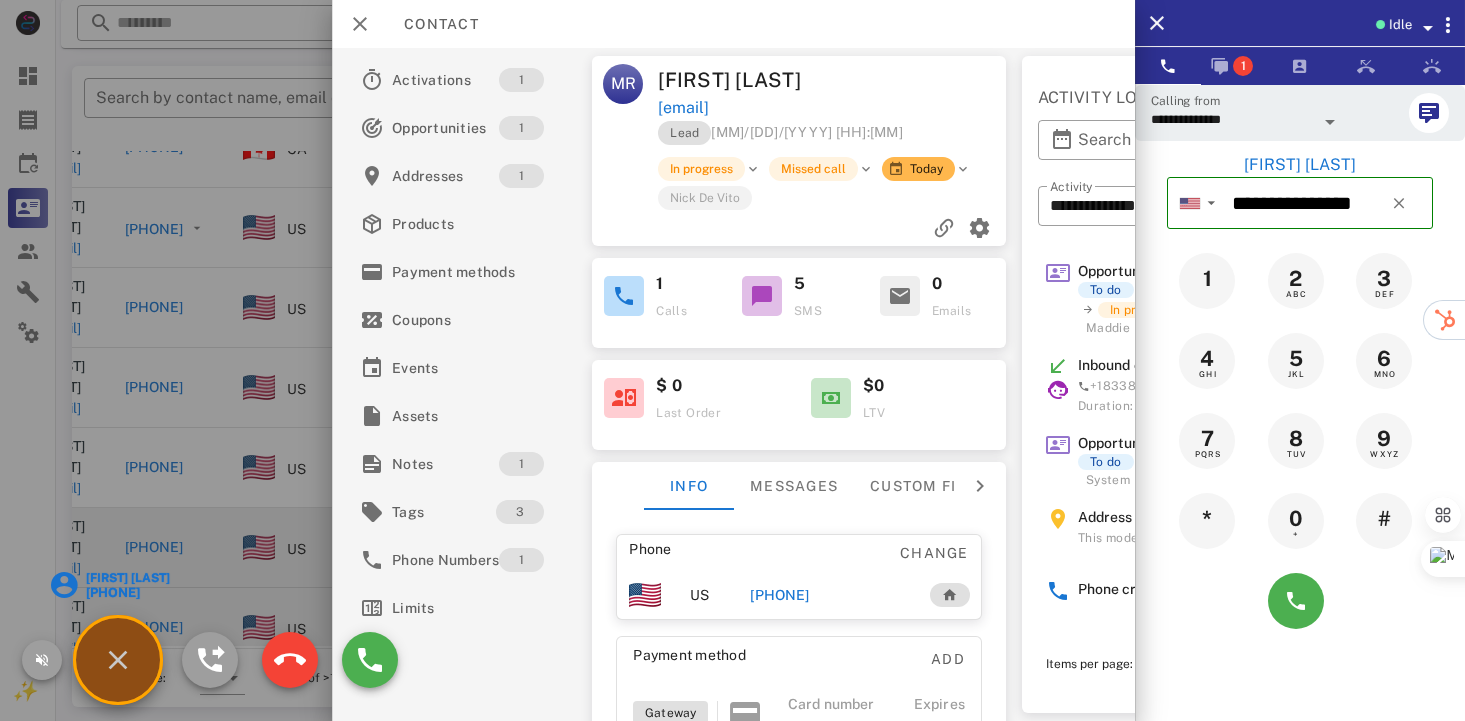 click on "[FIRST] [LAST]" at bounding box center [126, 578] 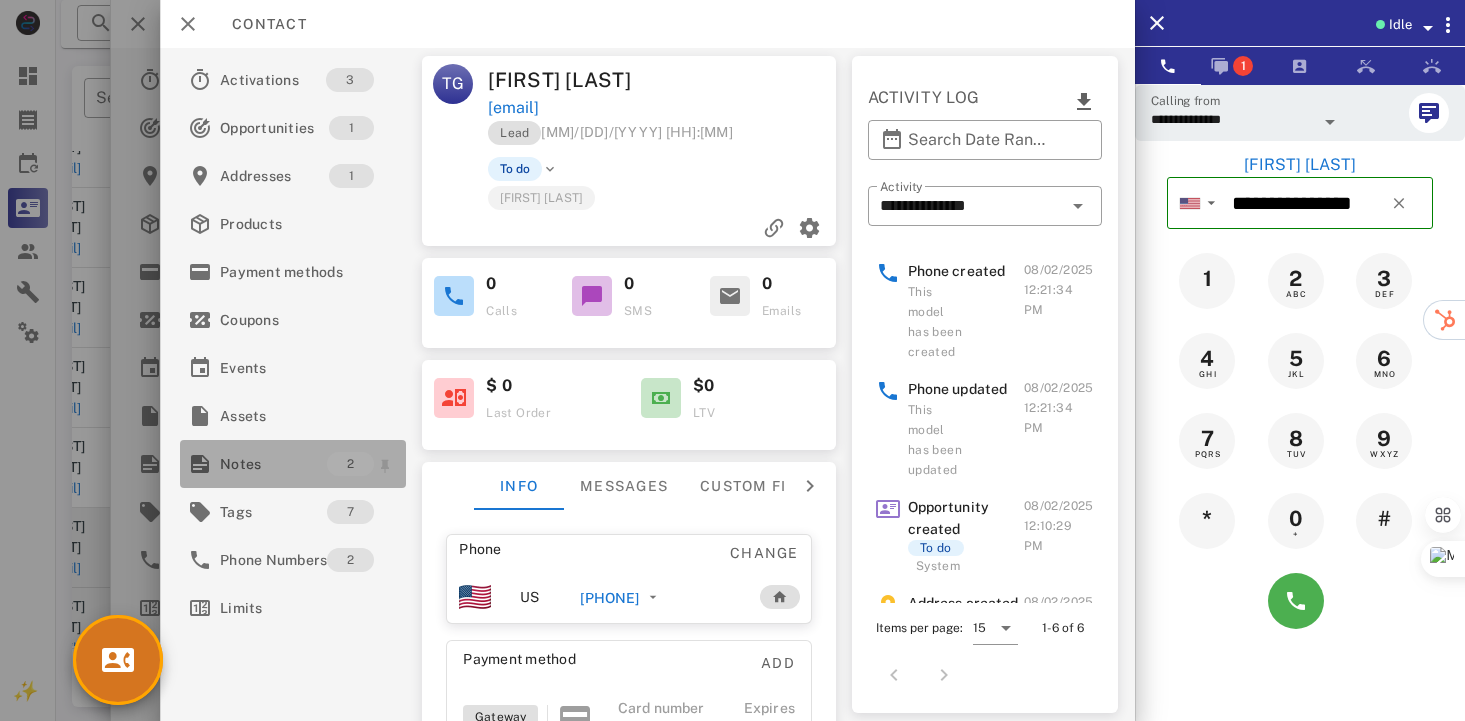 click on "Notes" at bounding box center (273, 464) 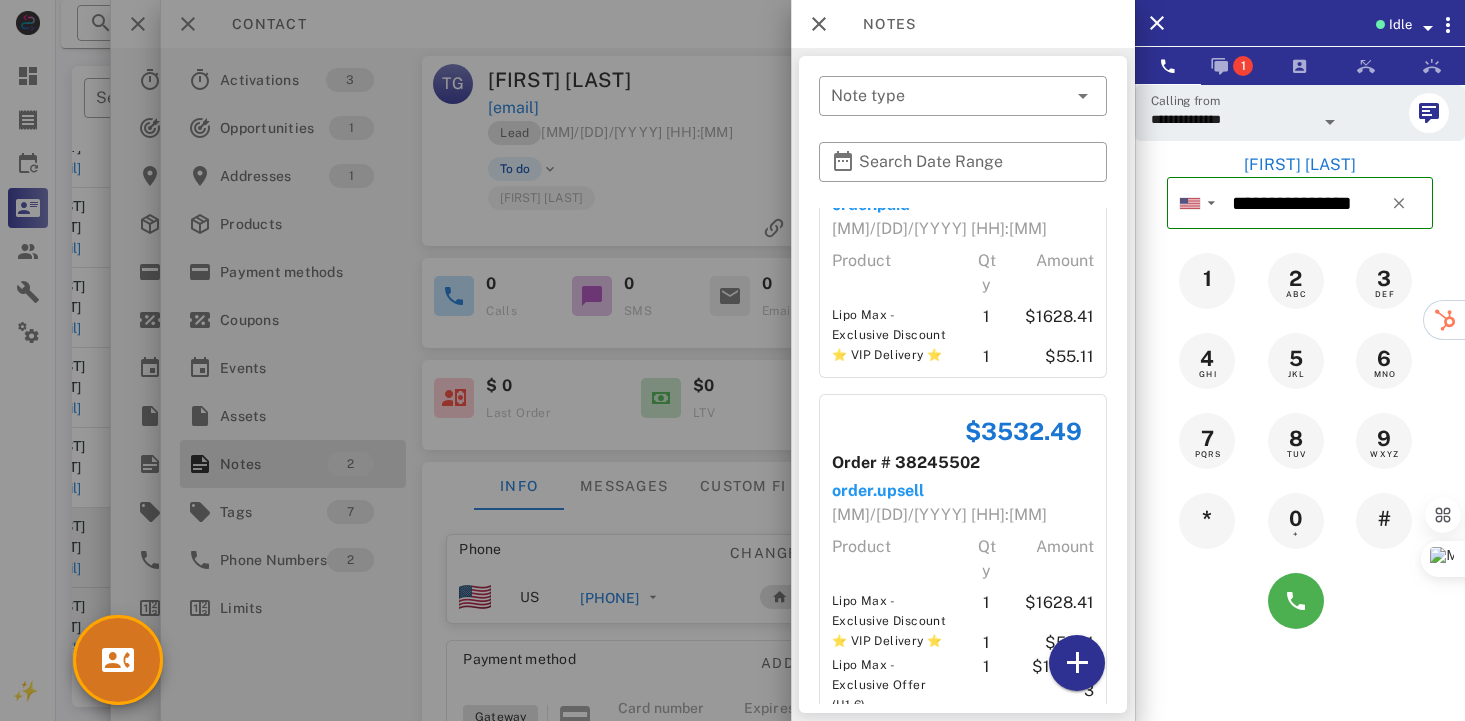 scroll, scrollTop: 148, scrollLeft: 0, axis: vertical 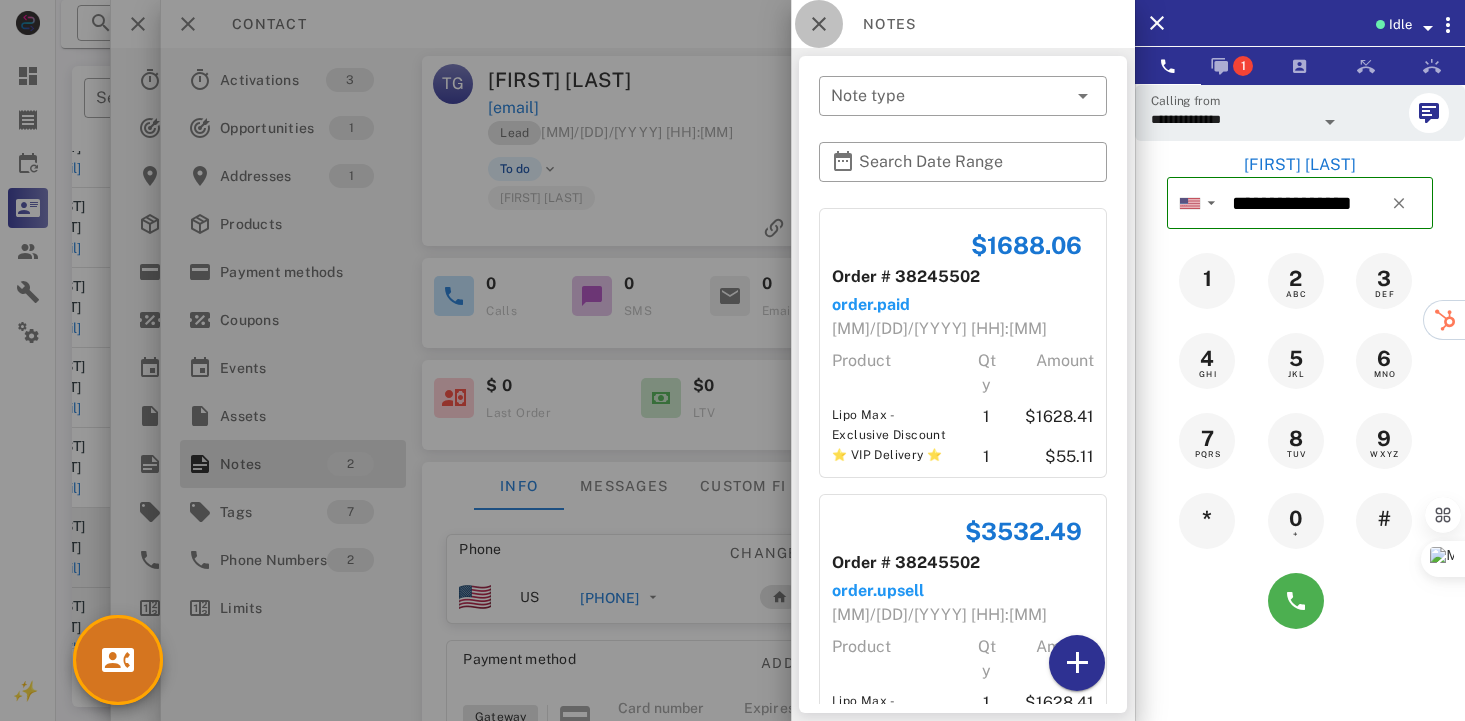 click at bounding box center (819, 24) 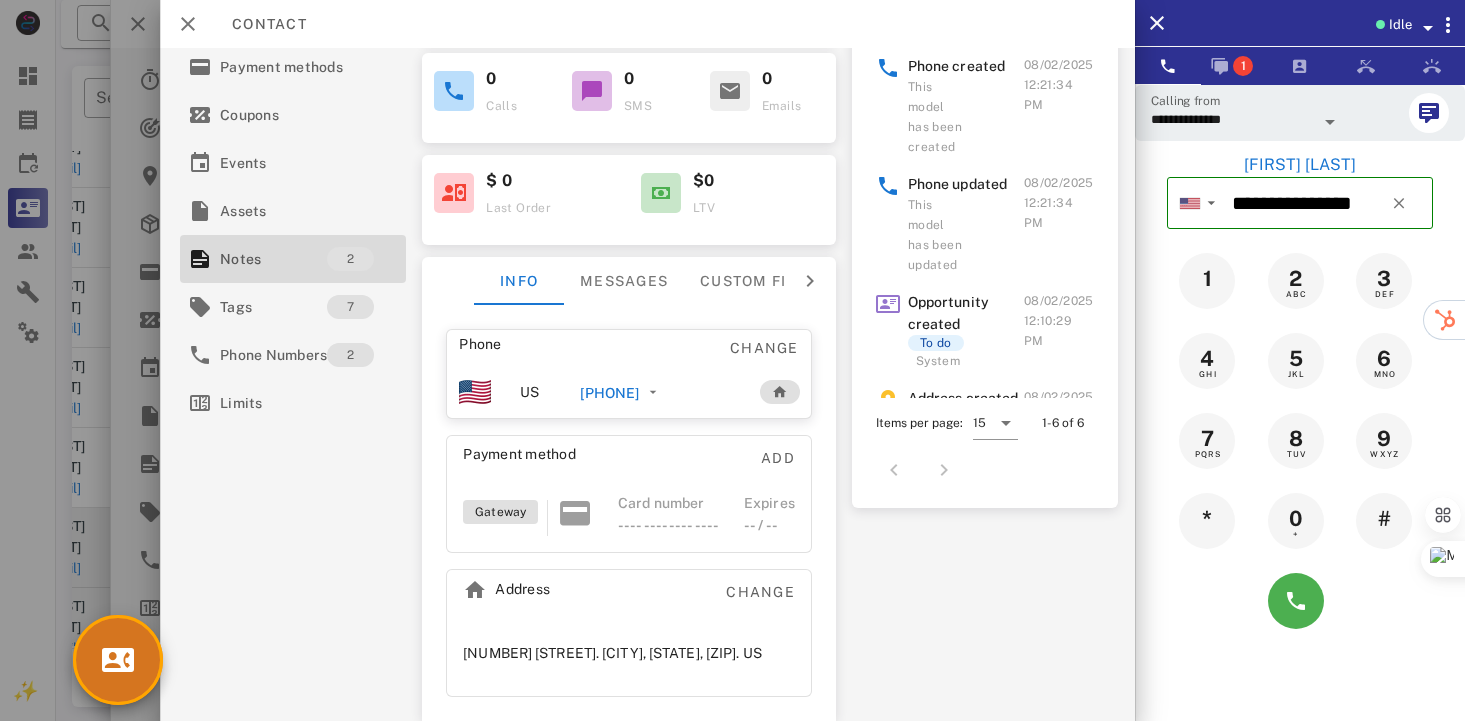 scroll, scrollTop: 218, scrollLeft: 0, axis: vertical 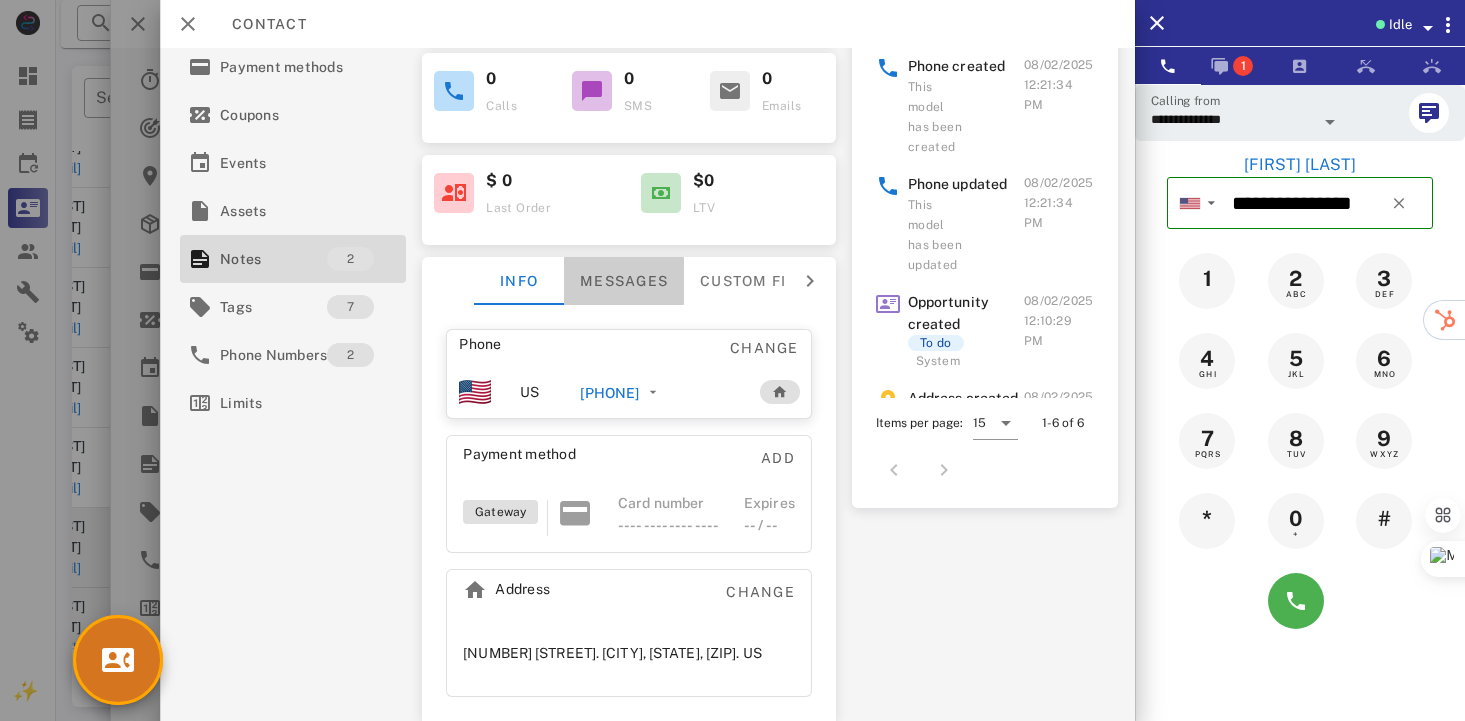 click on "Messages" at bounding box center (624, 281) 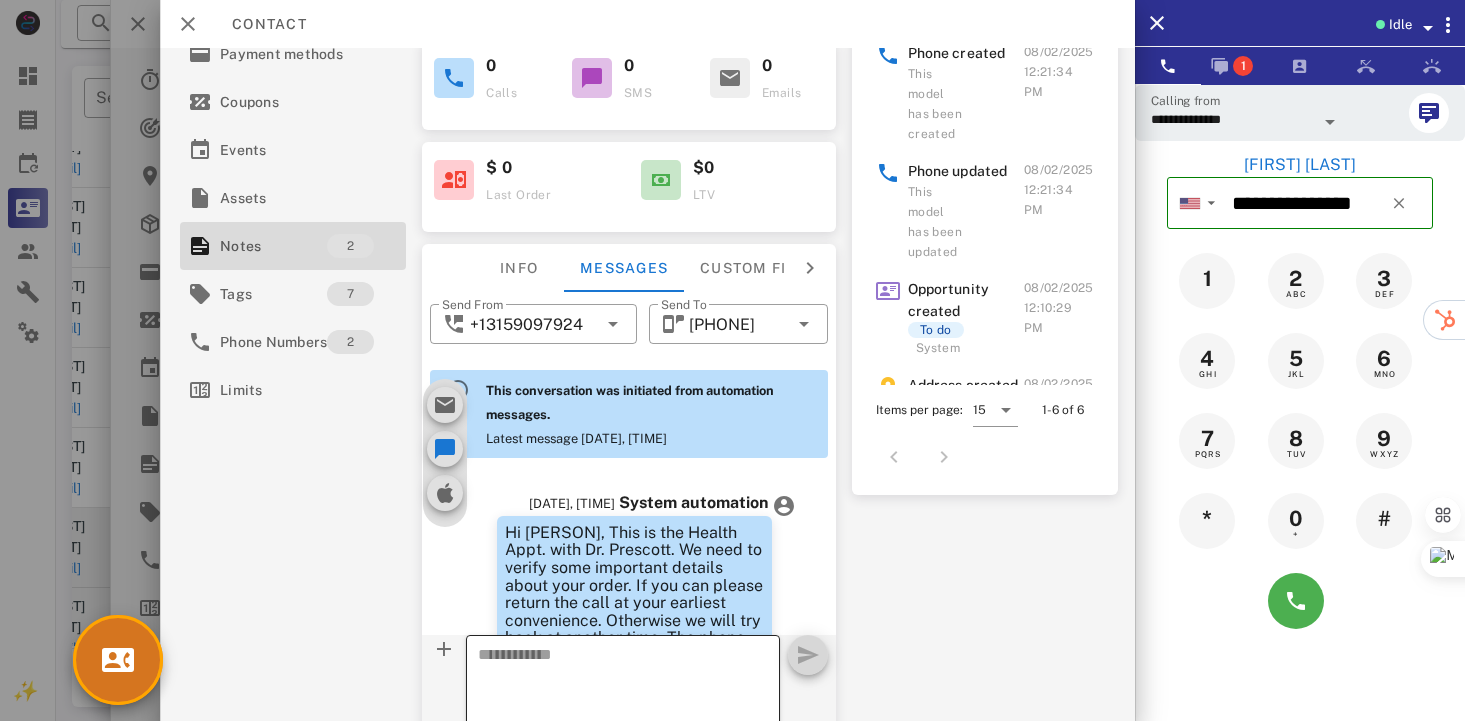 scroll, scrollTop: 671, scrollLeft: 0, axis: vertical 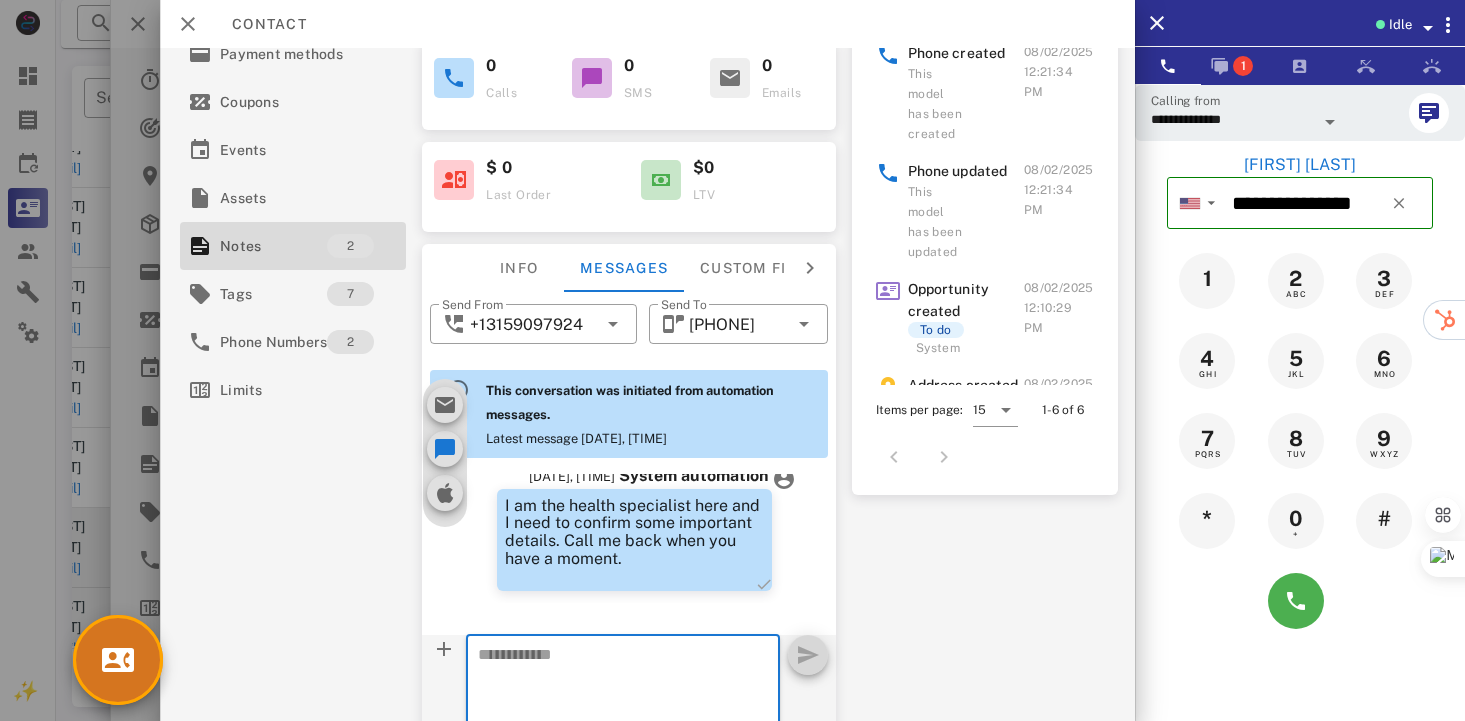 click at bounding box center (611, 688) 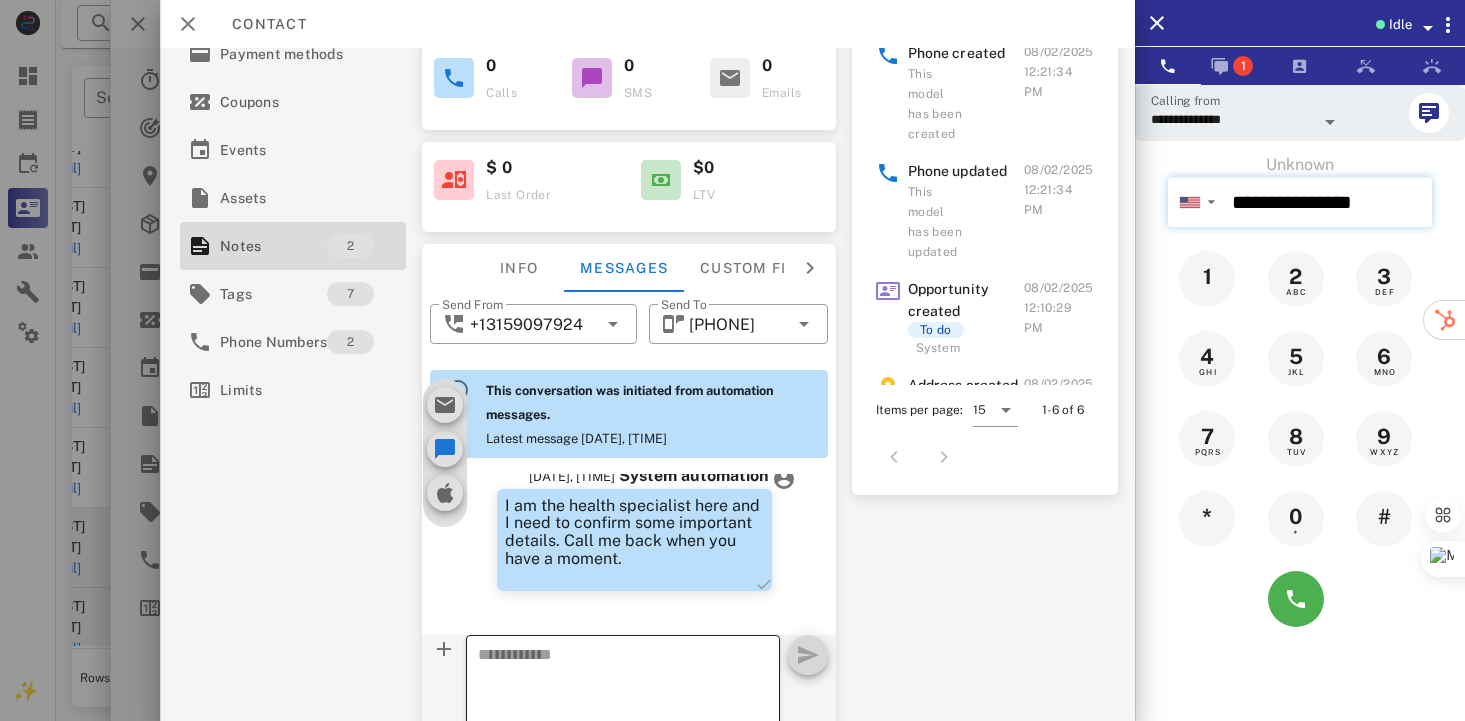 type 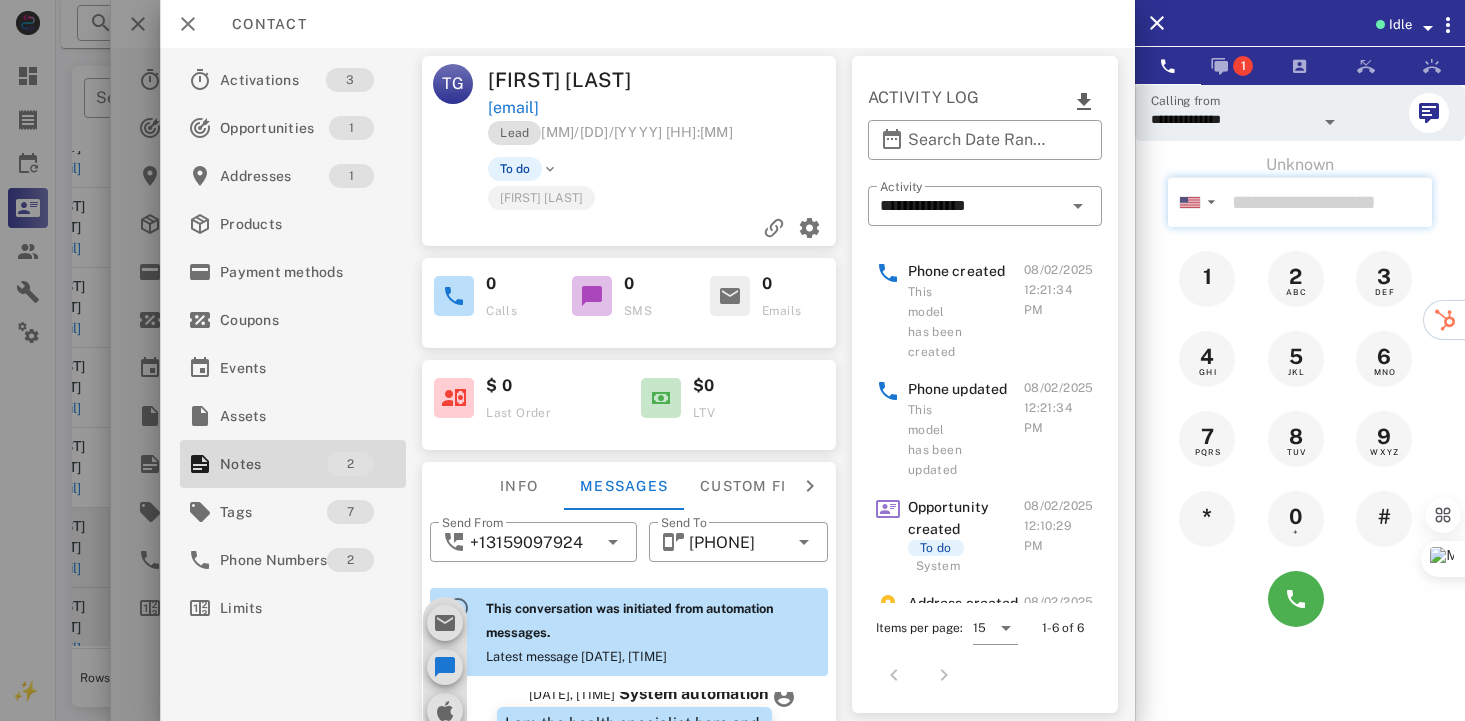 scroll, scrollTop: 271, scrollLeft: 0, axis: vertical 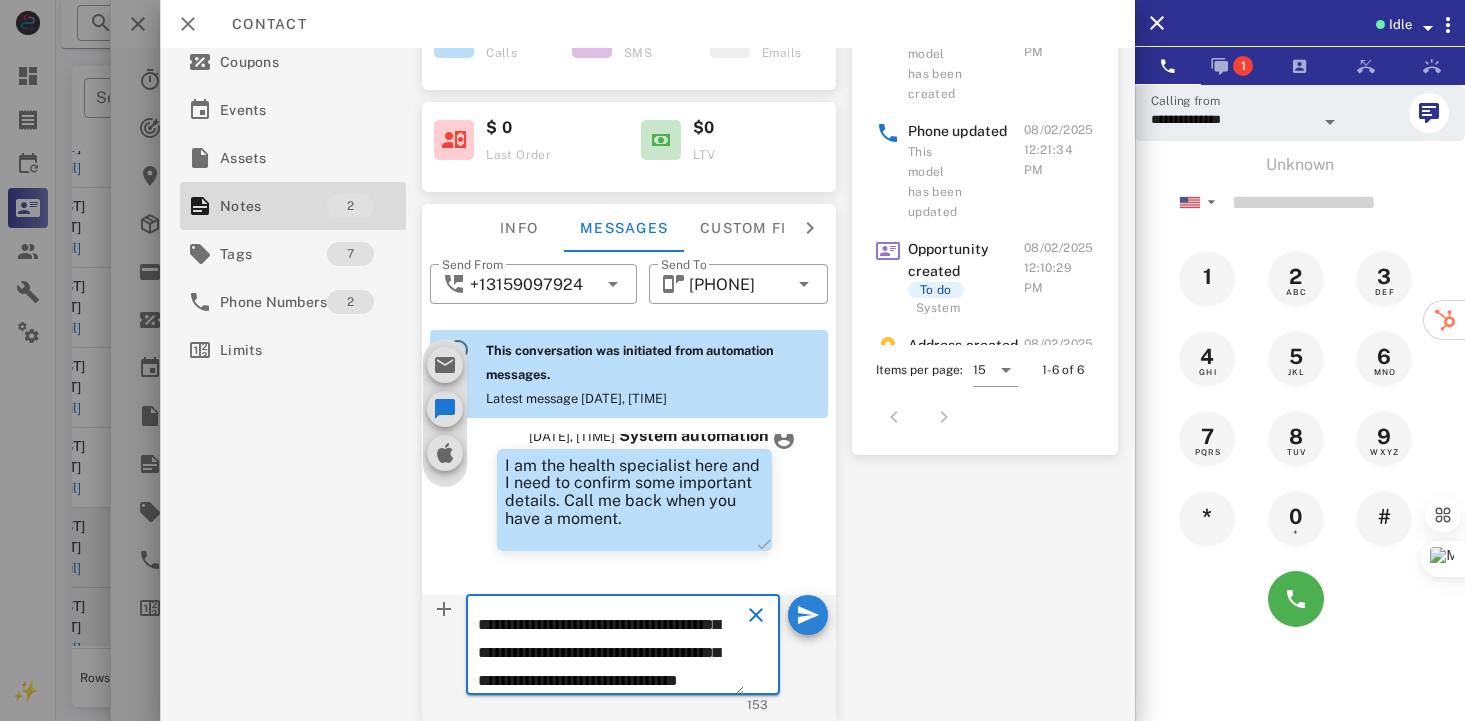 type on "**********" 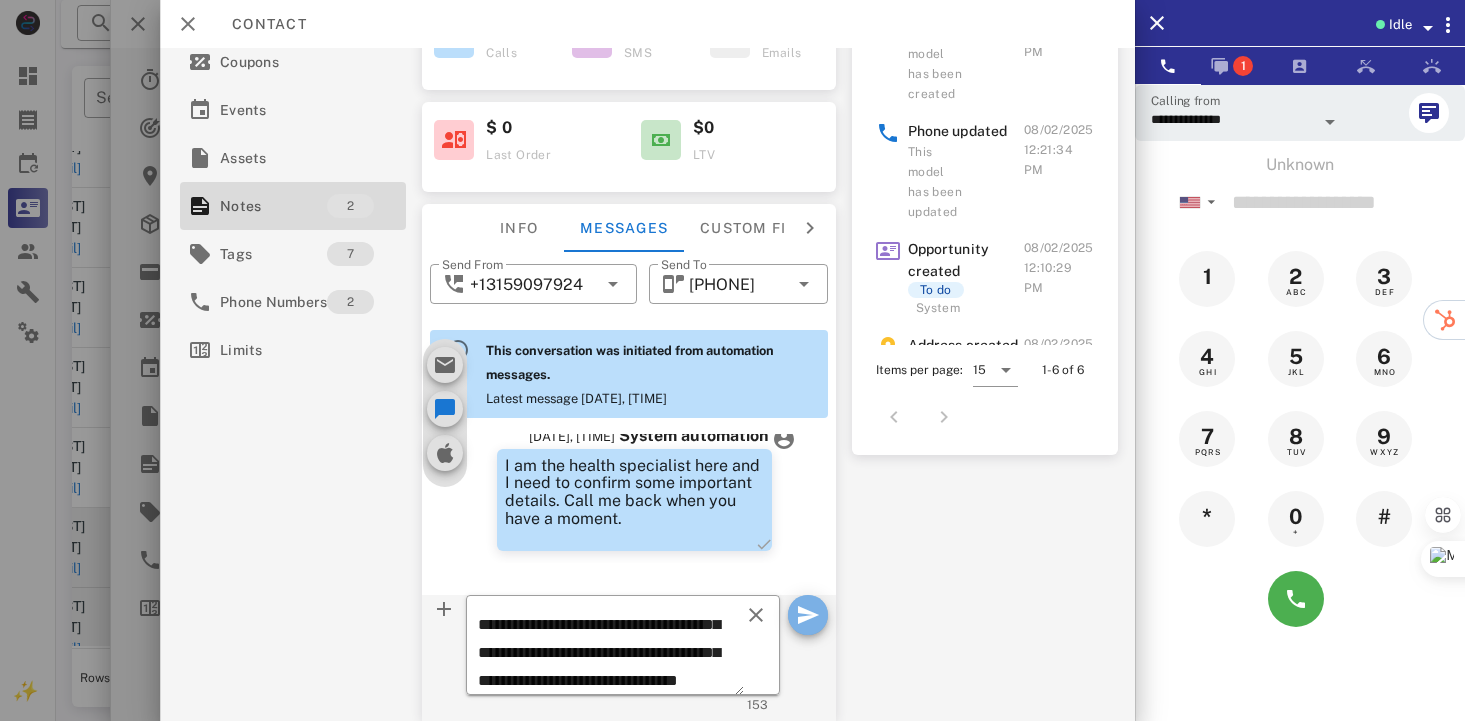 click at bounding box center (808, 615) 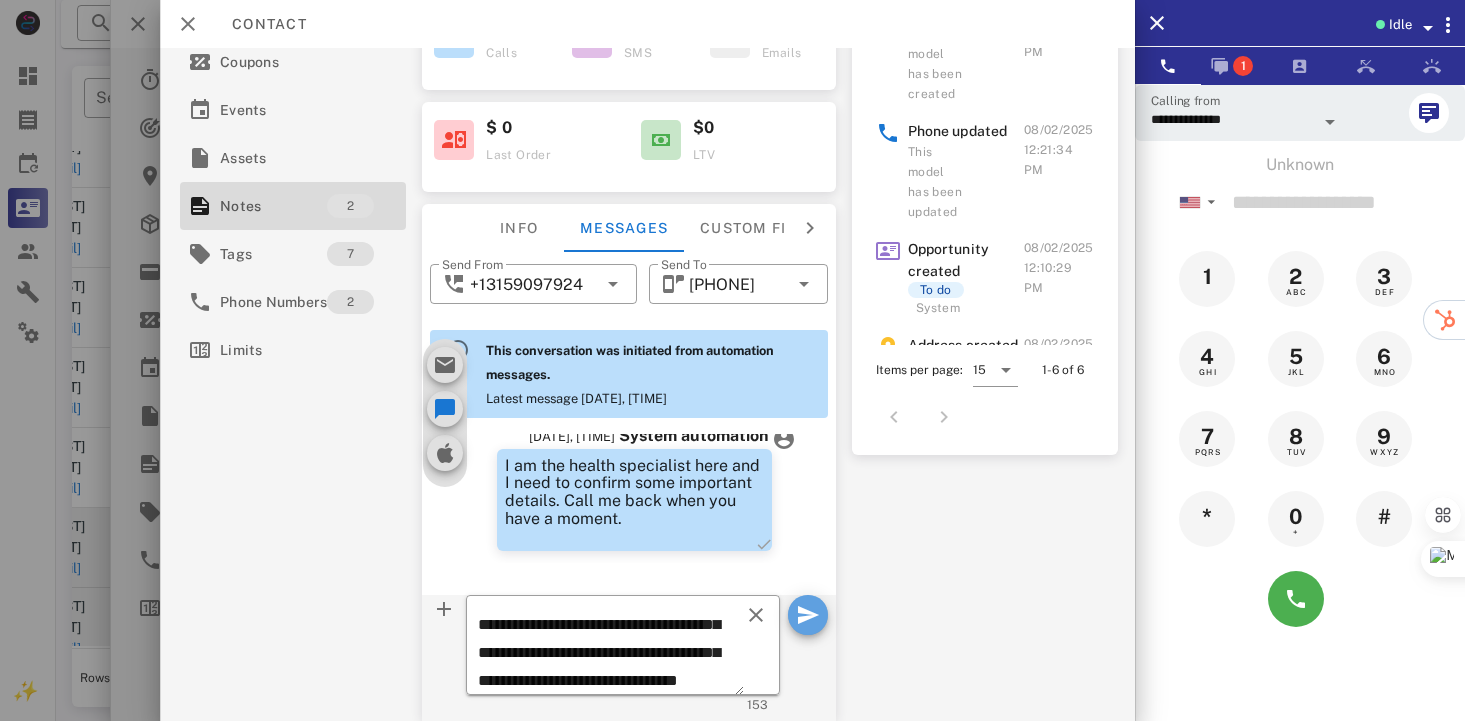 type 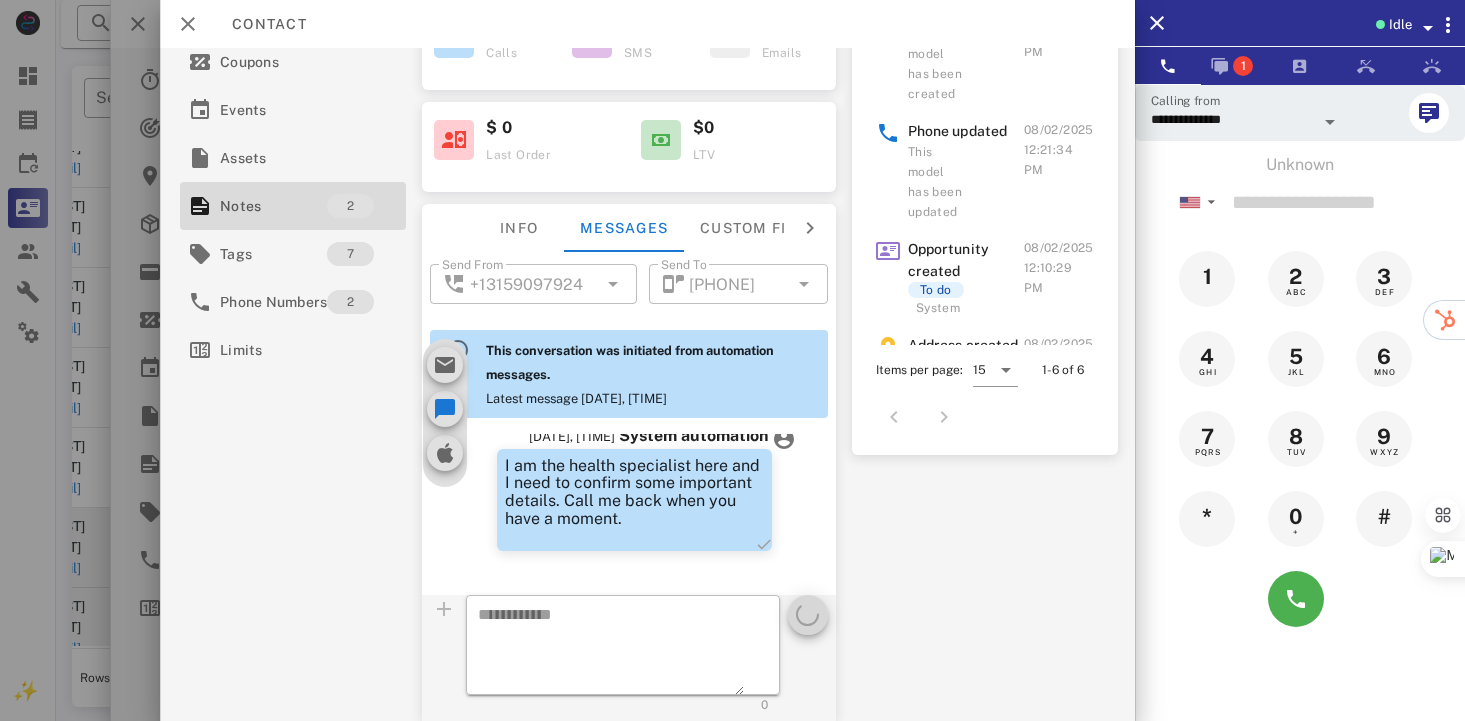 scroll, scrollTop: 0, scrollLeft: 0, axis: both 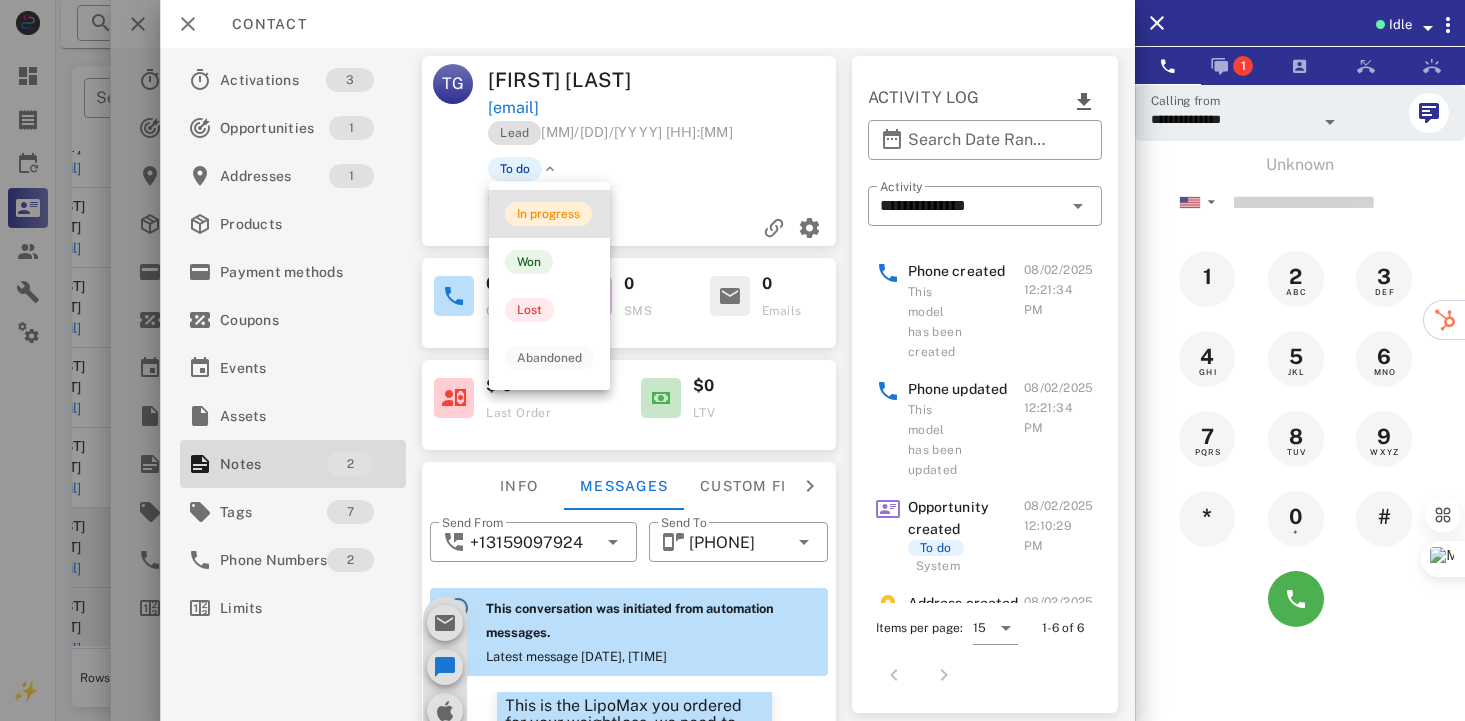 click on "In progress" at bounding box center (548, 214) 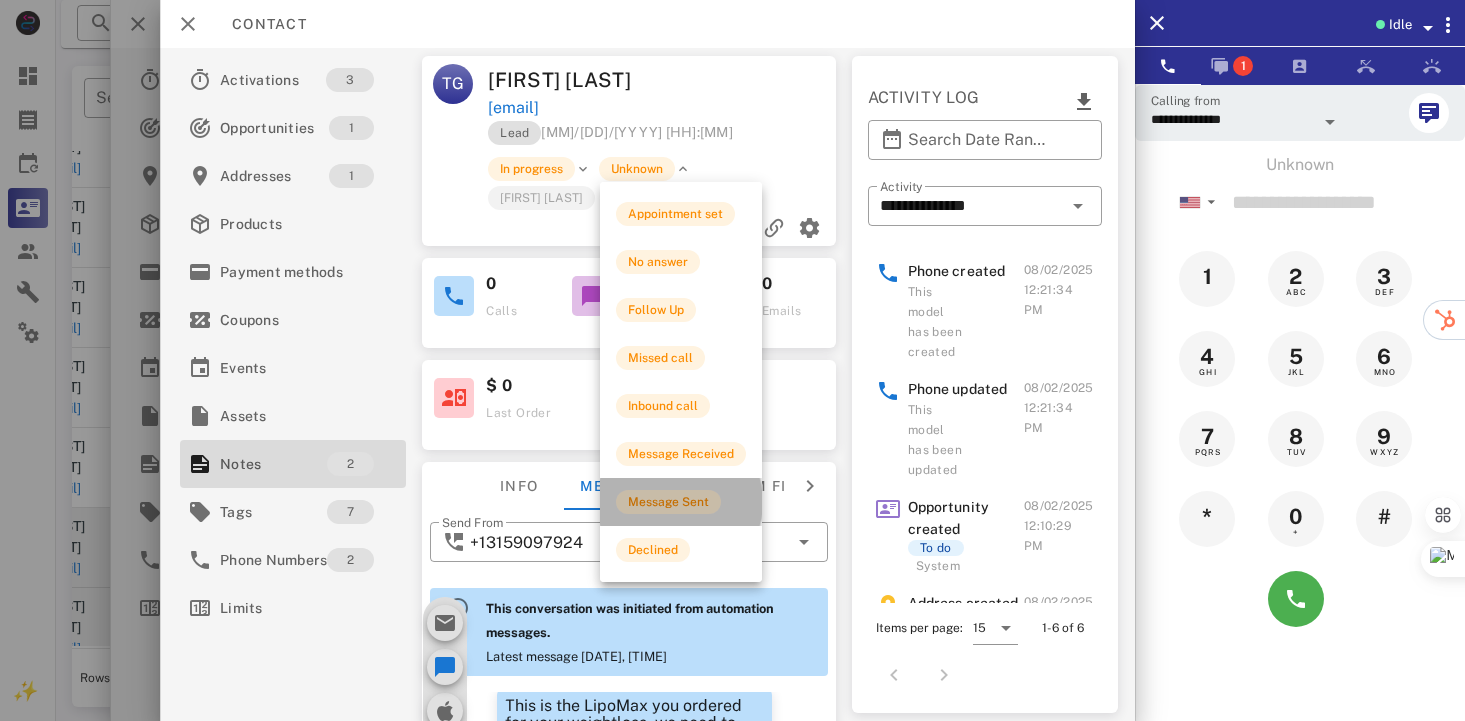 click on "Message Sent" at bounding box center [668, 502] 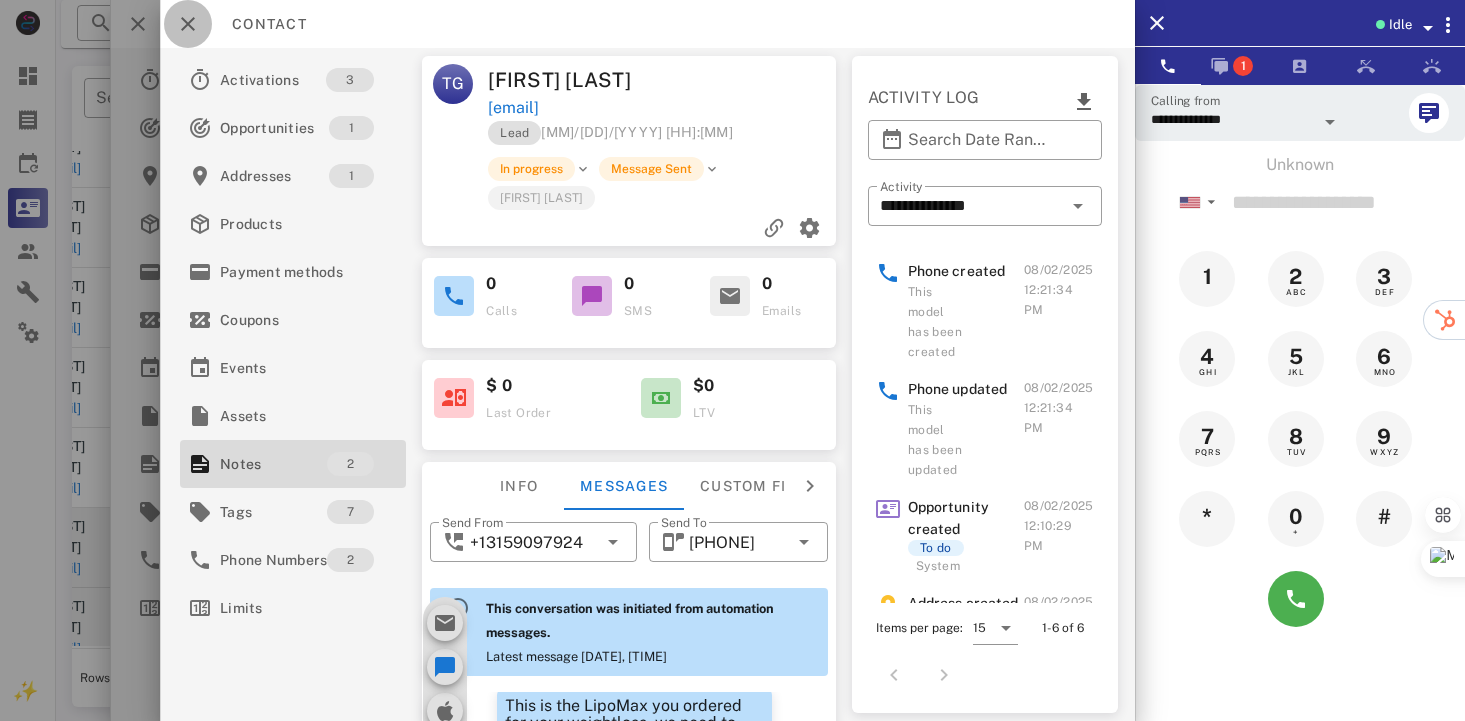 click at bounding box center [188, 24] 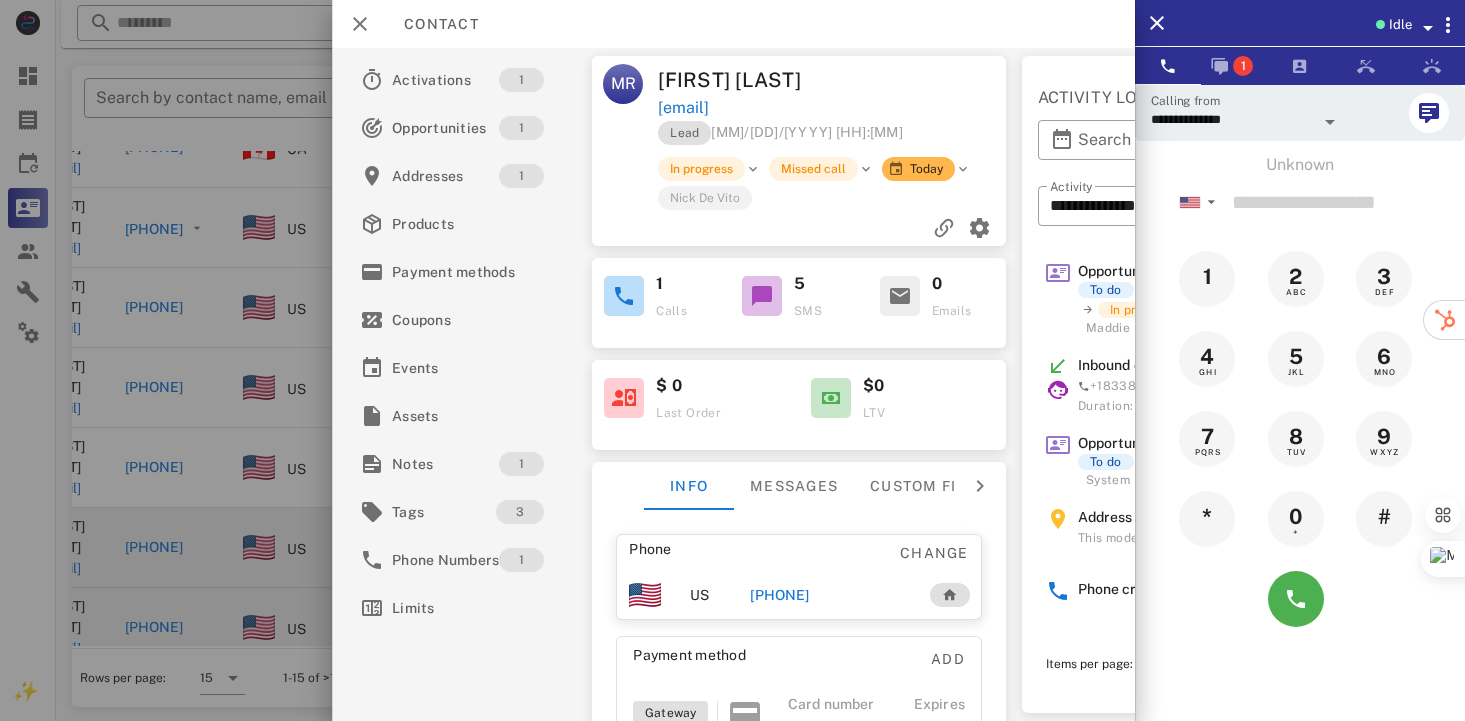 scroll, scrollTop: 237, scrollLeft: 0, axis: vertical 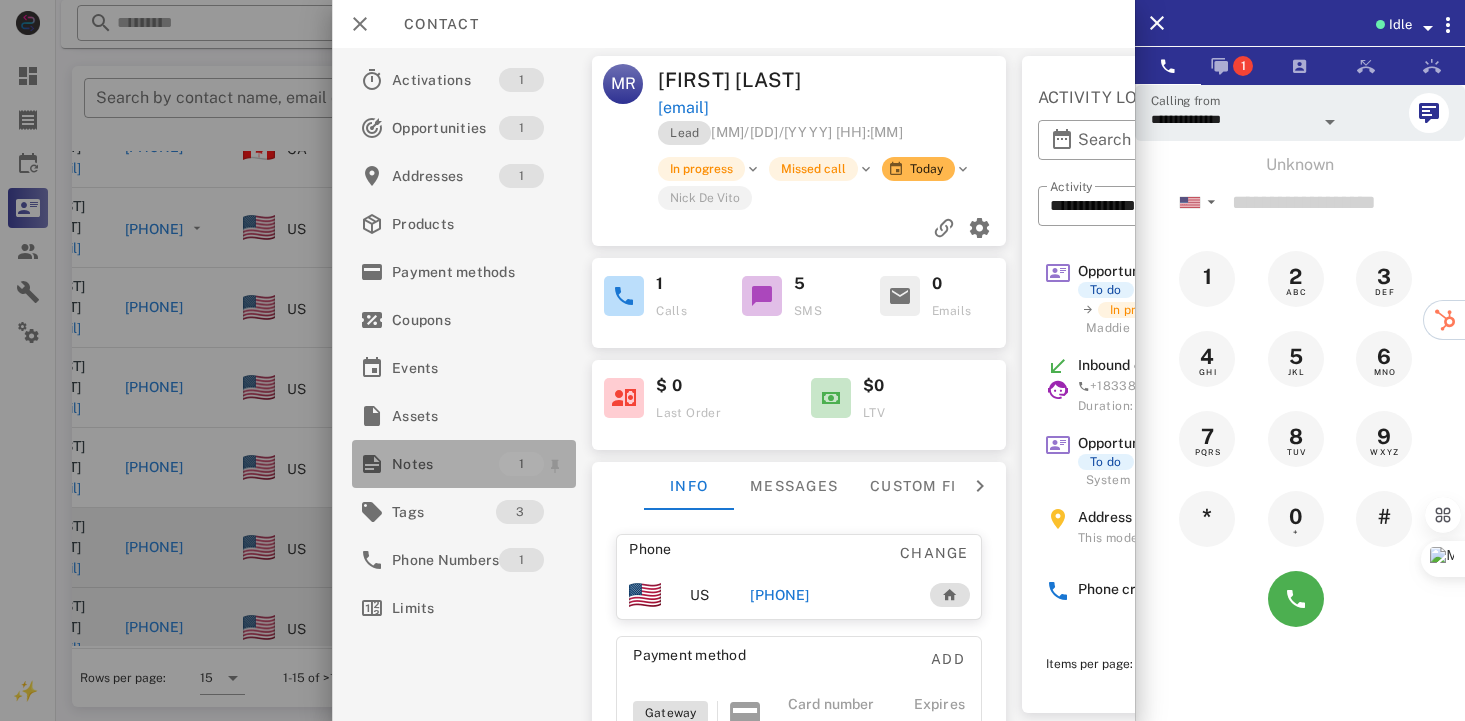 click on "Notes" at bounding box center [445, 464] 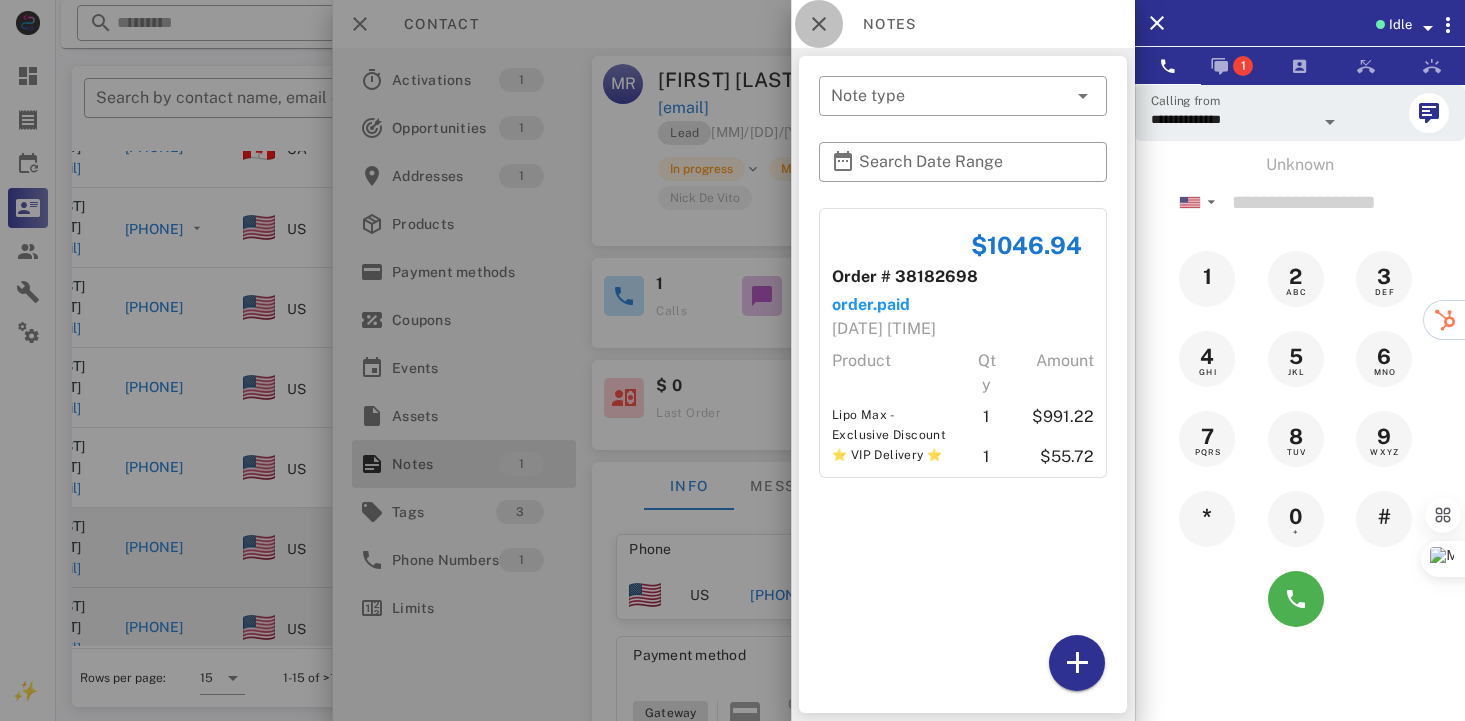 click at bounding box center (819, 24) 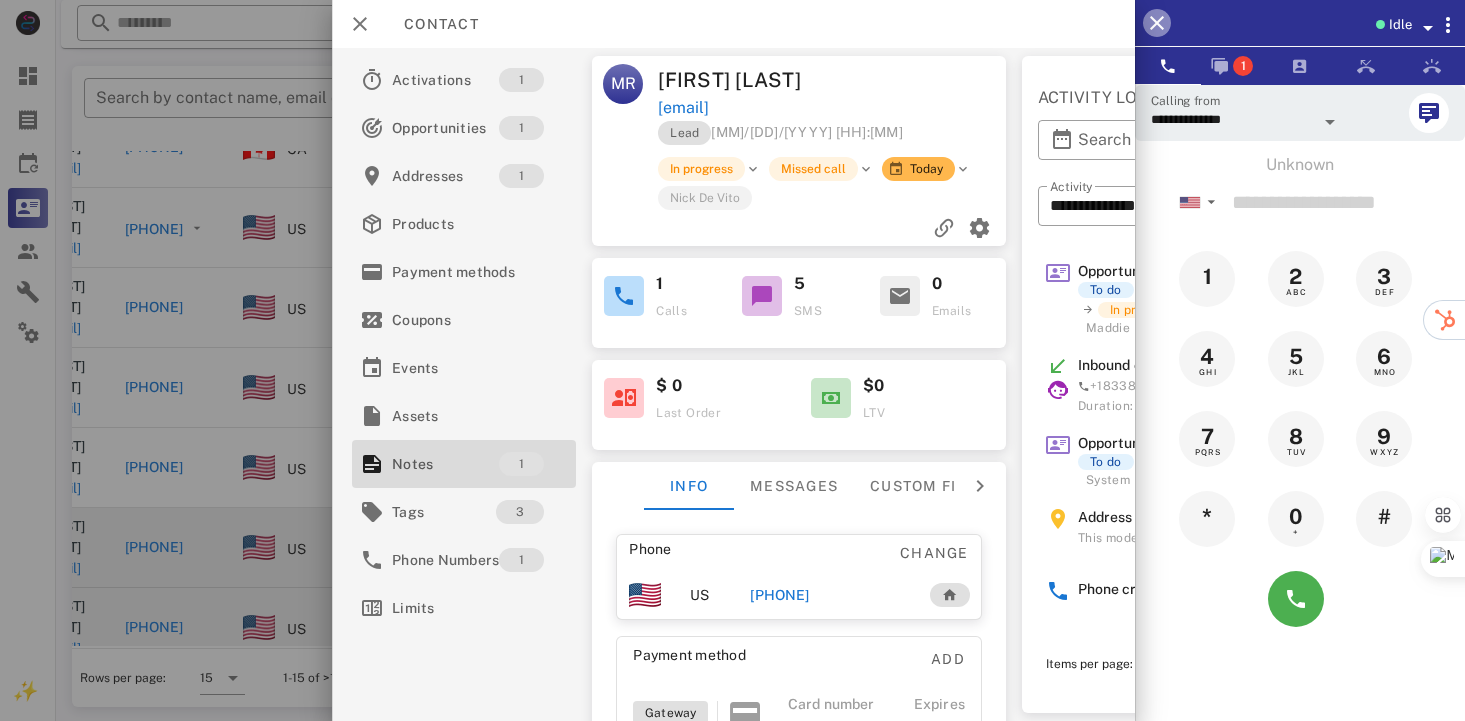 click at bounding box center [1157, 23] 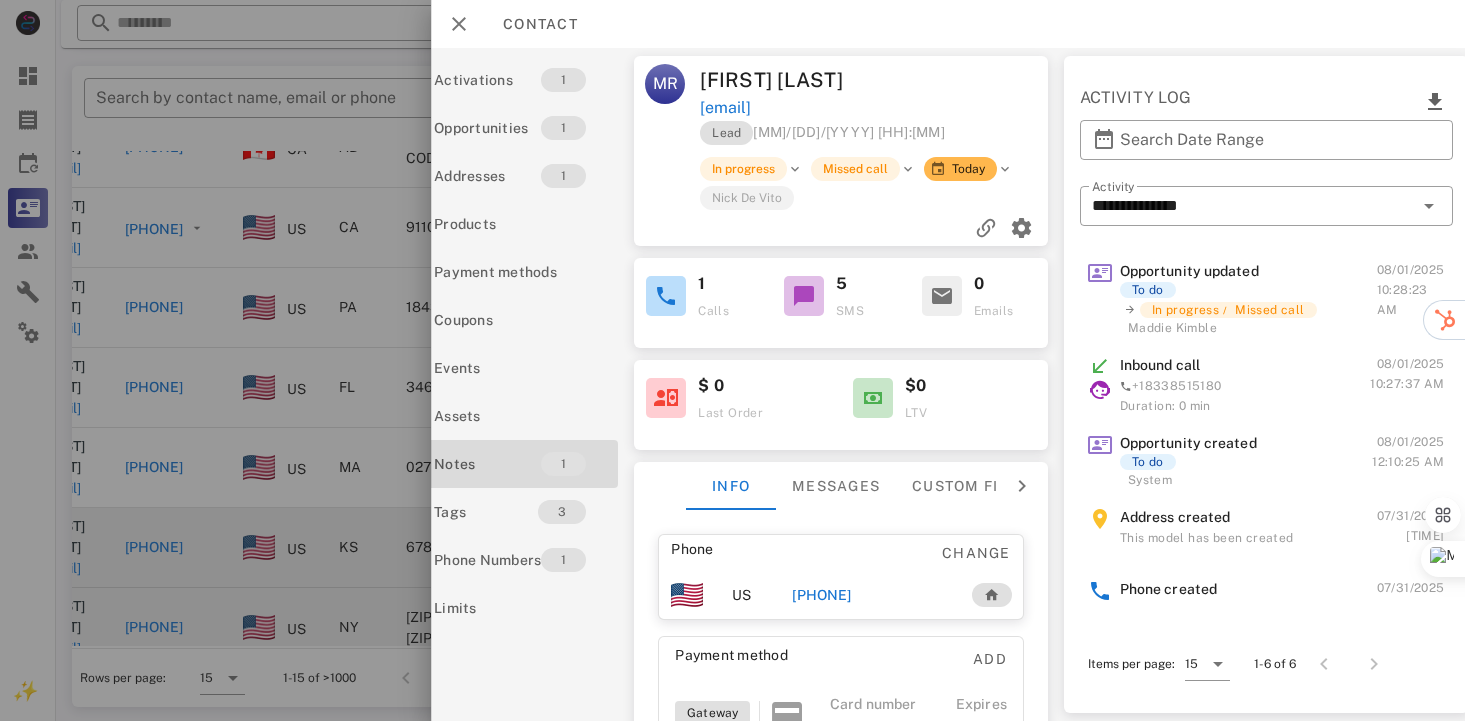 scroll, scrollTop: 0, scrollLeft: 85, axis: horizontal 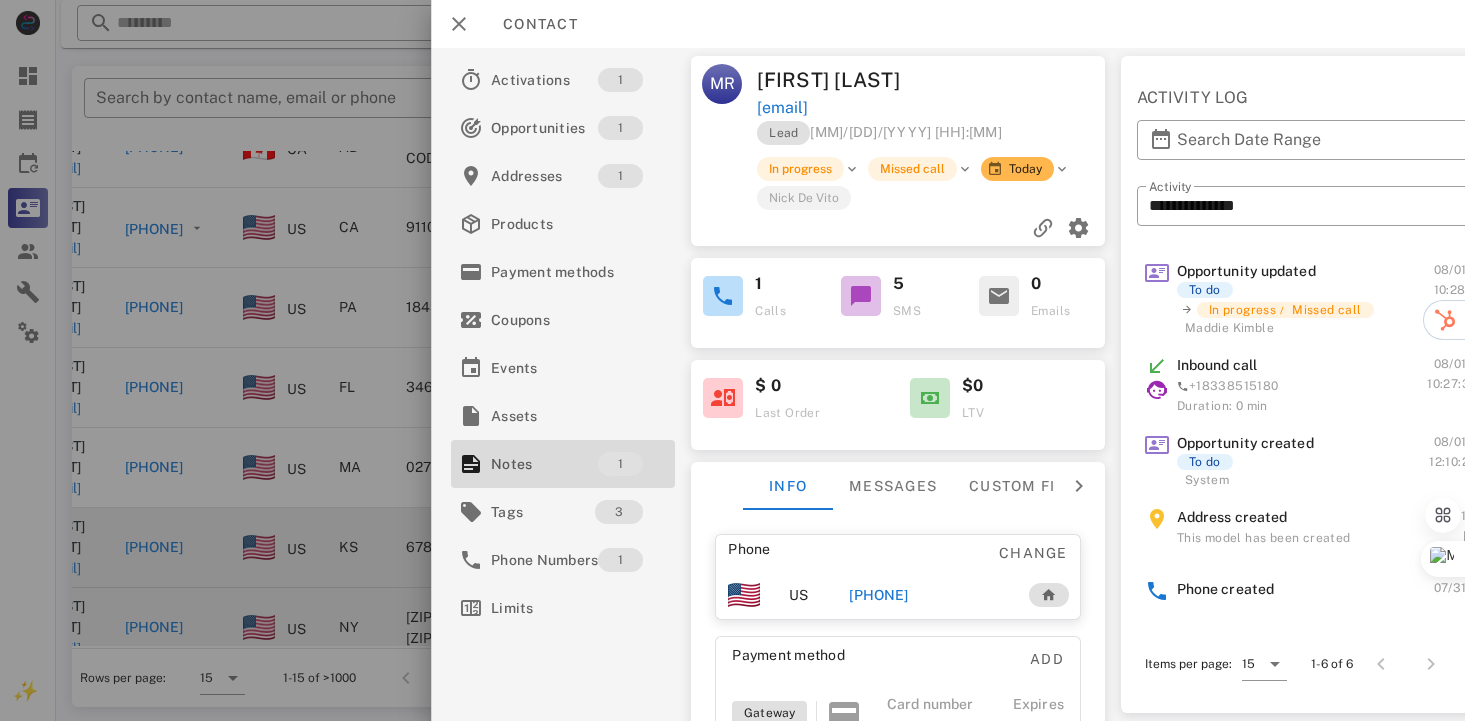 click on "[PHONE]" at bounding box center (879, 595) 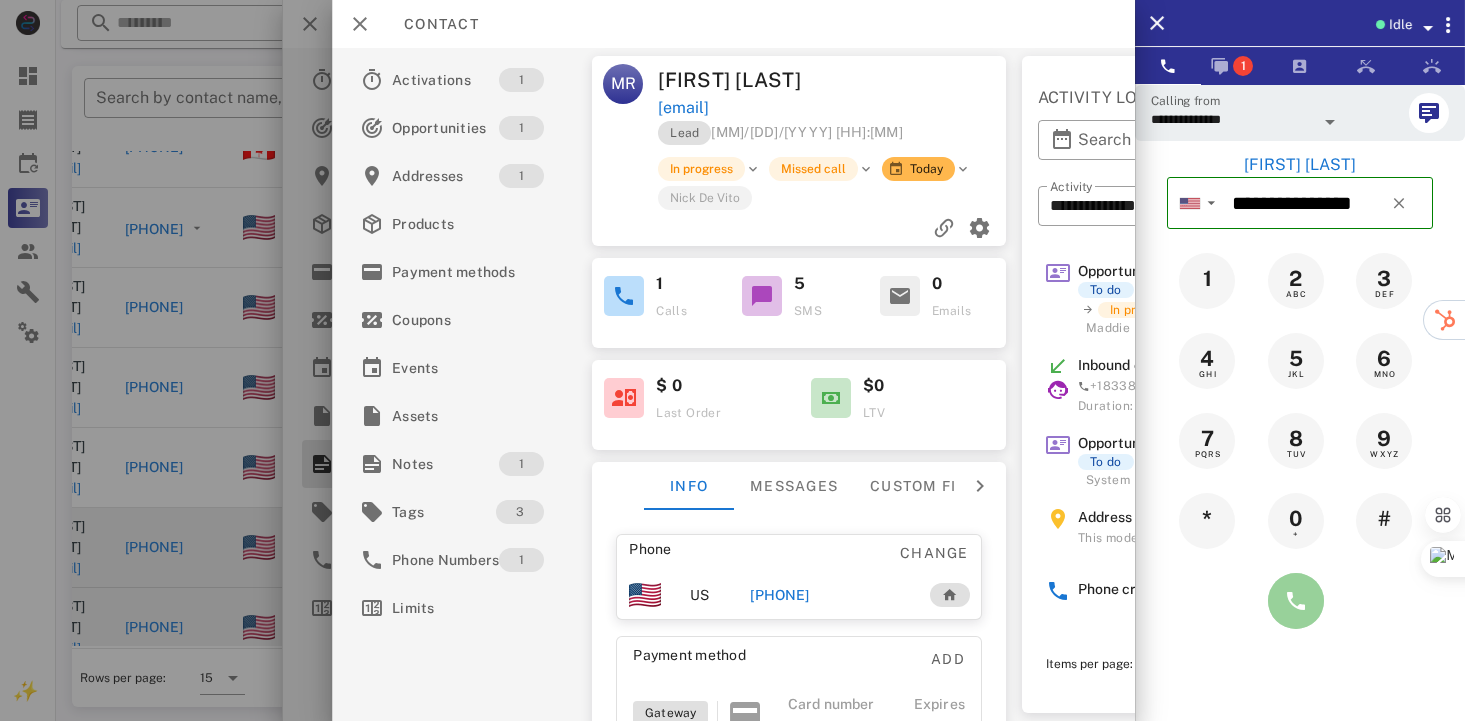 click at bounding box center (1296, 601) 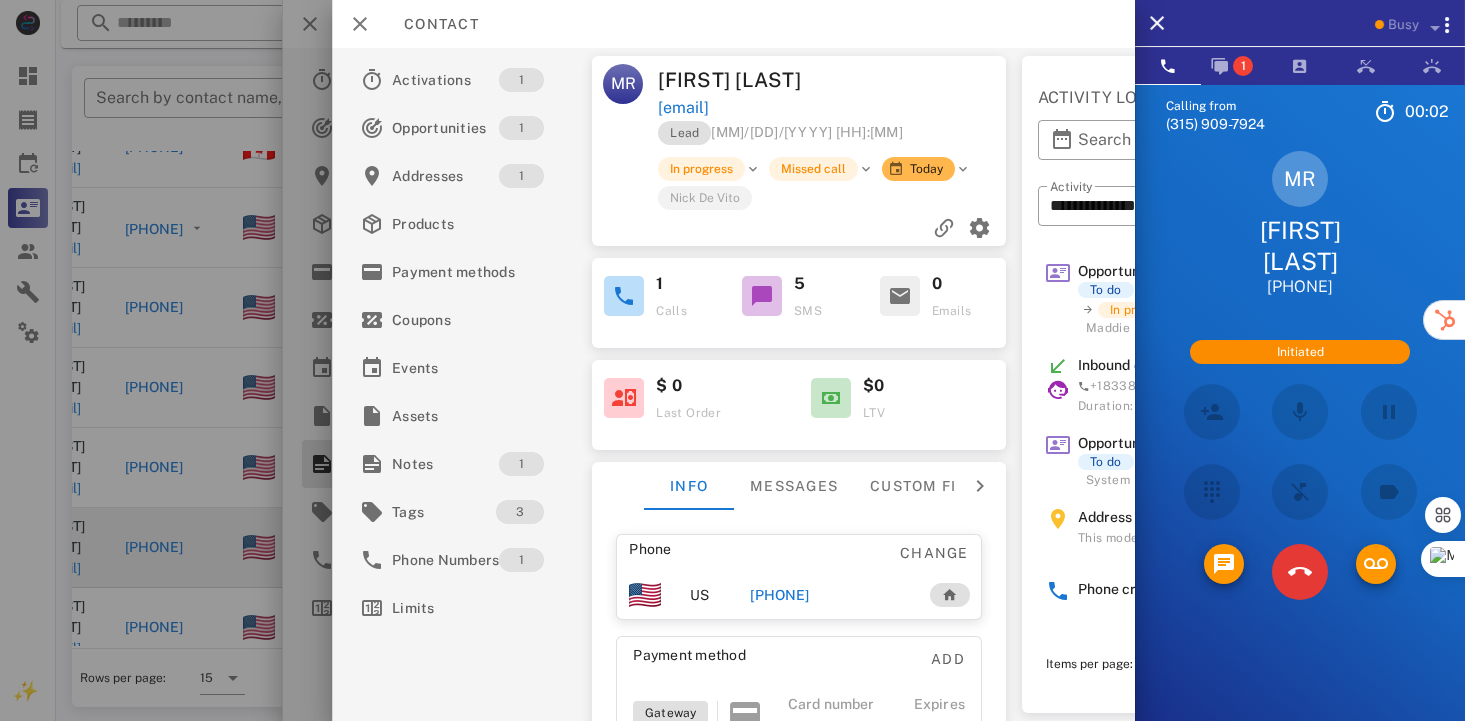 scroll, scrollTop: 257, scrollLeft: 50, axis: both 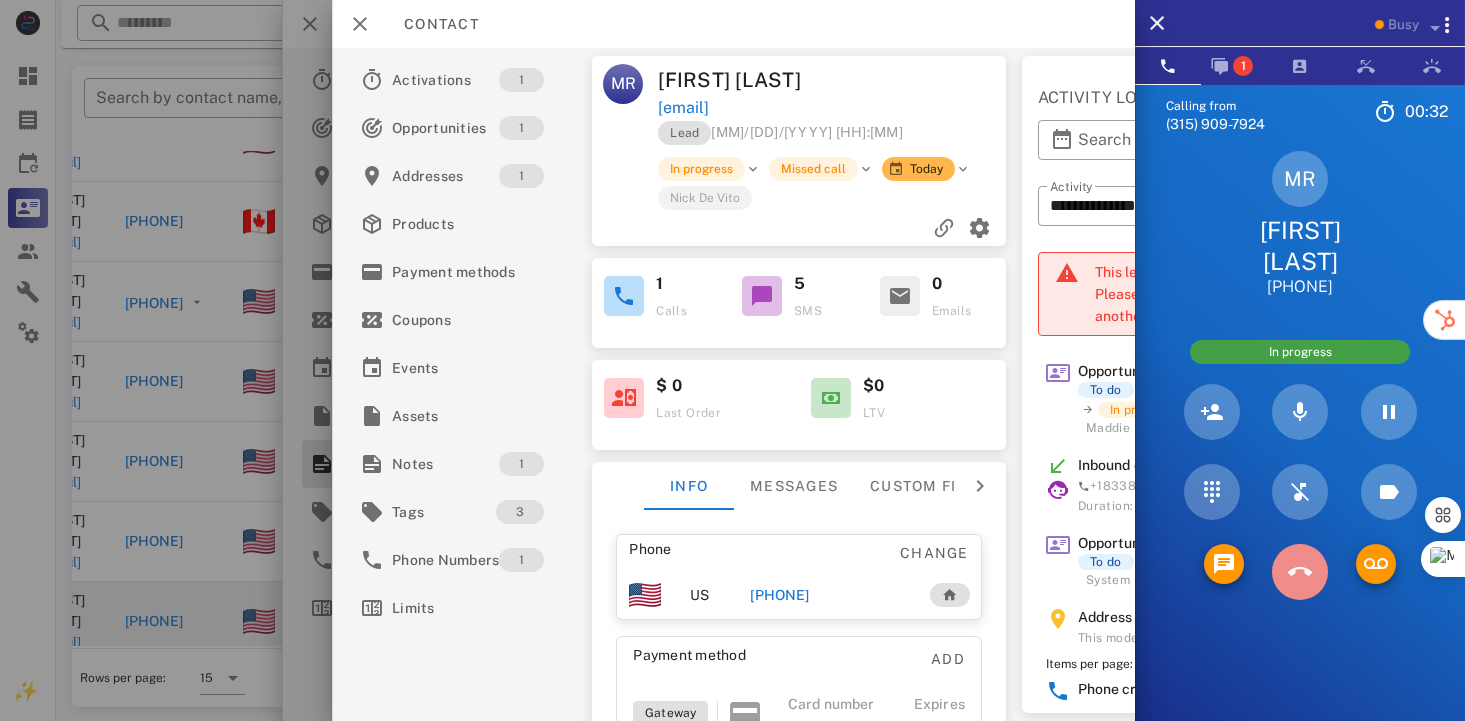 click at bounding box center (1300, 572) 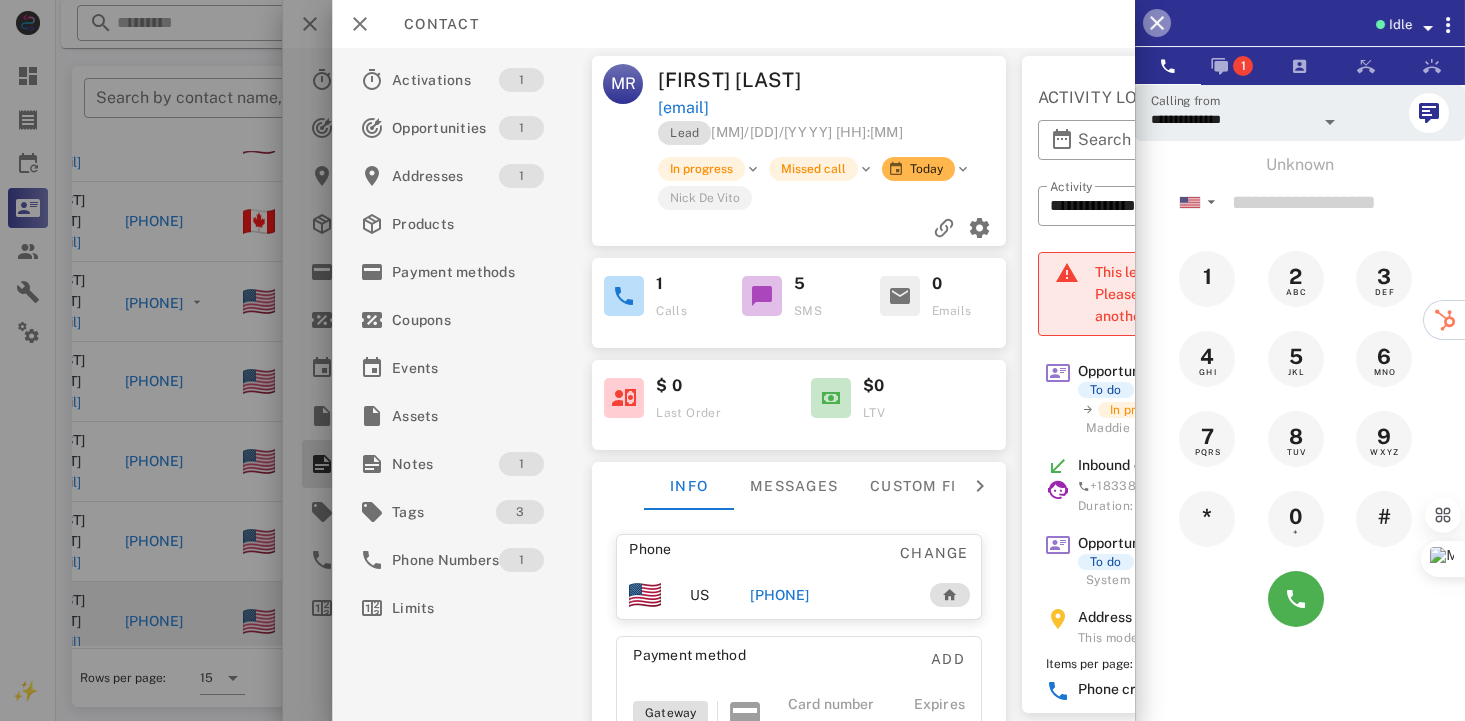 click at bounding box center [1157, 23] 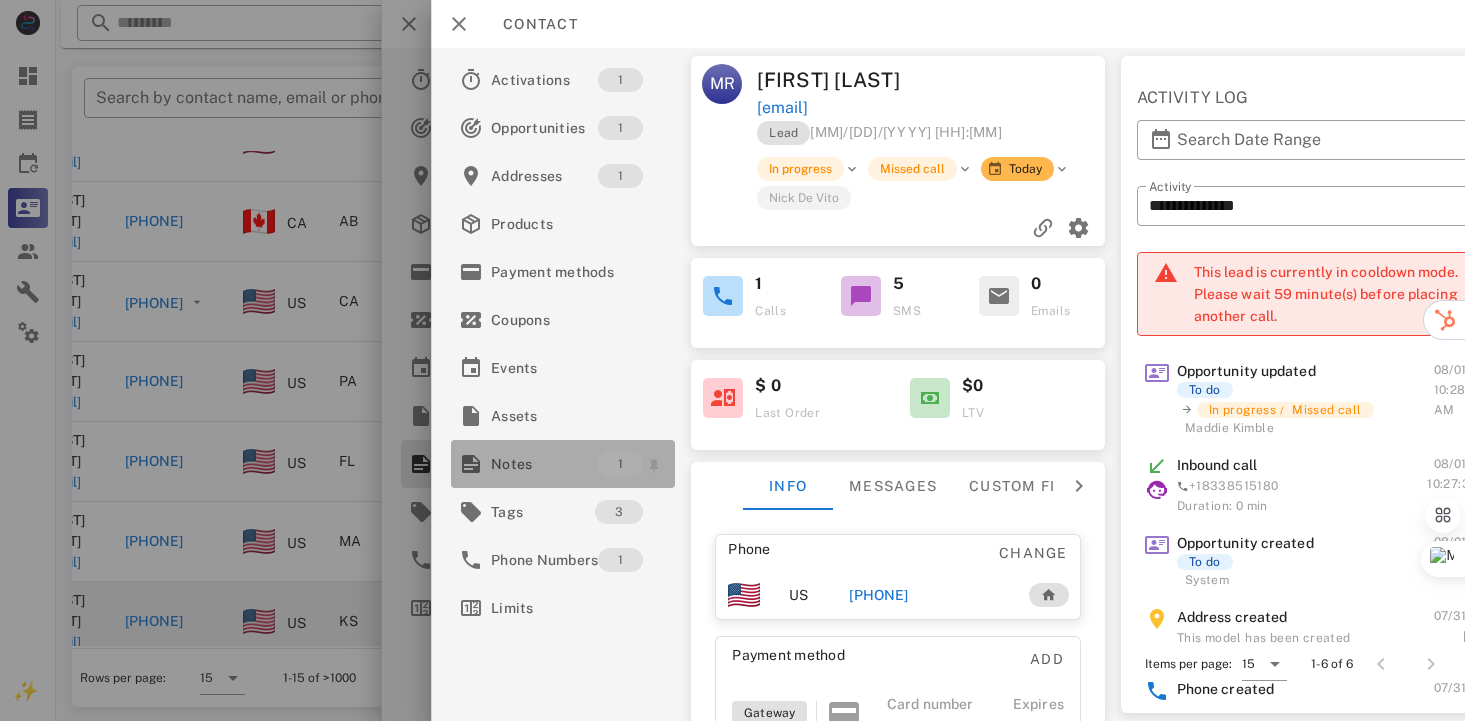click on "Notes" at bounding box center (544, 464) 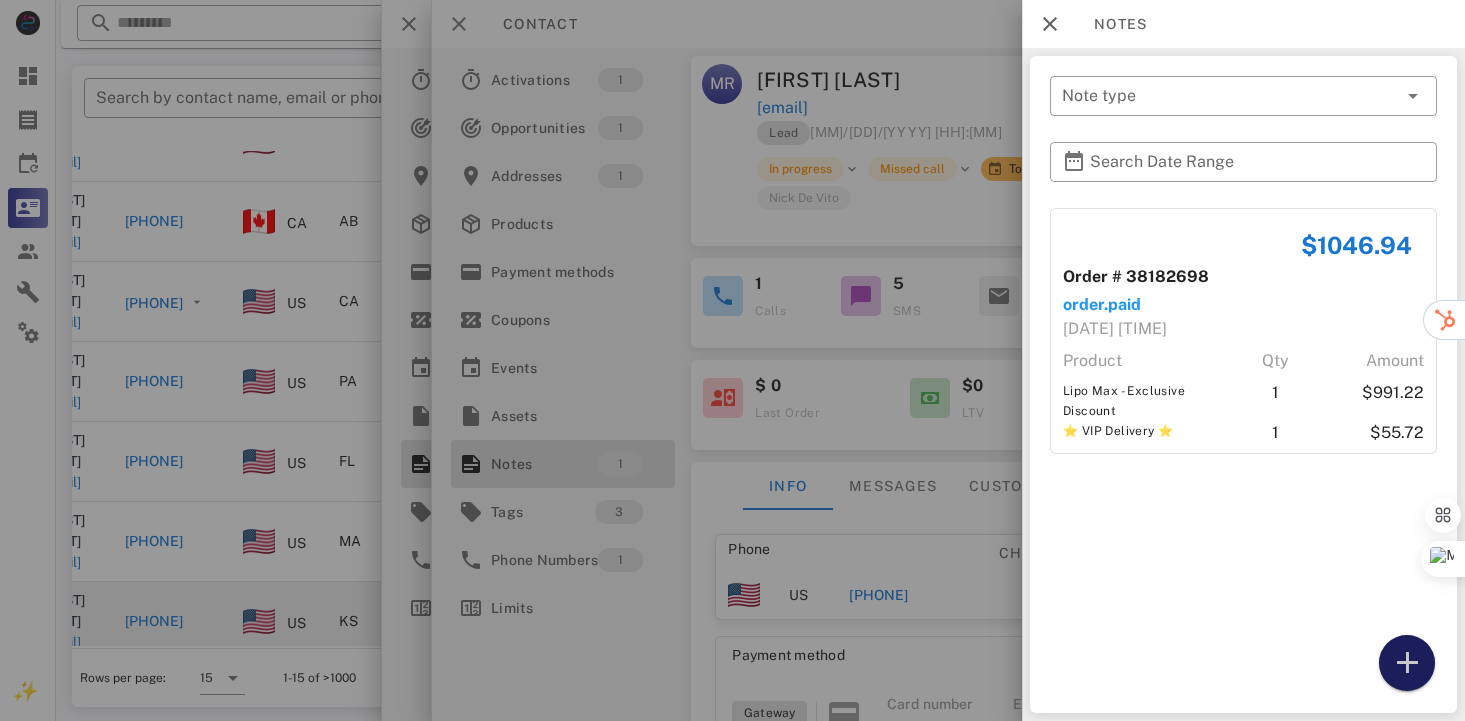 click at bounding box center (1407, 663) 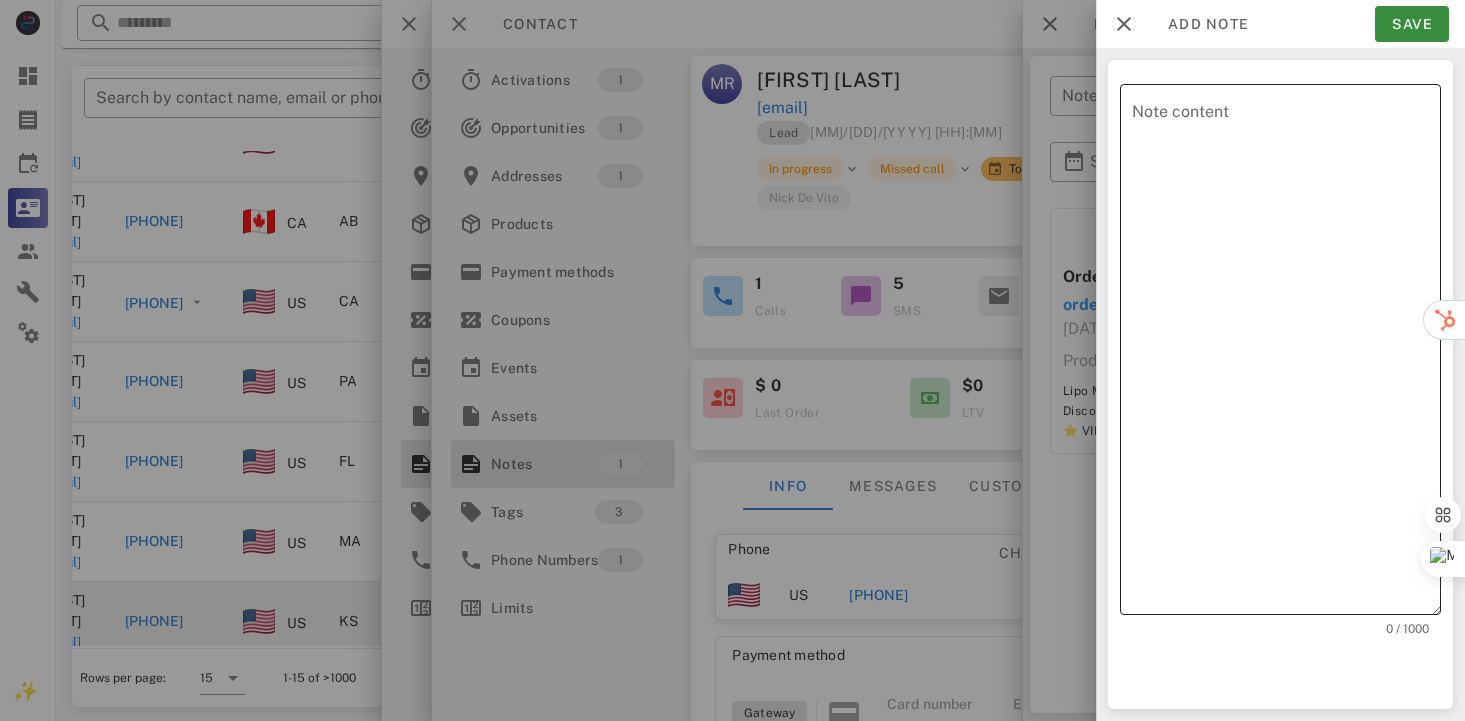 click on "Note content" at bounding box center [1286, 354] 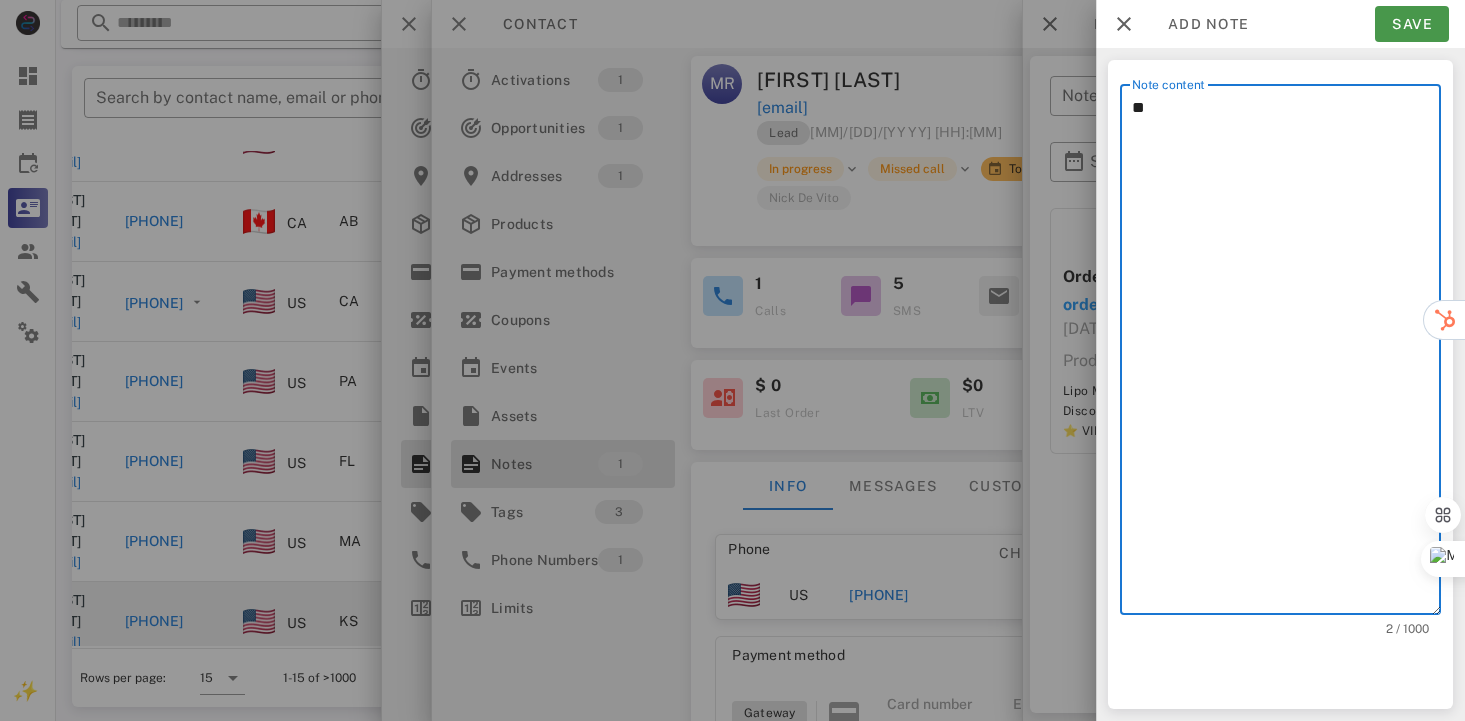 type on "**" 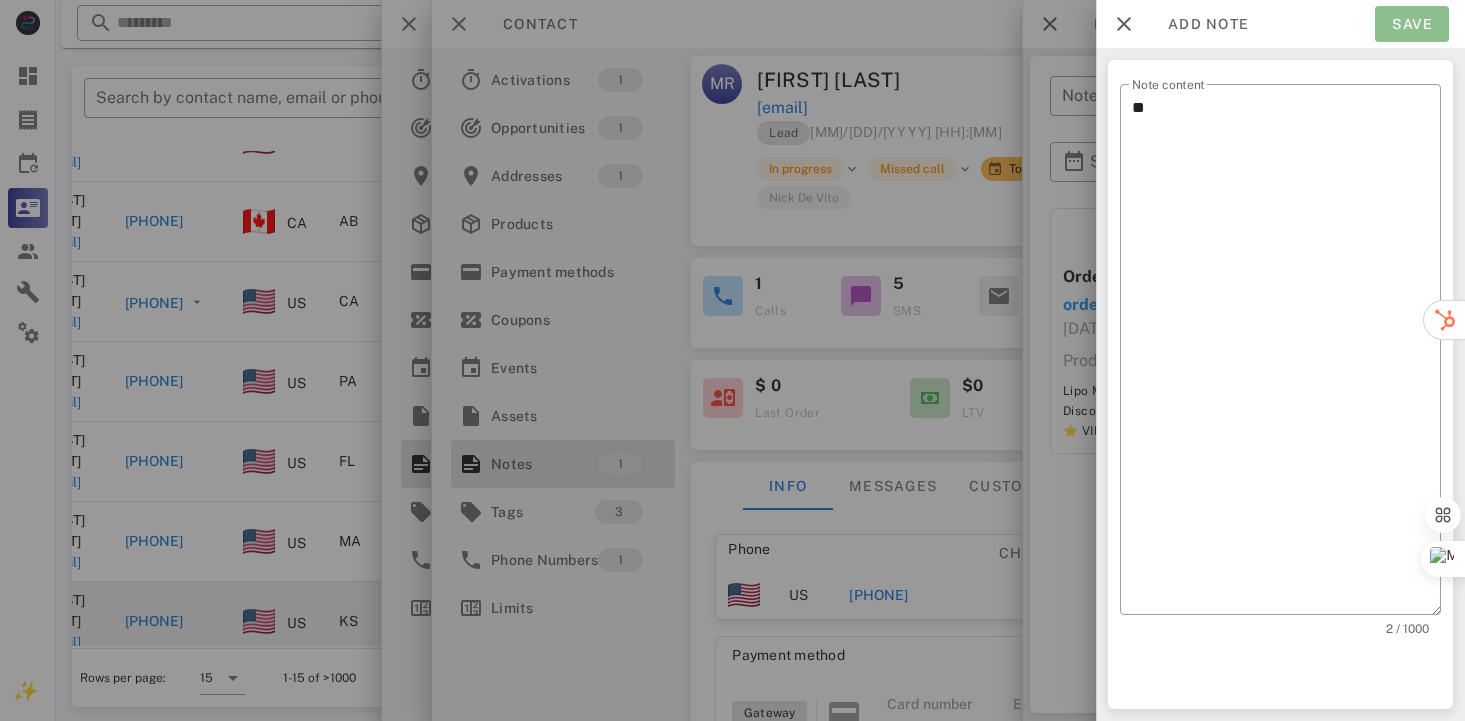 click on "Save" at bounding box center (1412, 24) 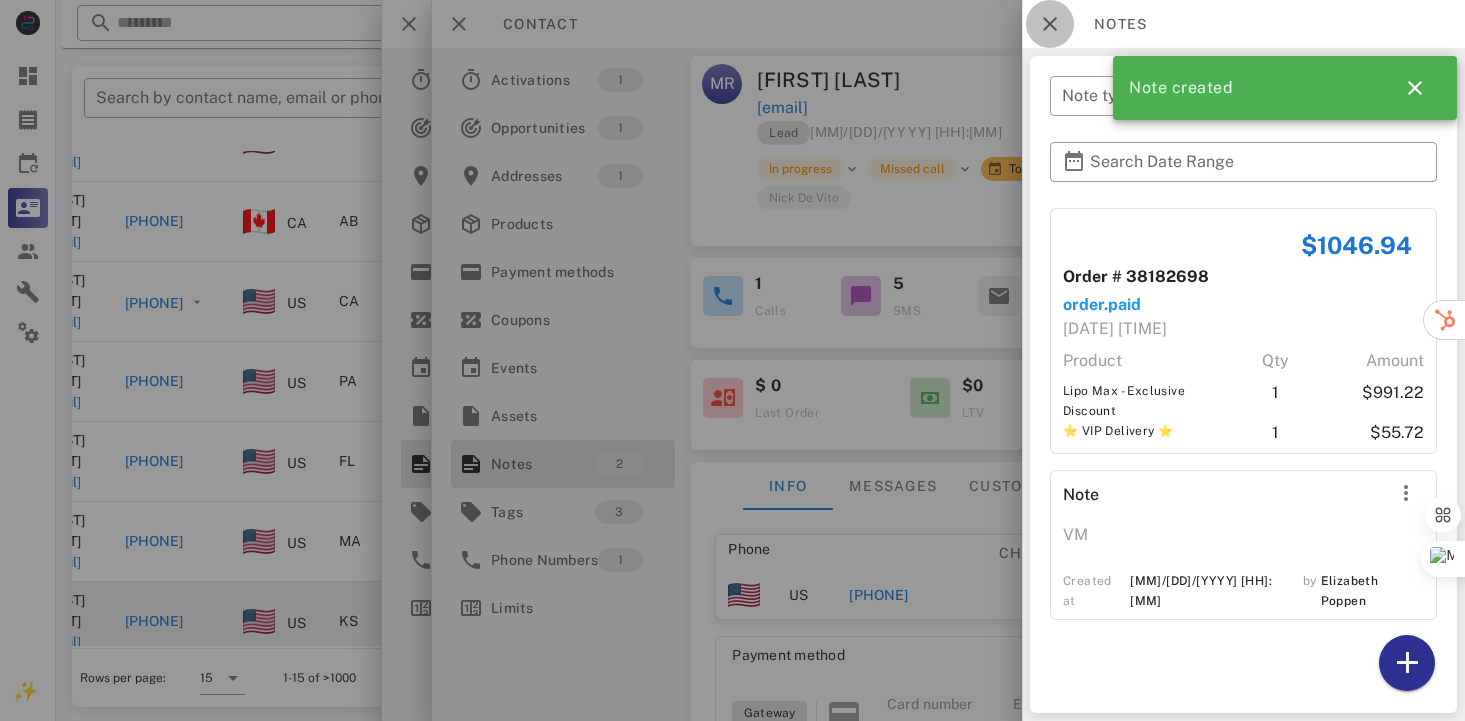 click at bounding box center [1050, 24] 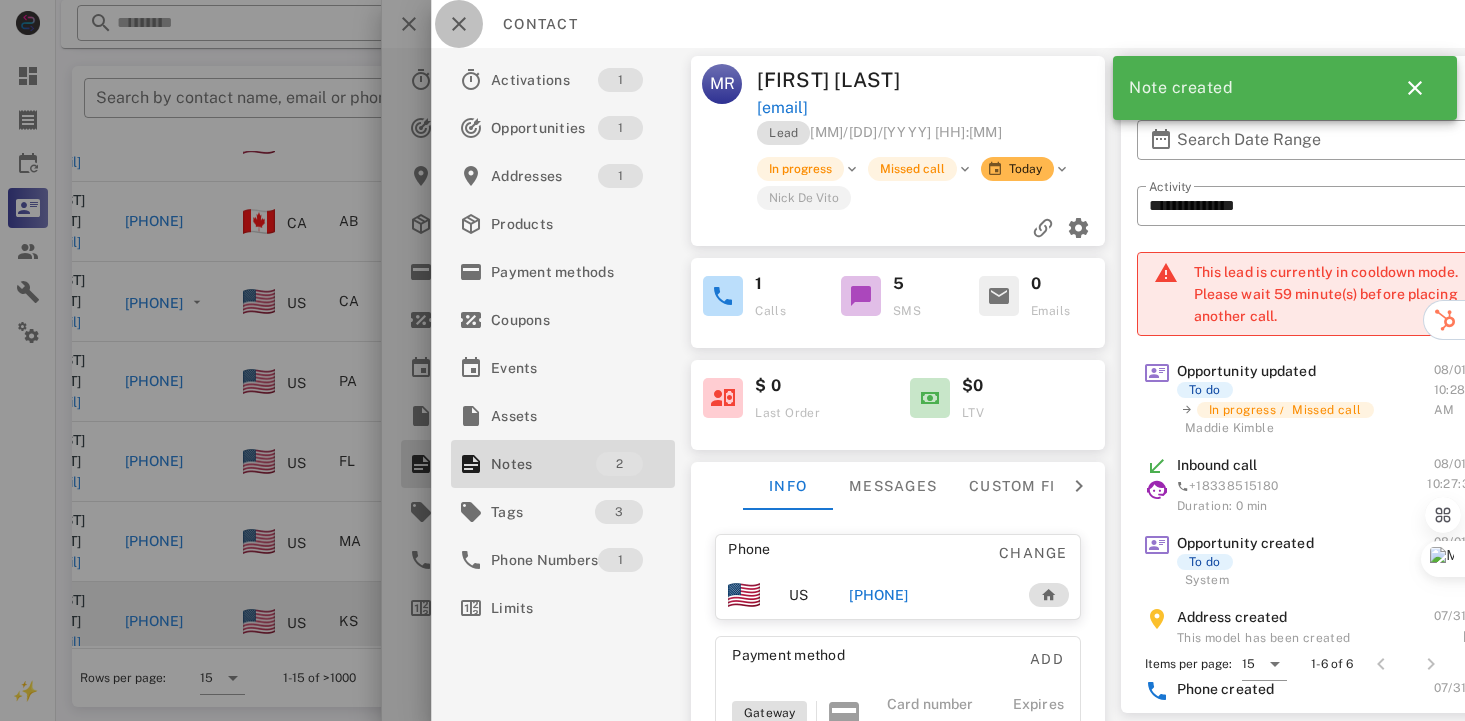 click at bounding box center [459, 24] 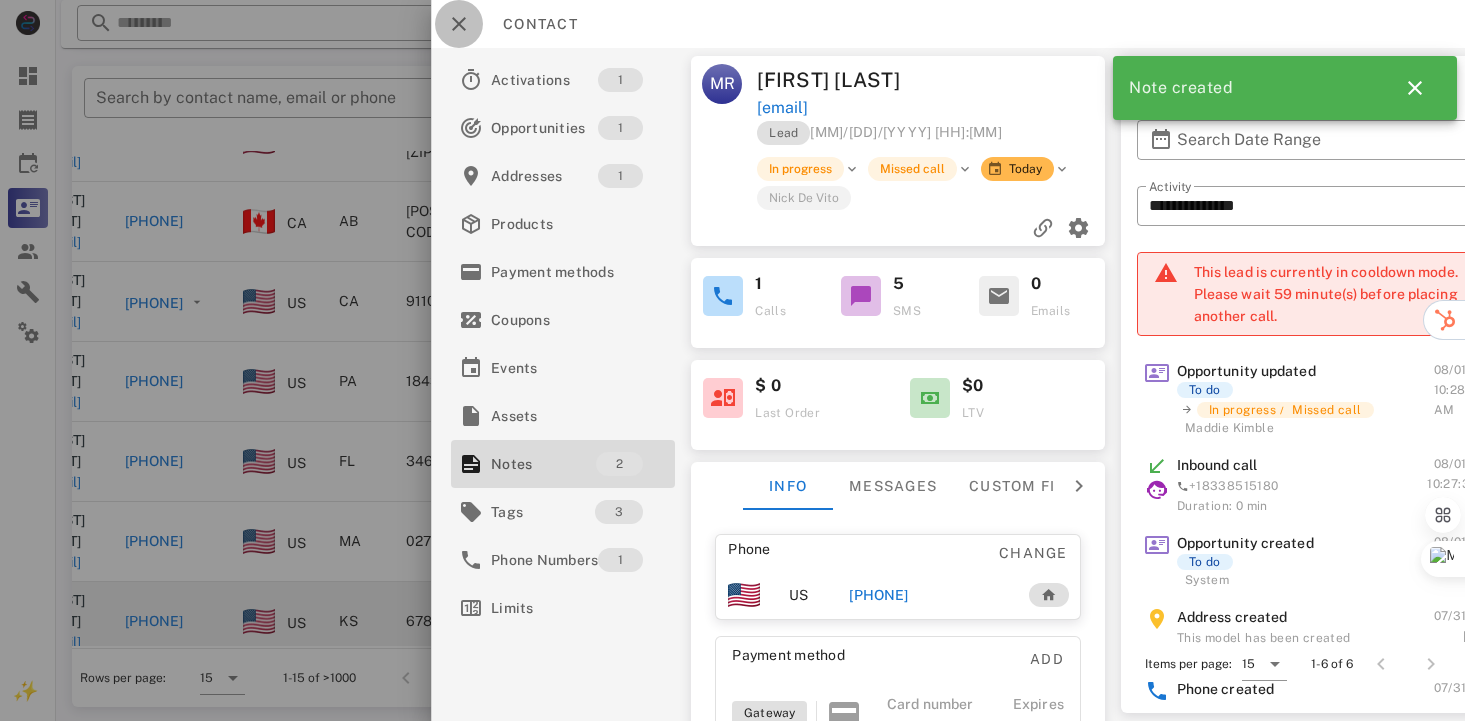 click at bounding box center (459, 24) 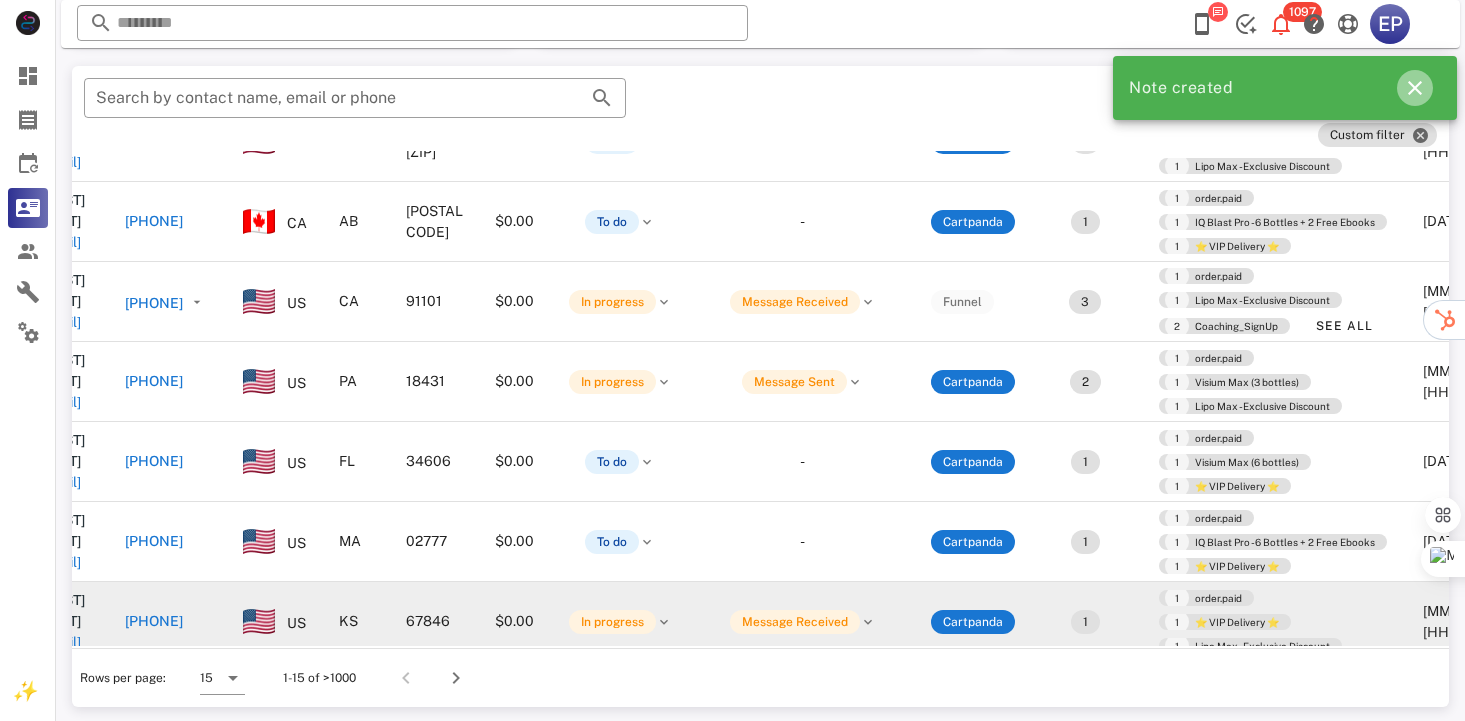 click at bounding box center [1415, 88] 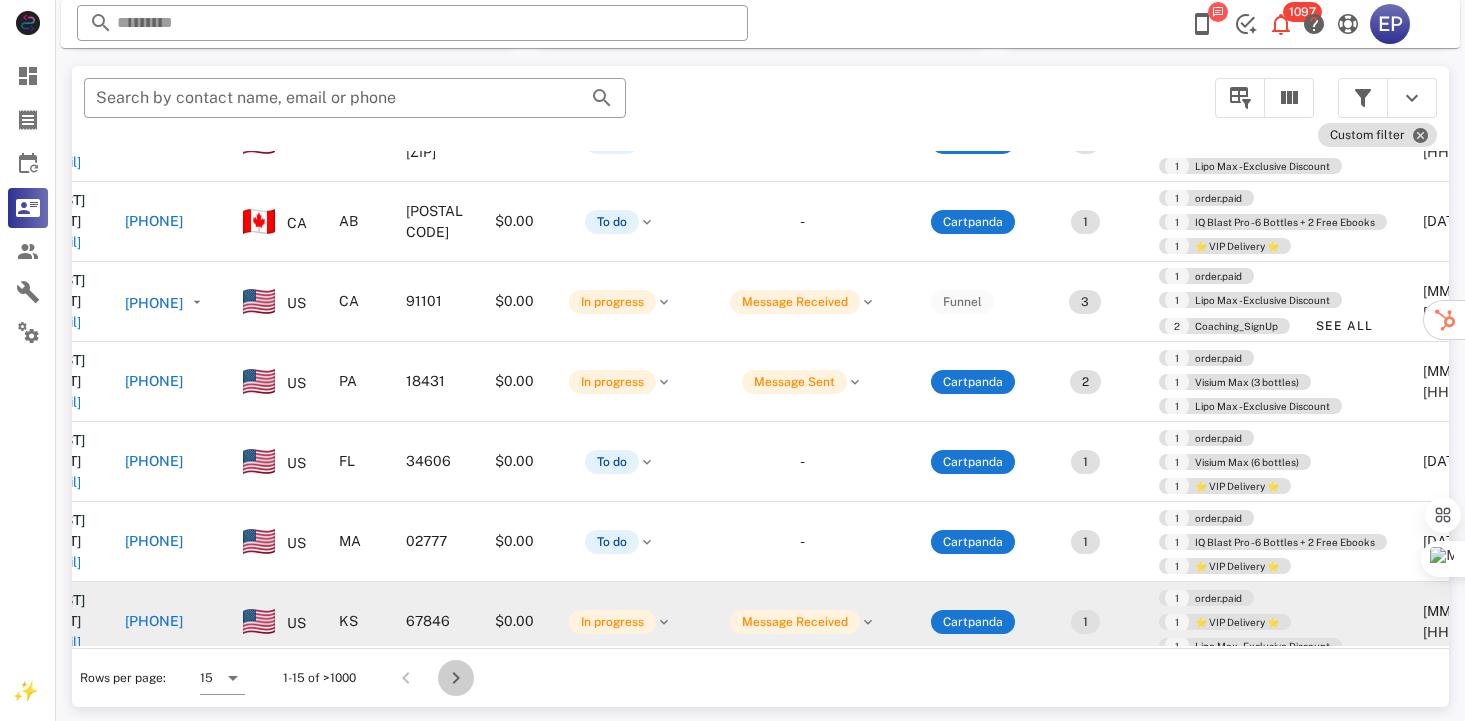 click at bounding box center [456, 678] 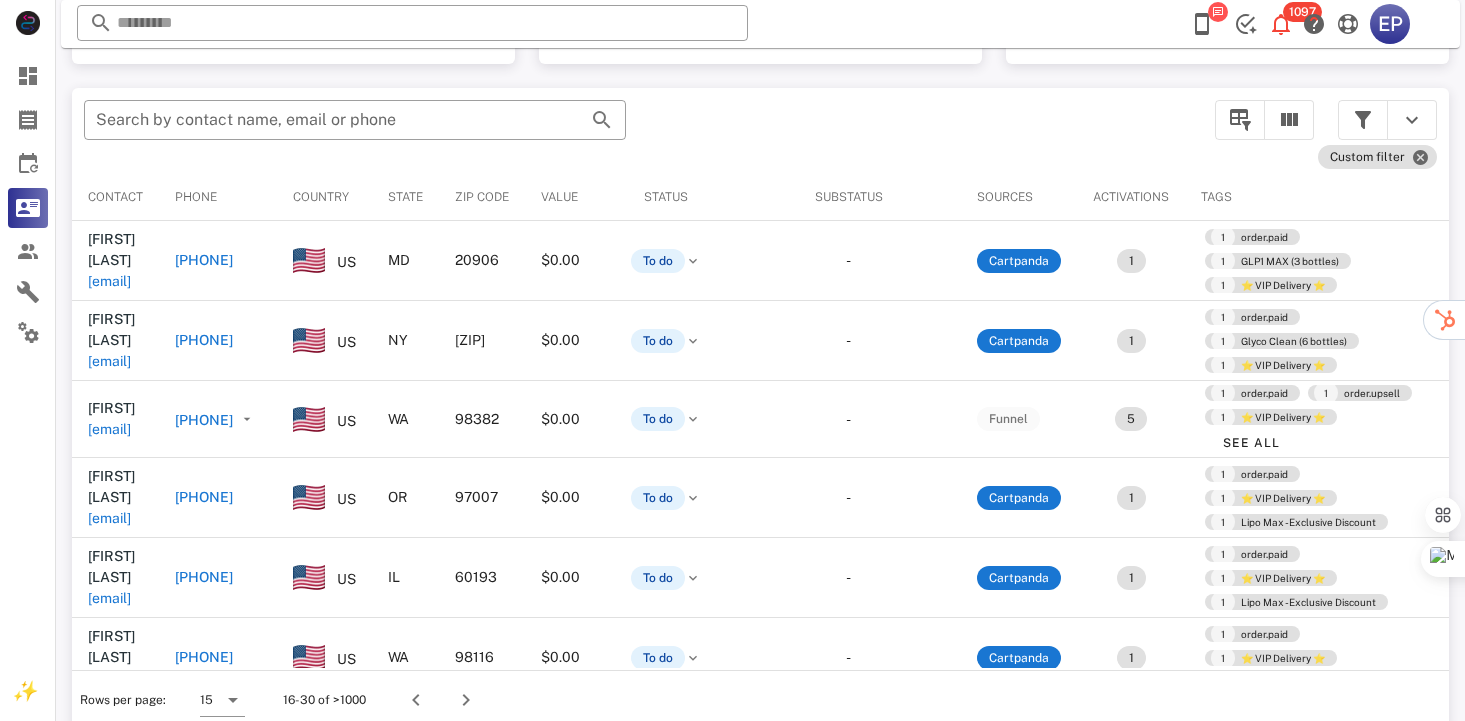 scroll, scrollTop: 378, scrollLeft: 0, axis: vertical 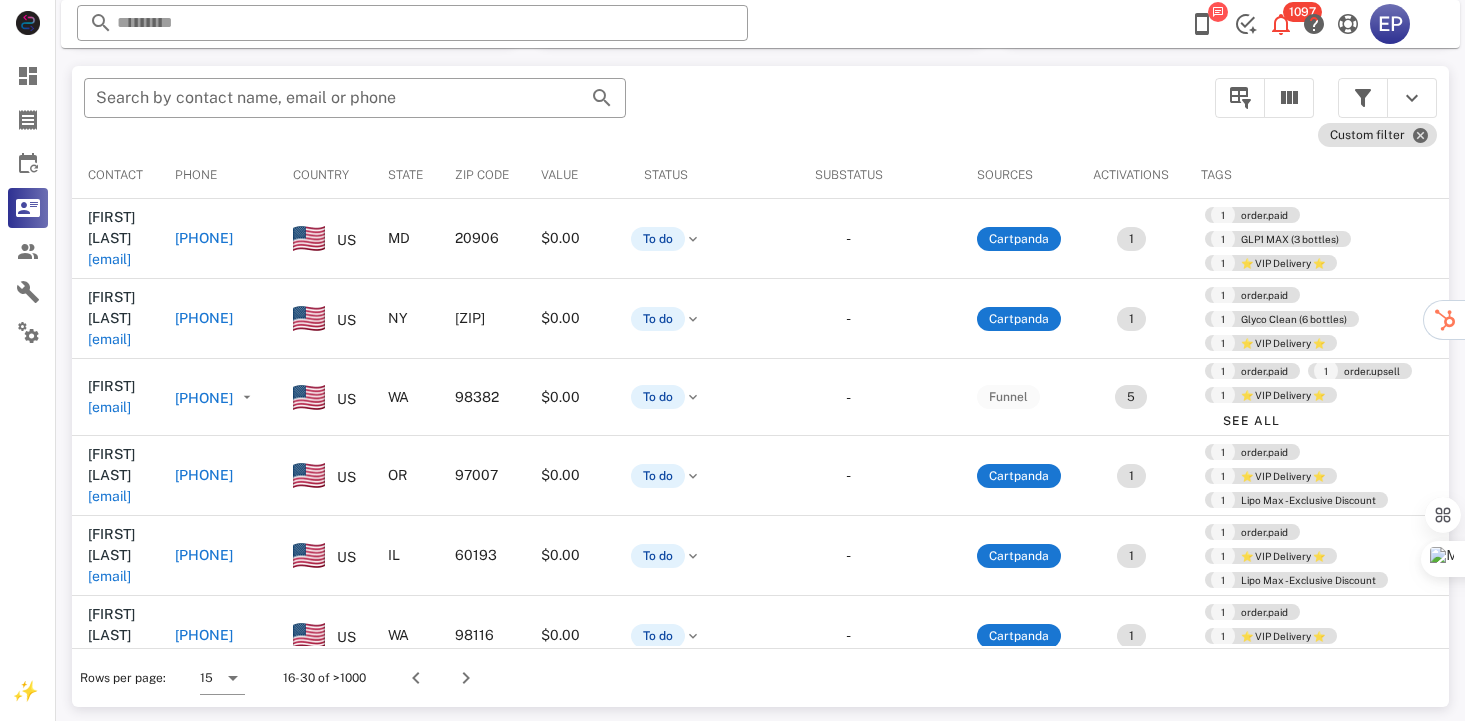 click on "?" at bounding box center (1430, 676) 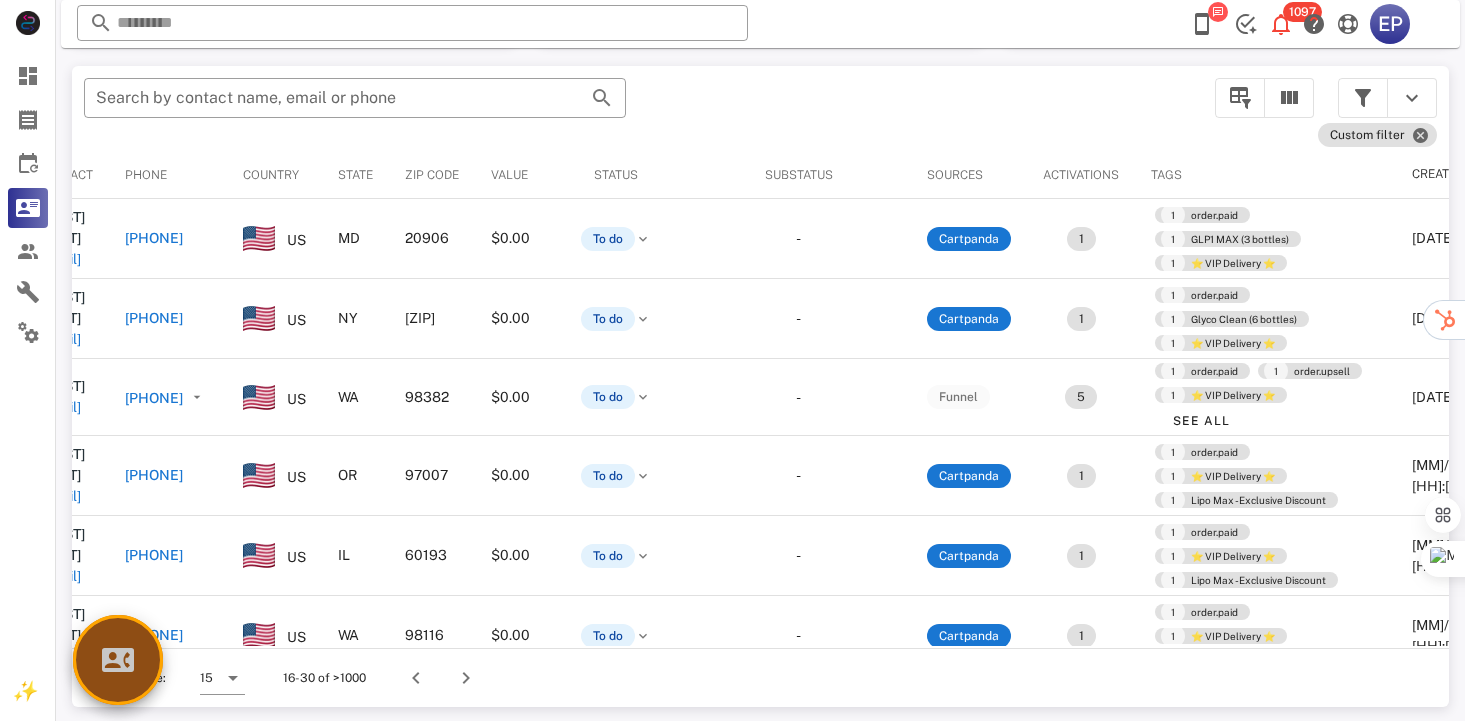 click at bounding box center [118, 660] 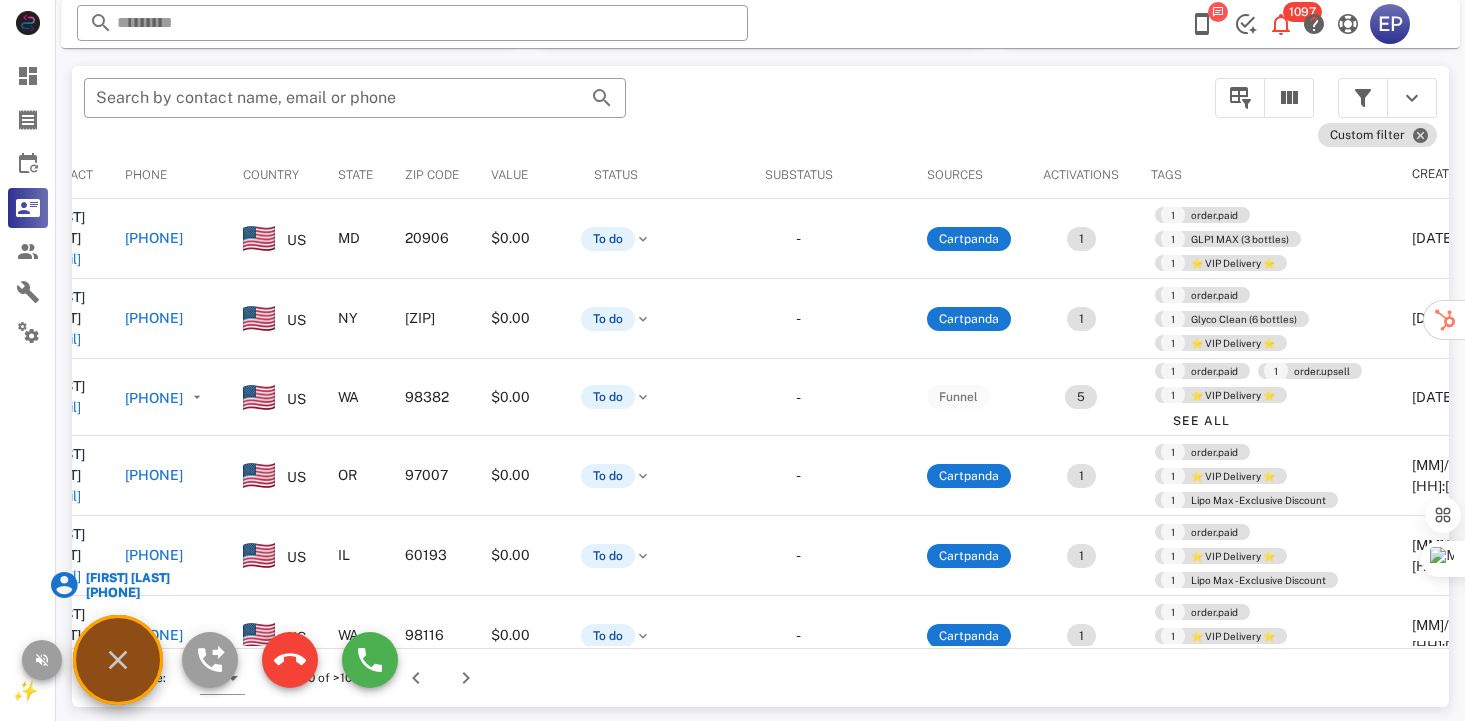 click on "[PHONE]" at bounding box center (126, 592) 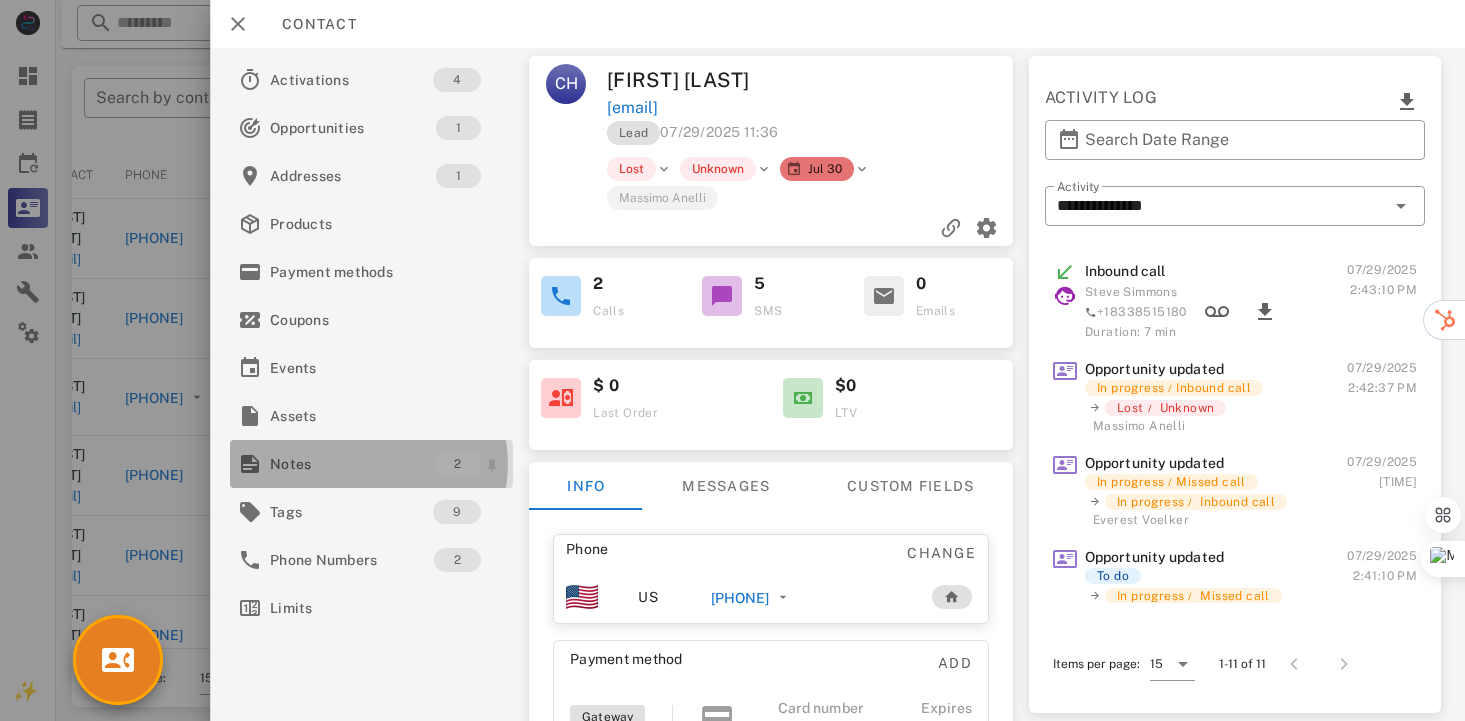 click on "Notes" at bounding box center (352, 464) 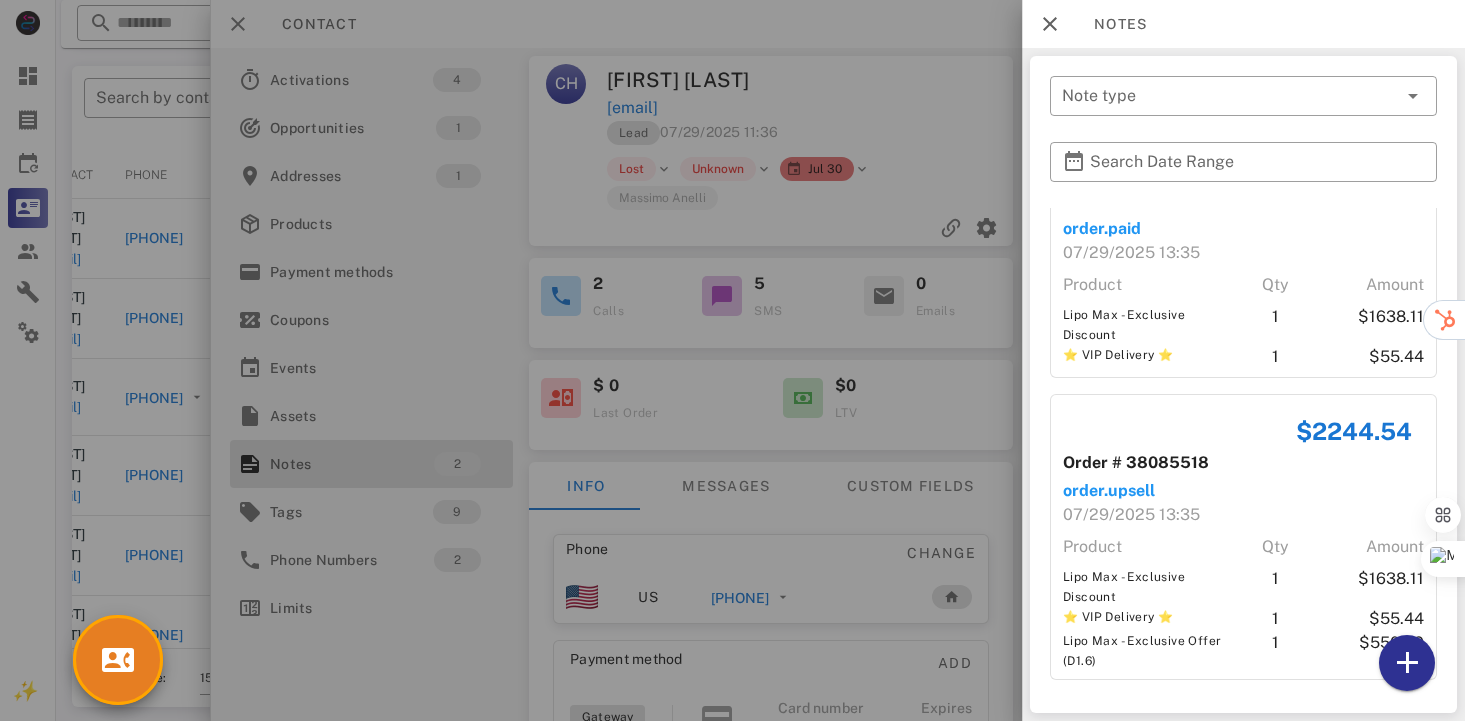 scroll, scrollTop: 80, scrollLeft: 0, axis: vertical 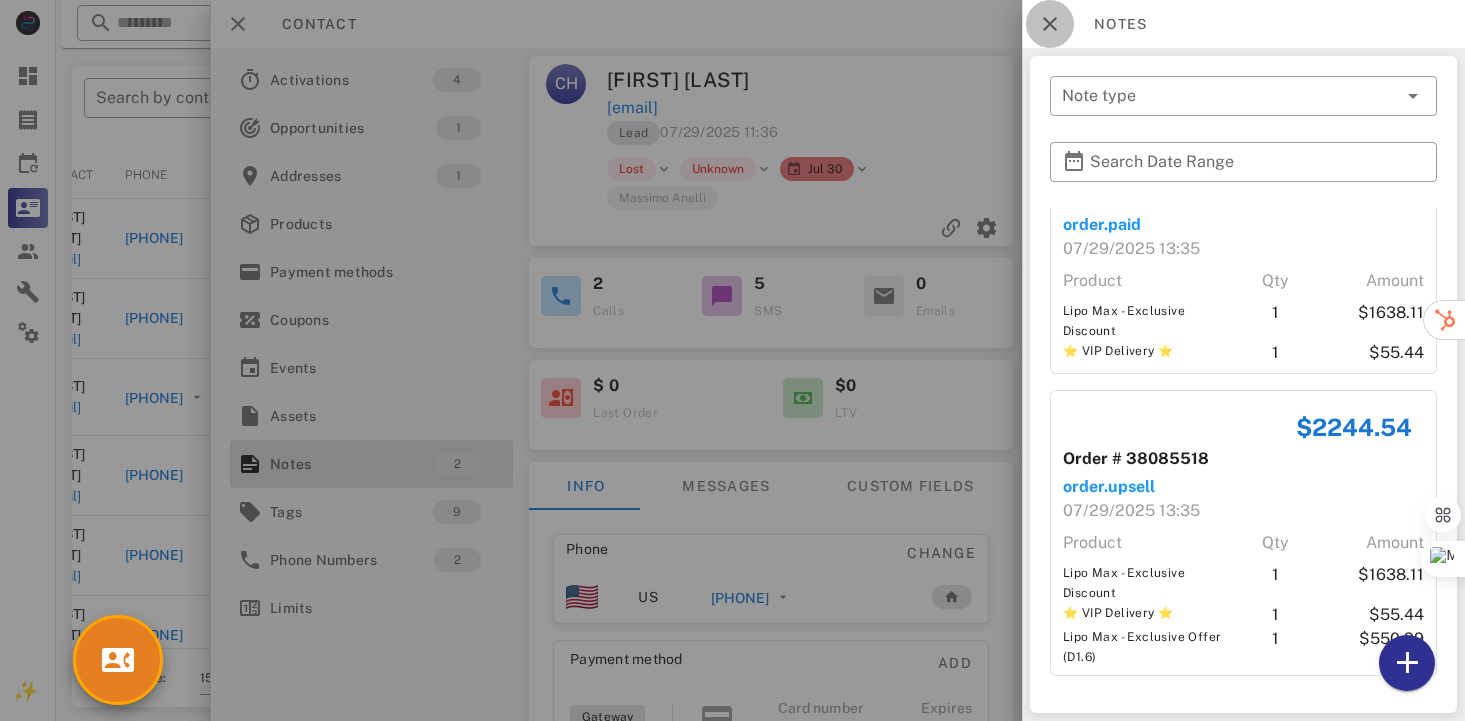 click at bounding box center (1050, 24) 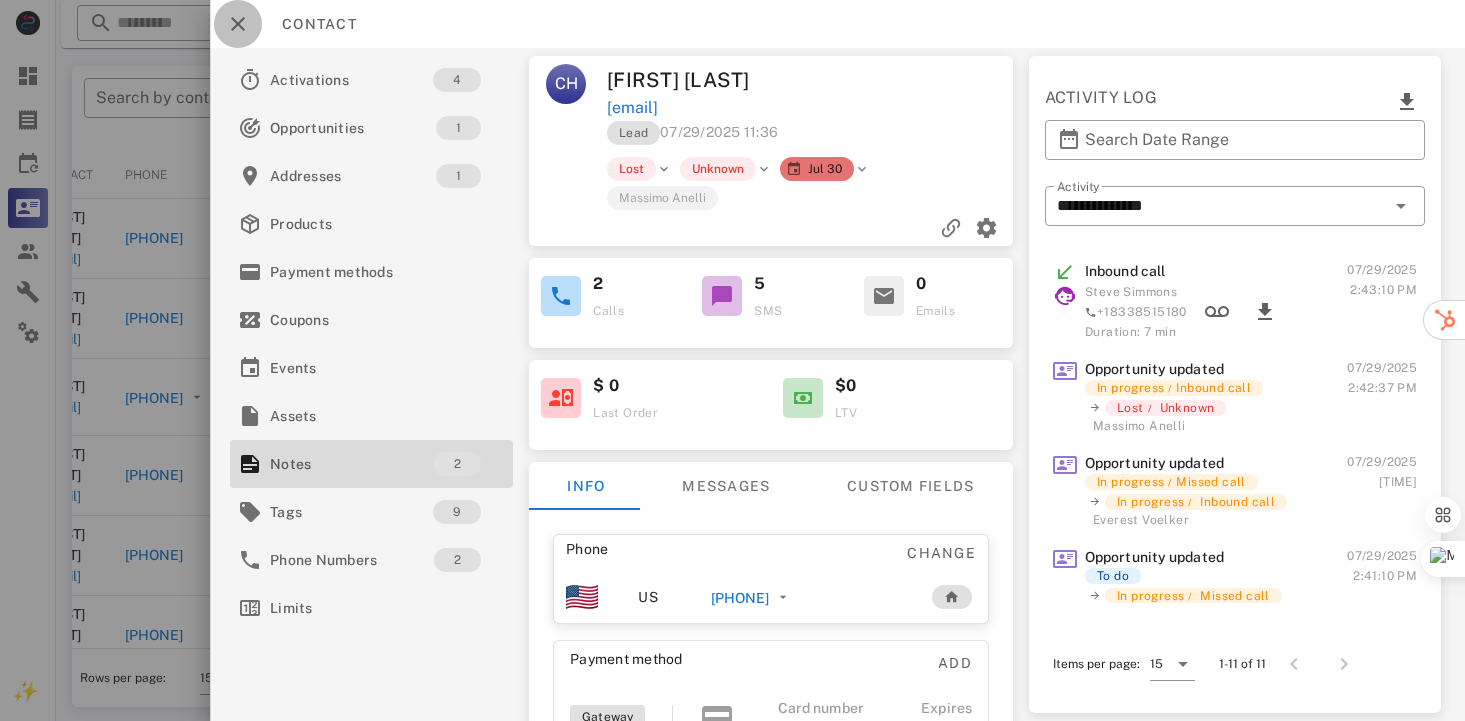 click at bounding box center (238, 24) 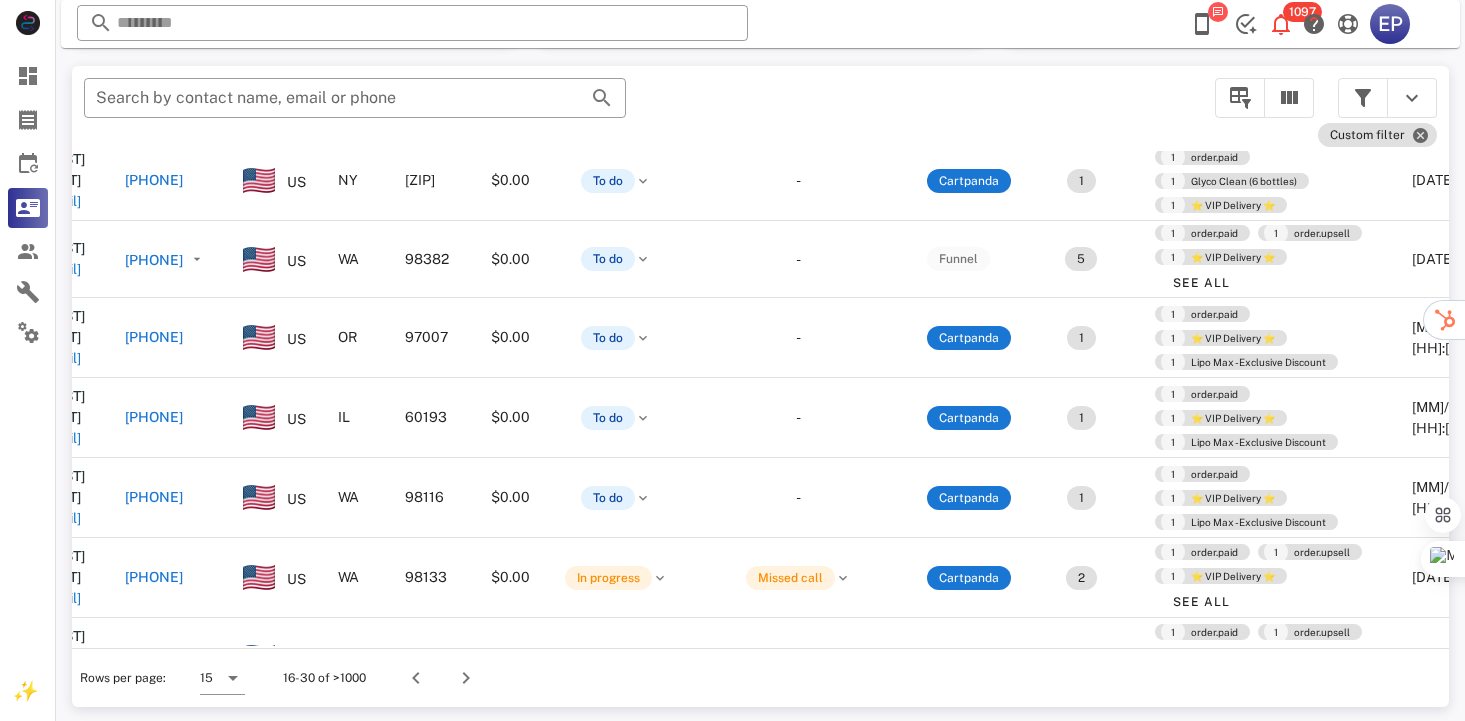 scroll, scrollTop: 150, scrollLeft: 50, axis: both 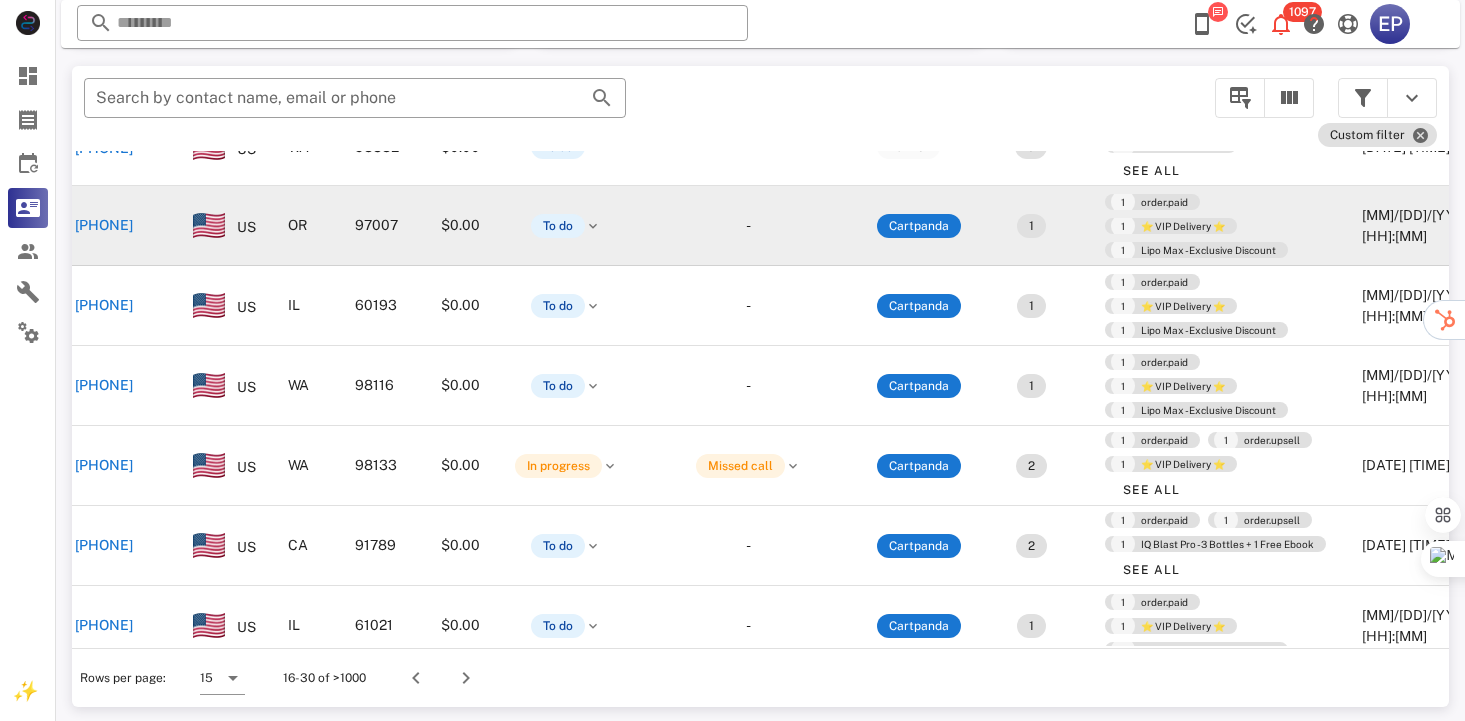 click on "[PHONE]" at bounding box center [104, 225] 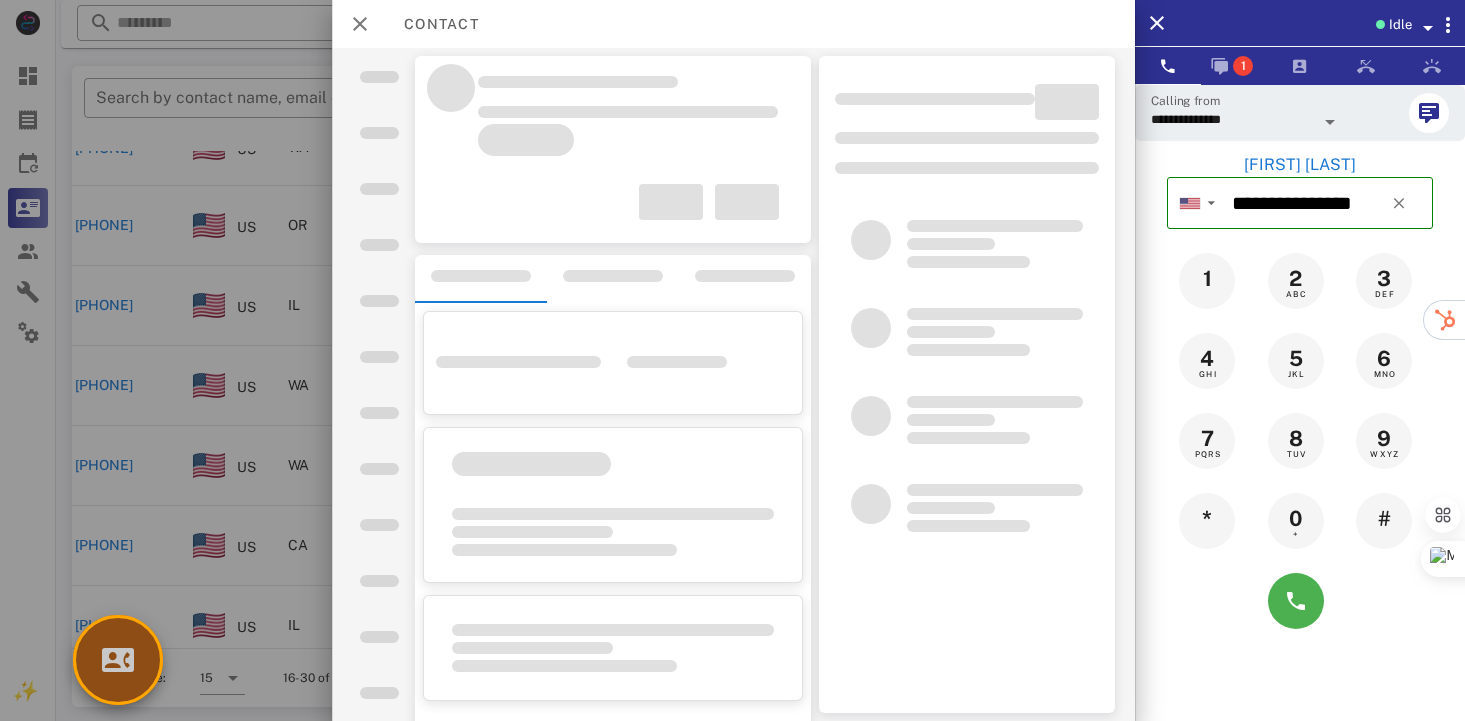 click at bounding box center (118, 660) 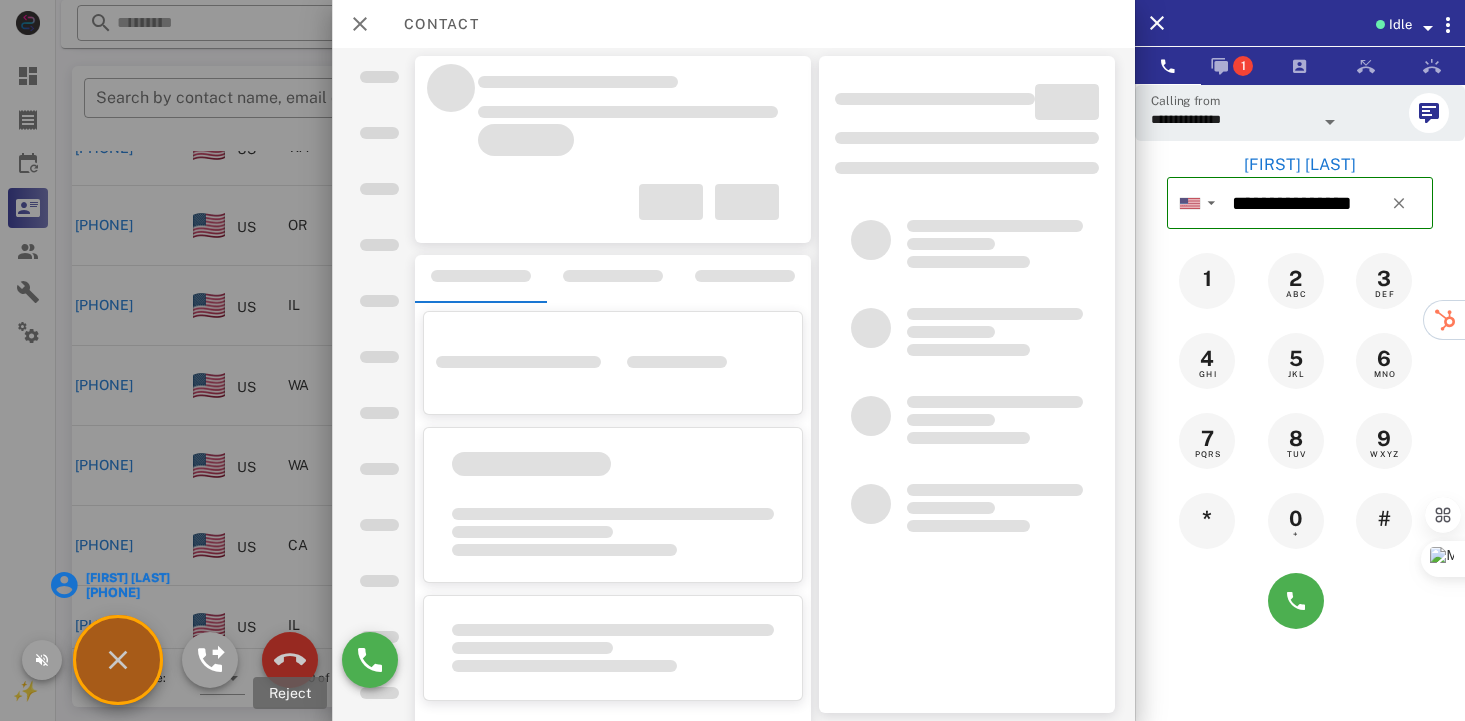 click at bounding box center (290, 660) 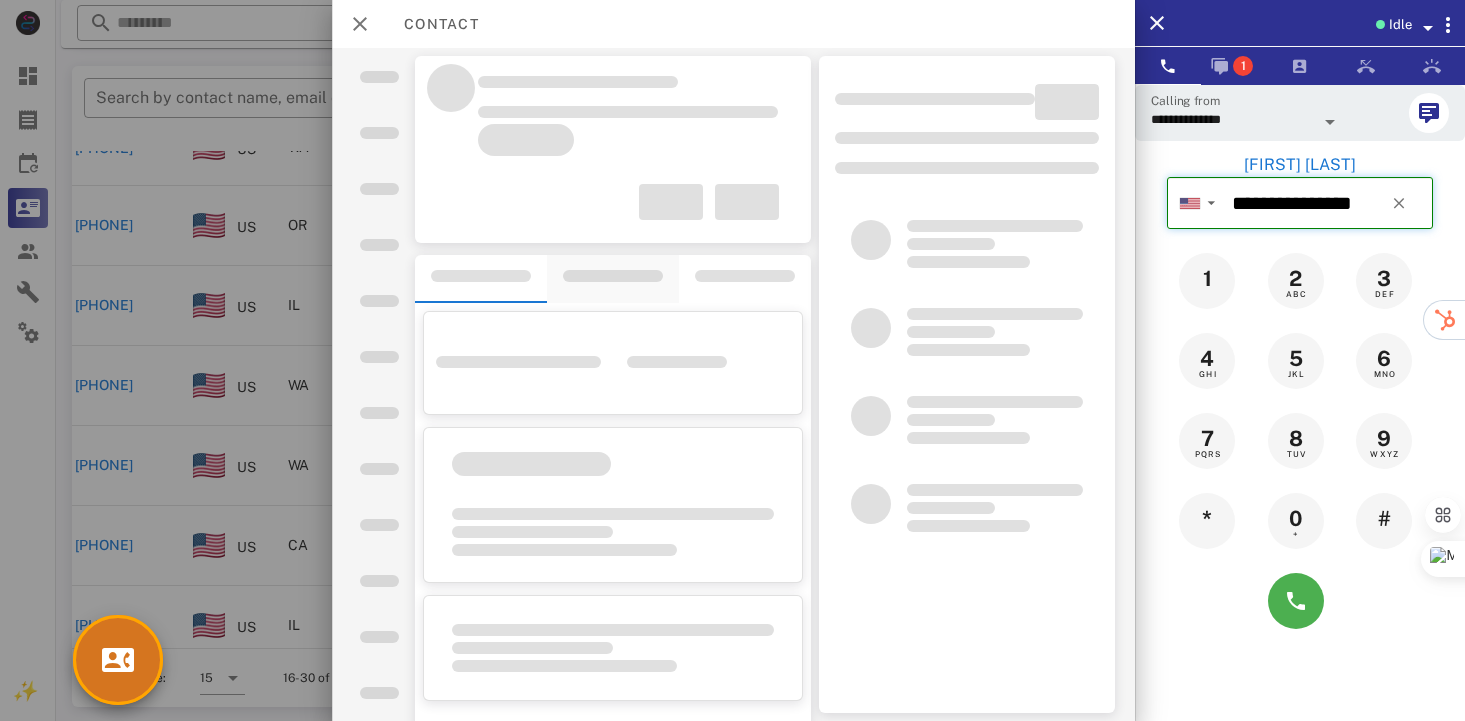 type 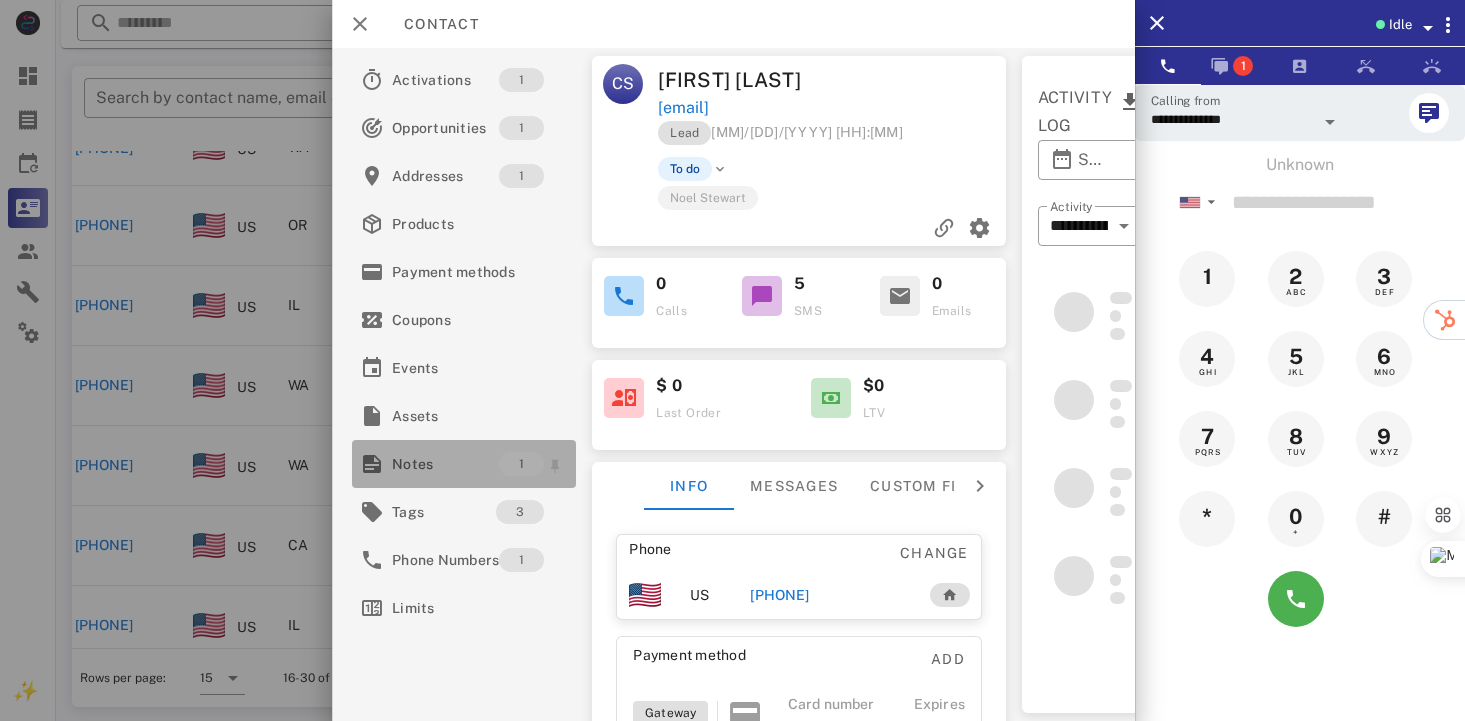 click on "Notes" at bounding box center (445, 464) 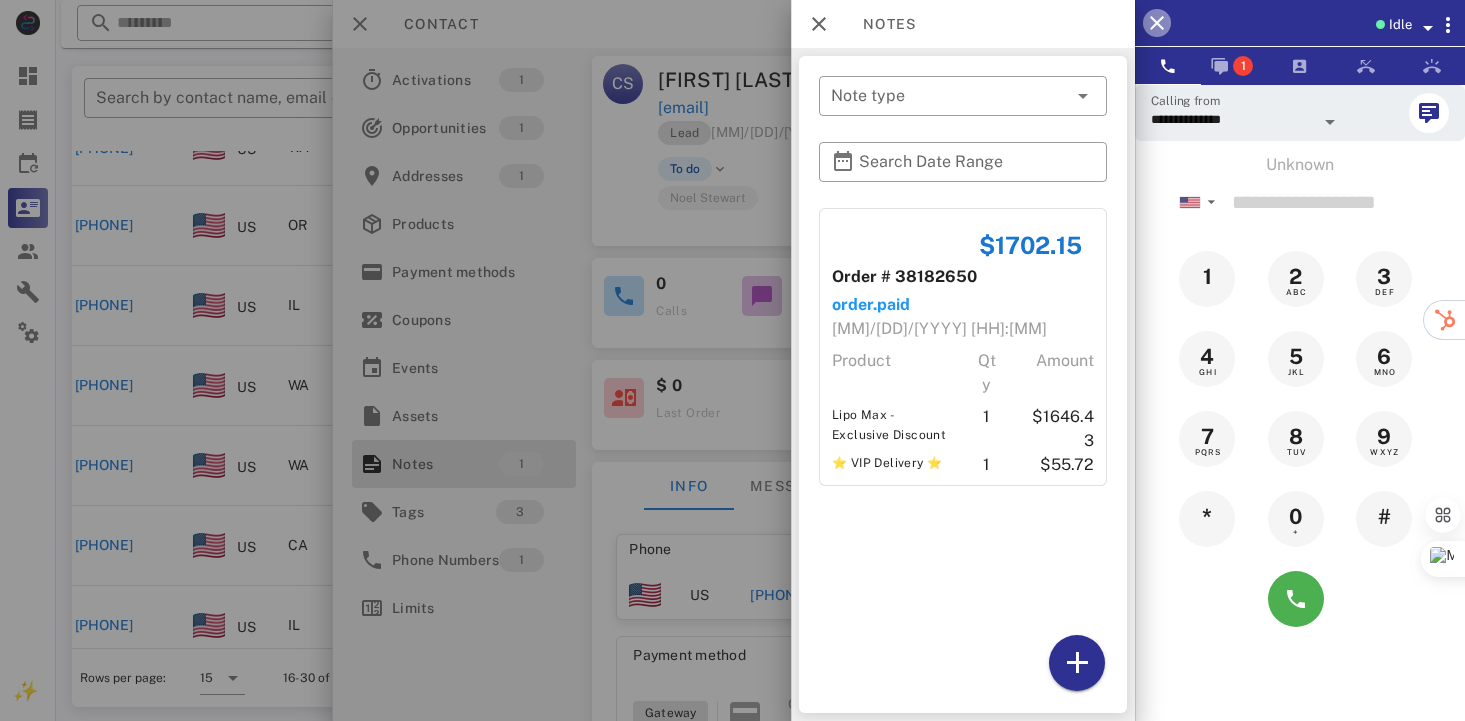 click at bounding box center (1157, 23) 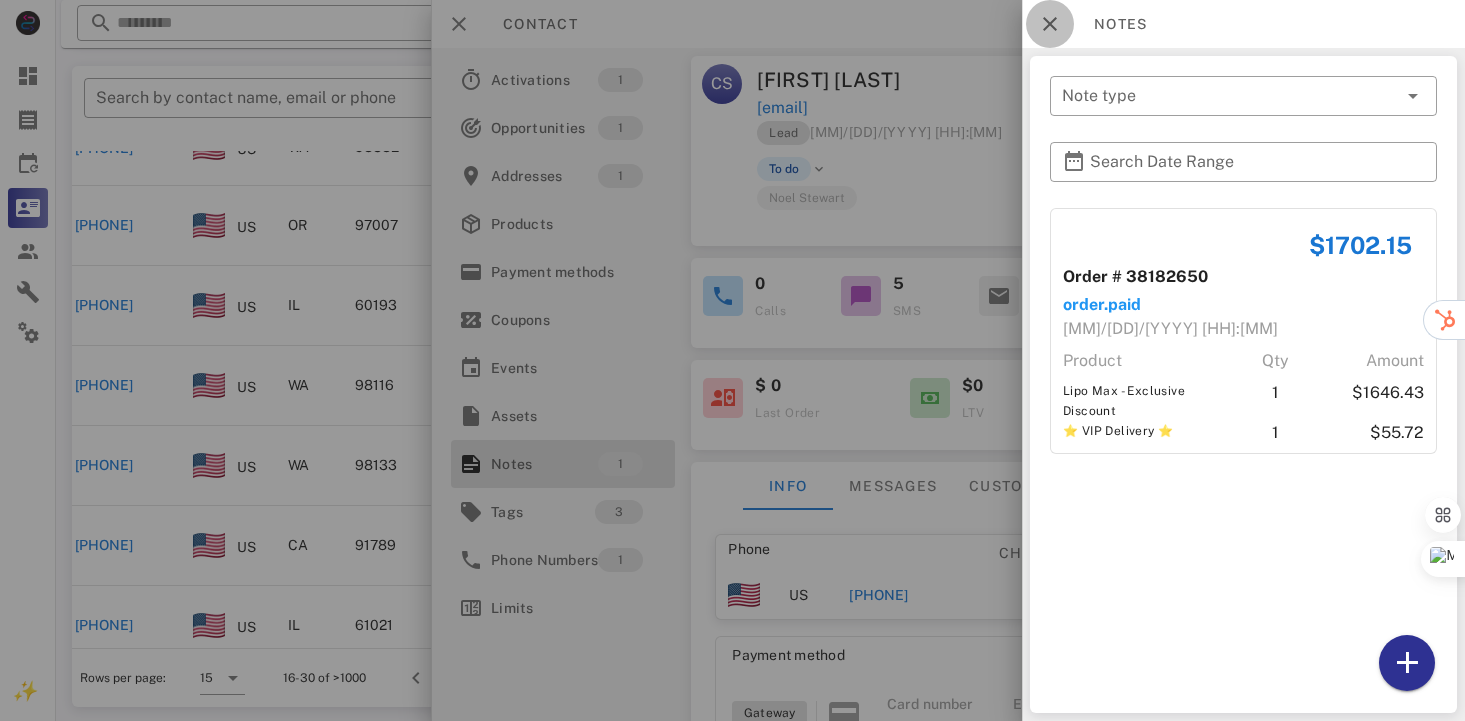 click at bounding box center [1050, 24] 